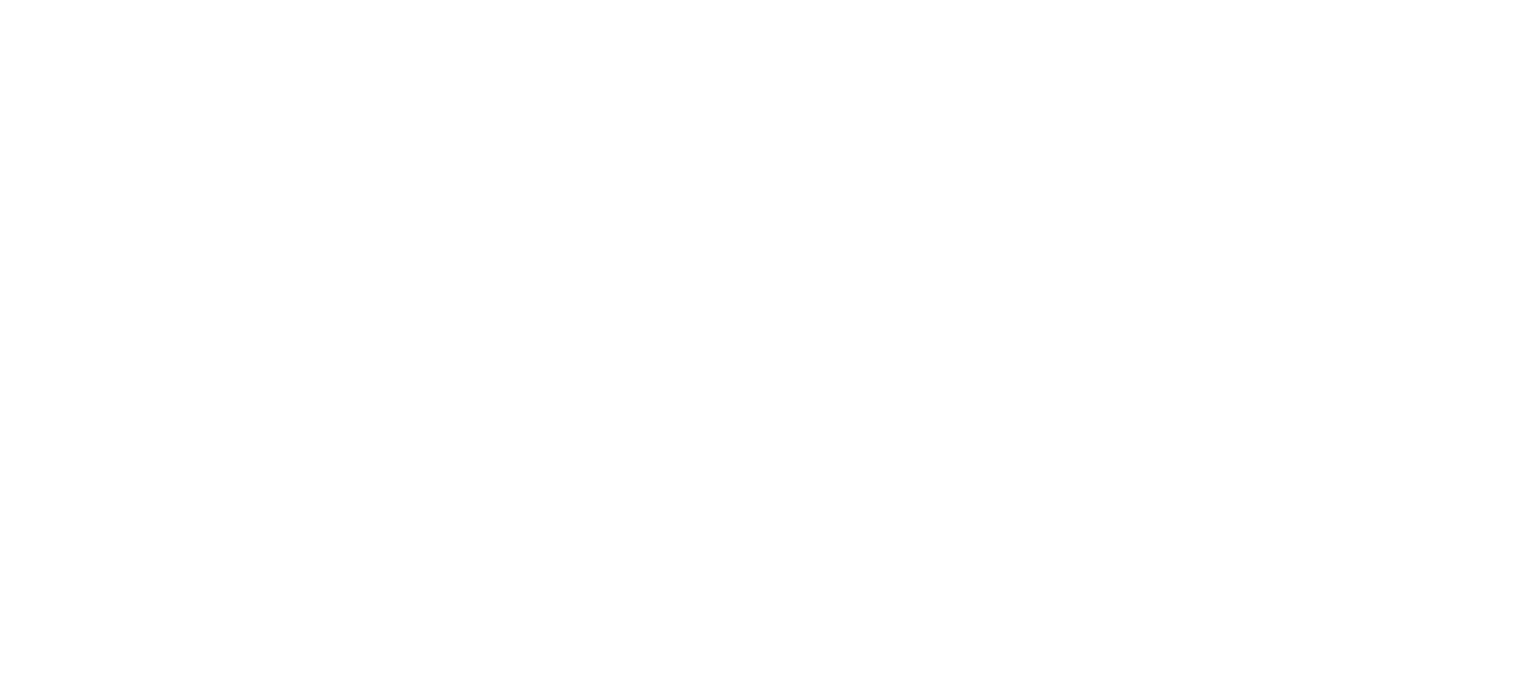 scroll, scrollTop: 0, scrollLeft: 0, axis: both 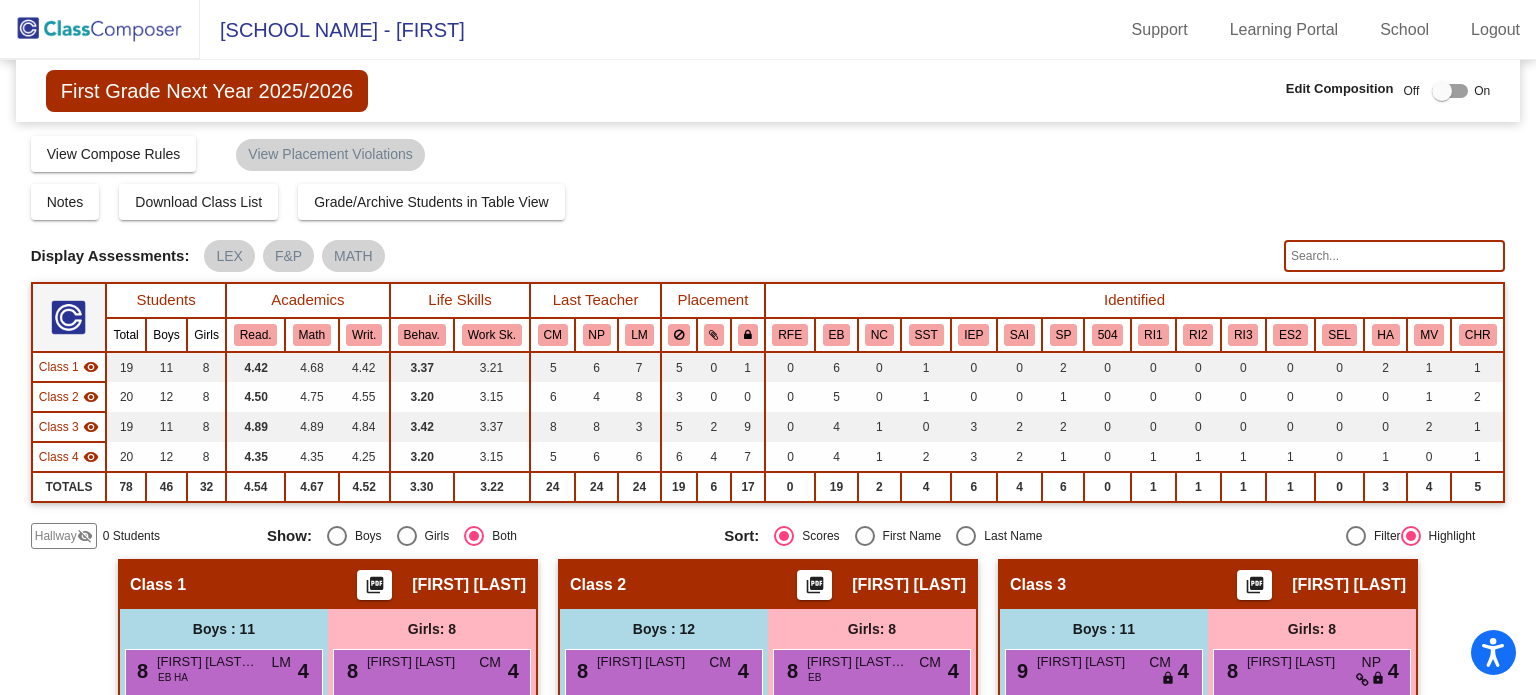 click 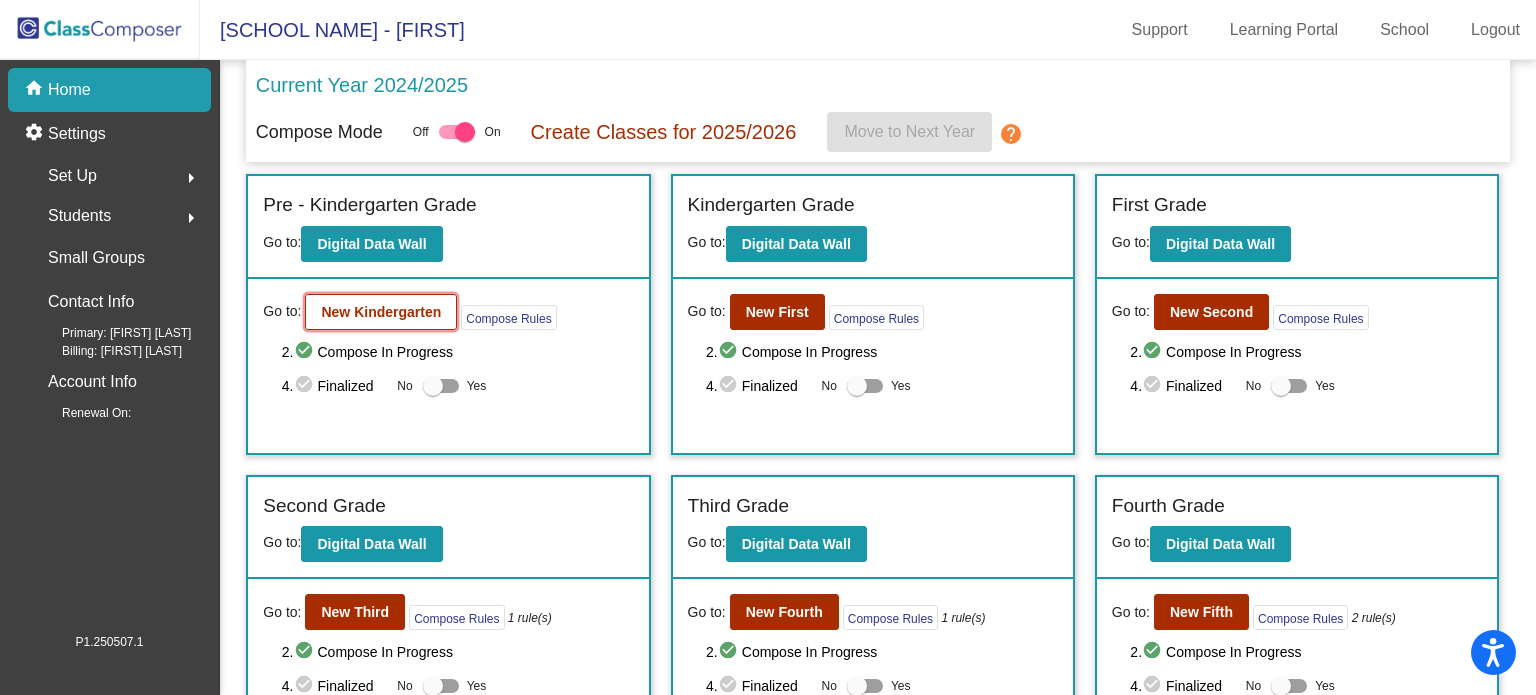 click on "New Kindergarten" 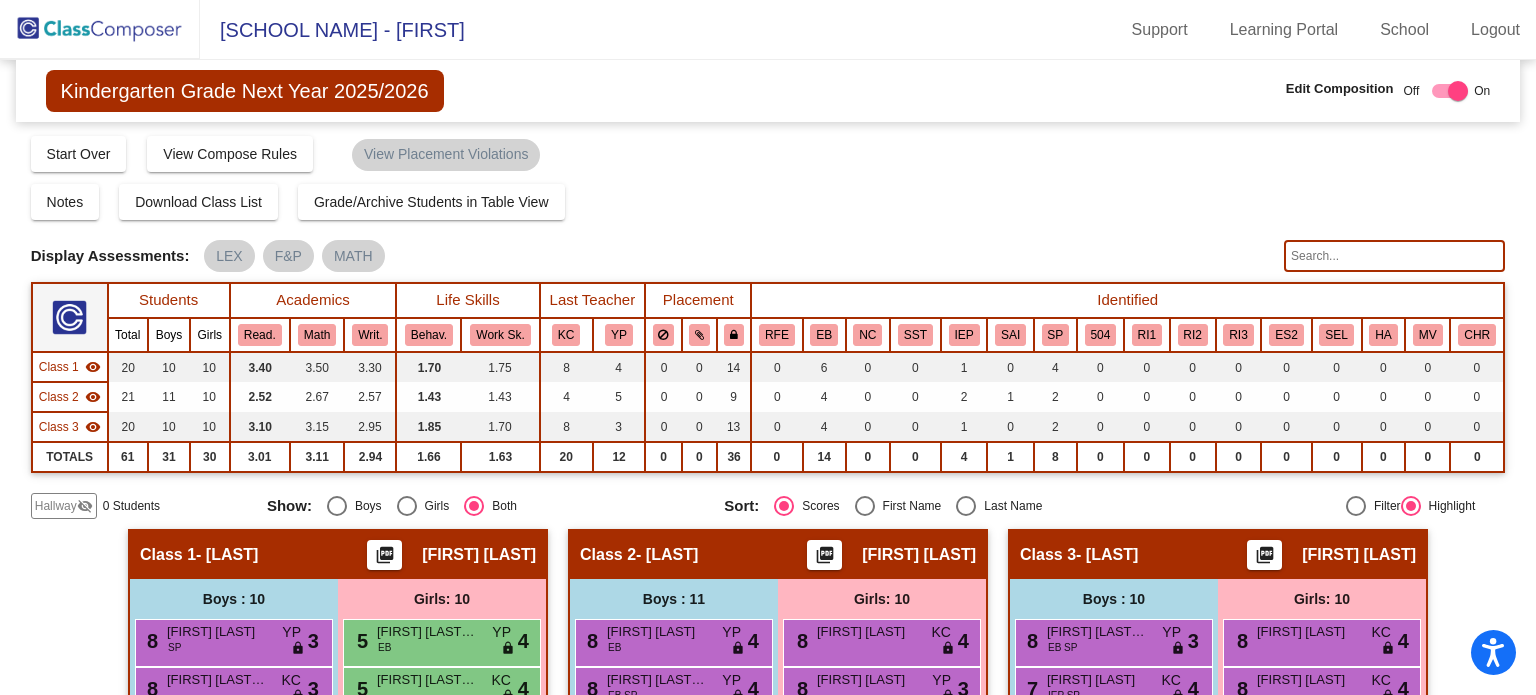 click on "Hallway" 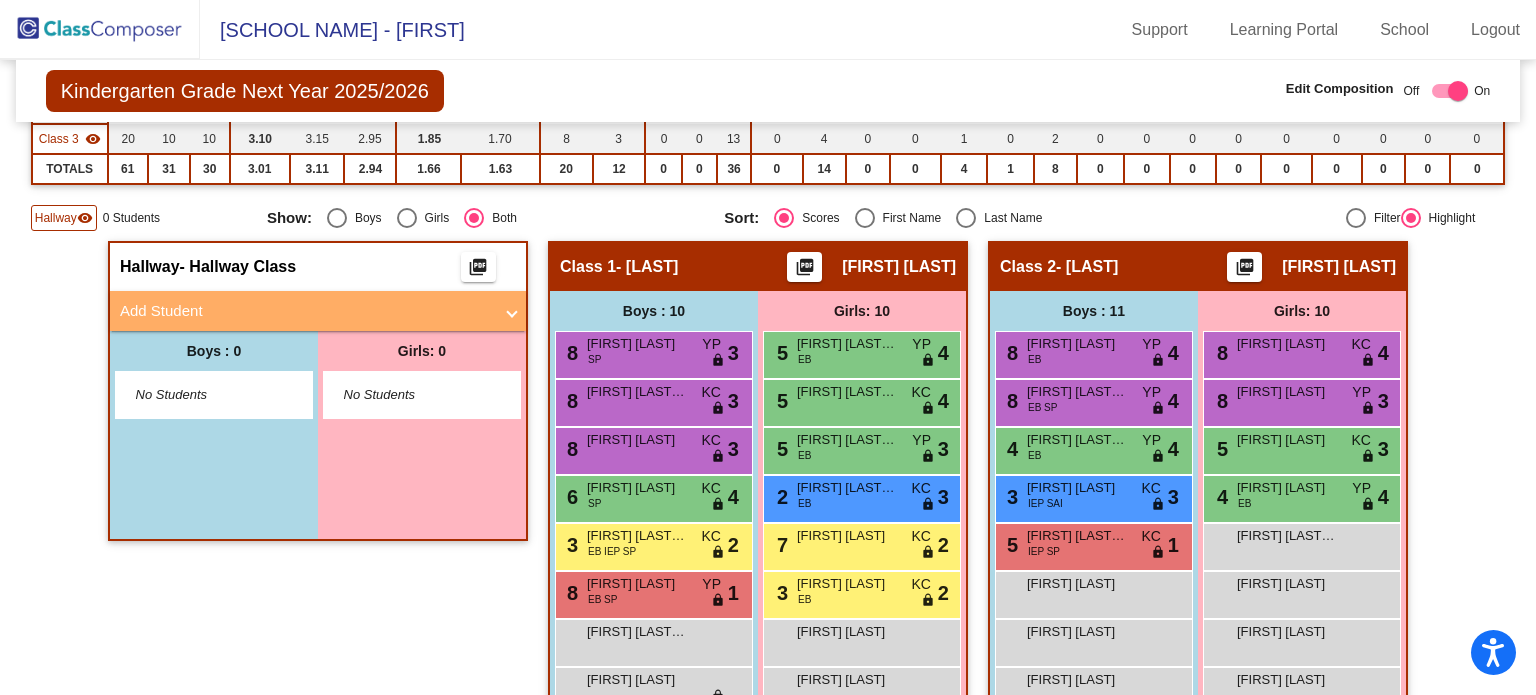 scroll, scrollTop: 292, scrollLeft: 0, axis: vertical 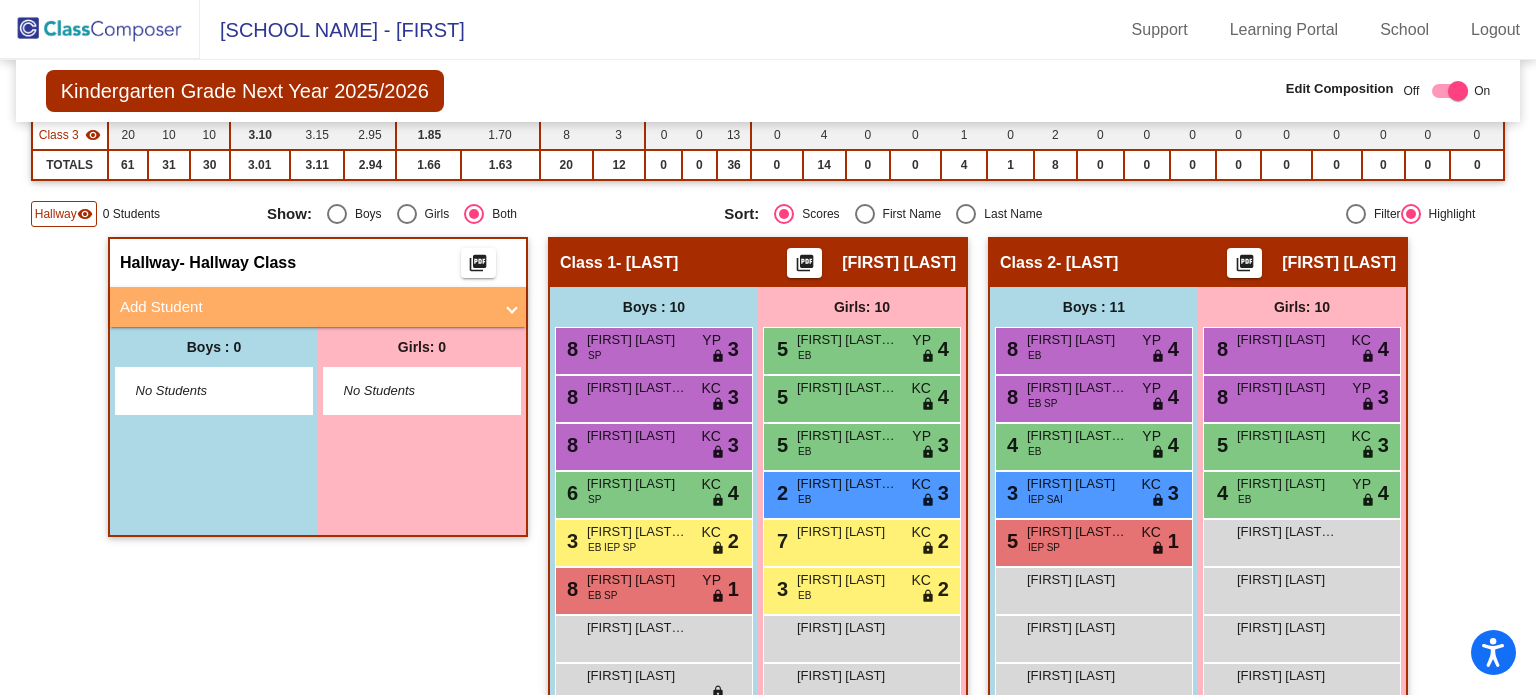 click on "Add Student" at bounding box center [318, 307] 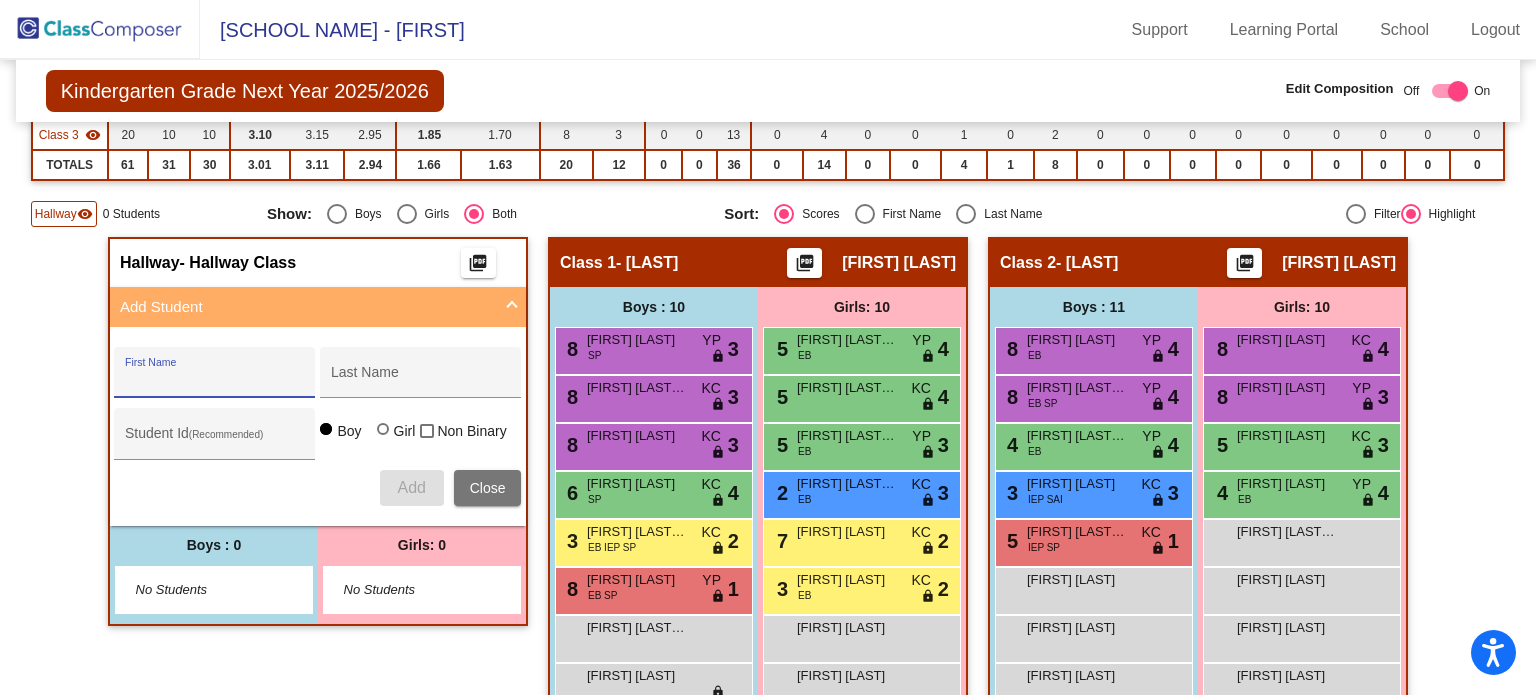click on "First Name" at bounding box center [215, 380] 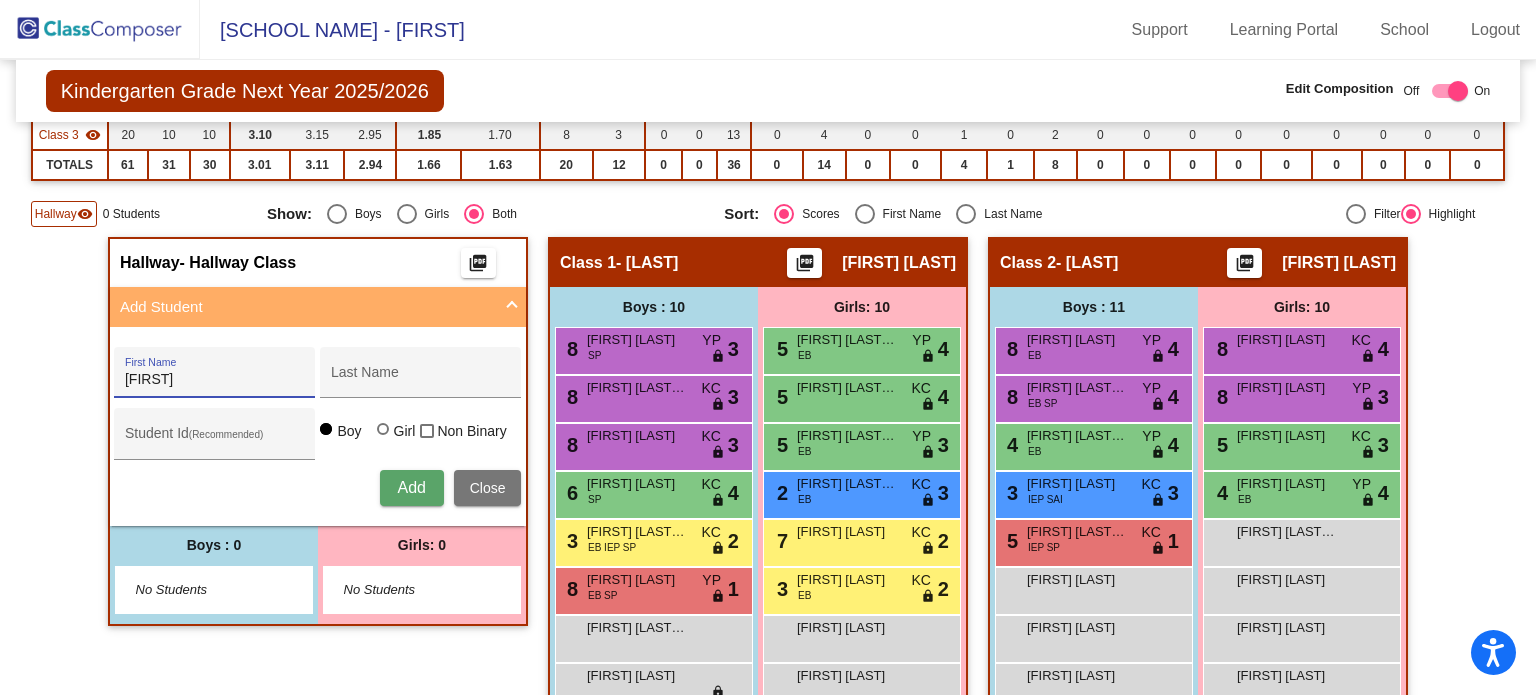 type on "[FIRST]" 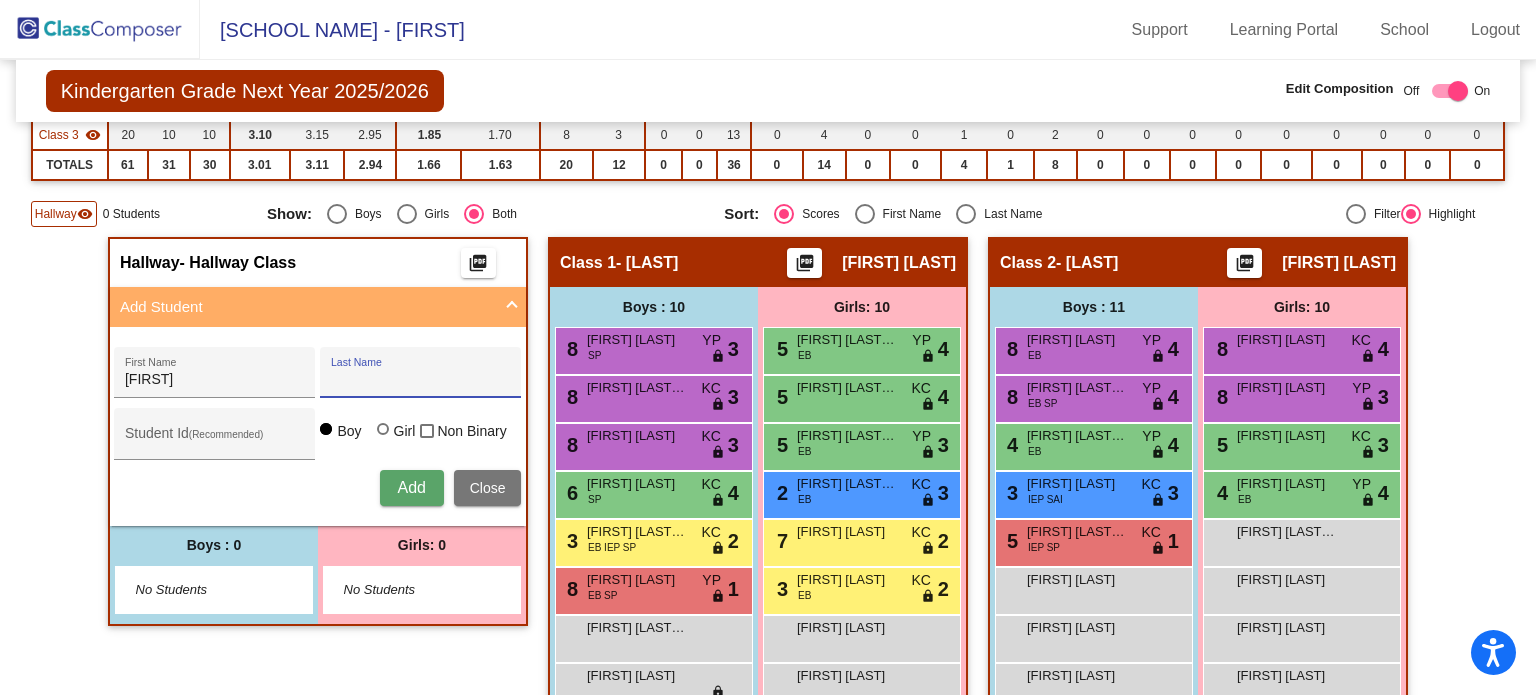 click on "Last Name" at bounding box center (421, 380) 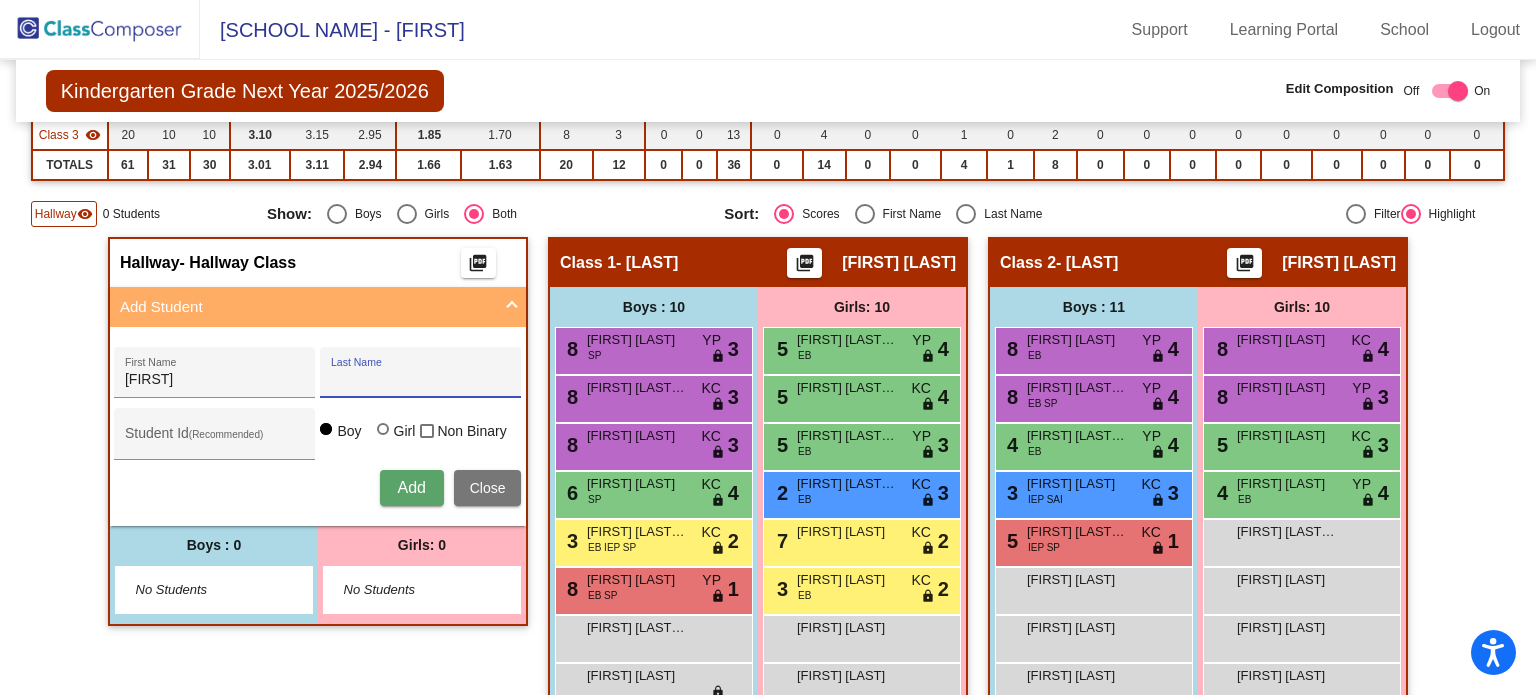 paste on "[LAST]" 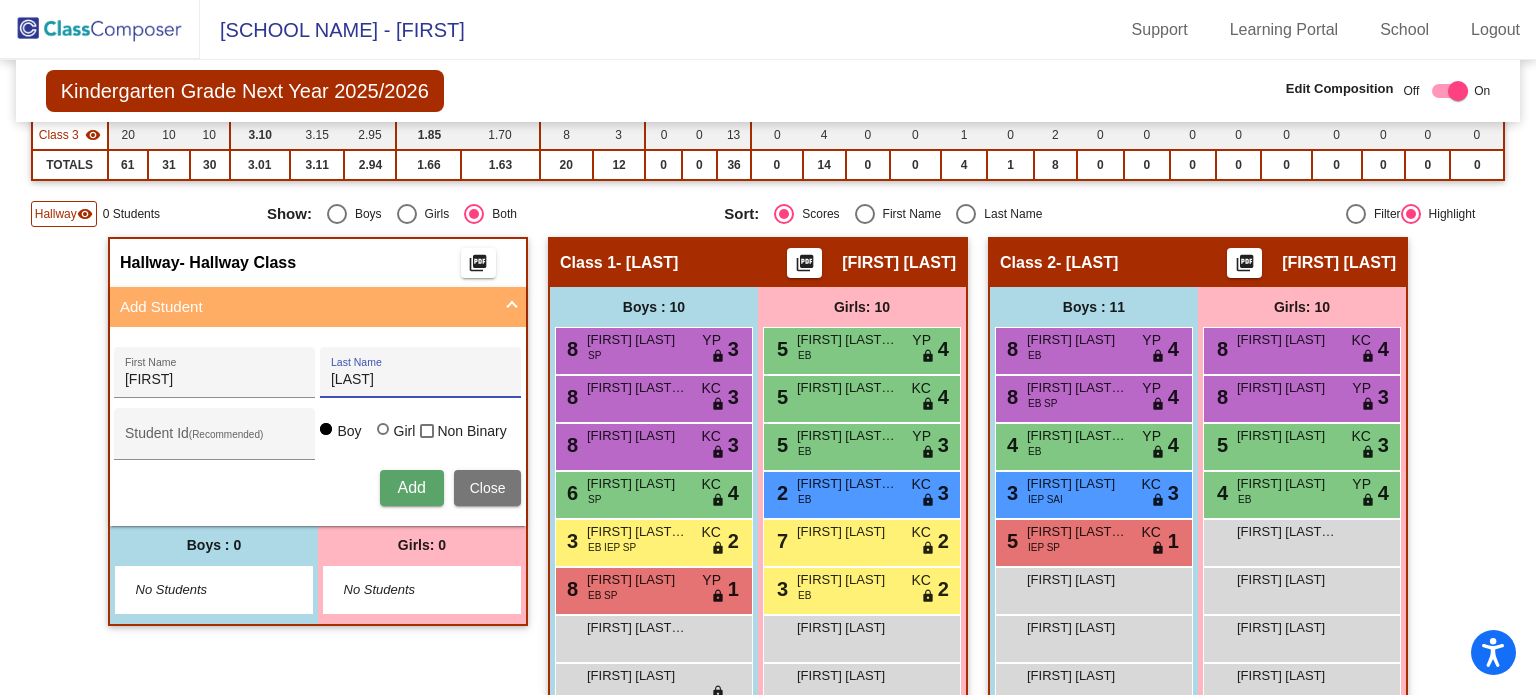 type on "[LAST]" 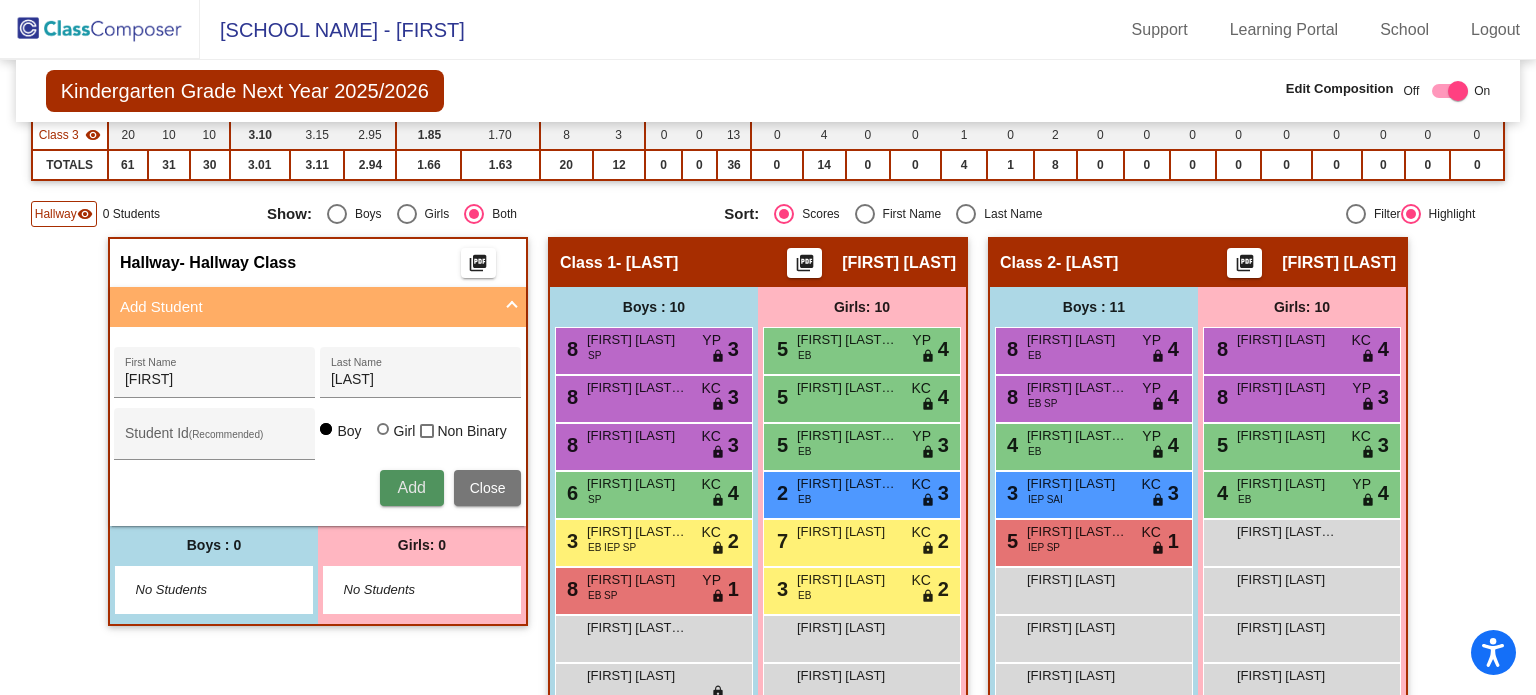 click on "Add" at bounding box center (411, 487) 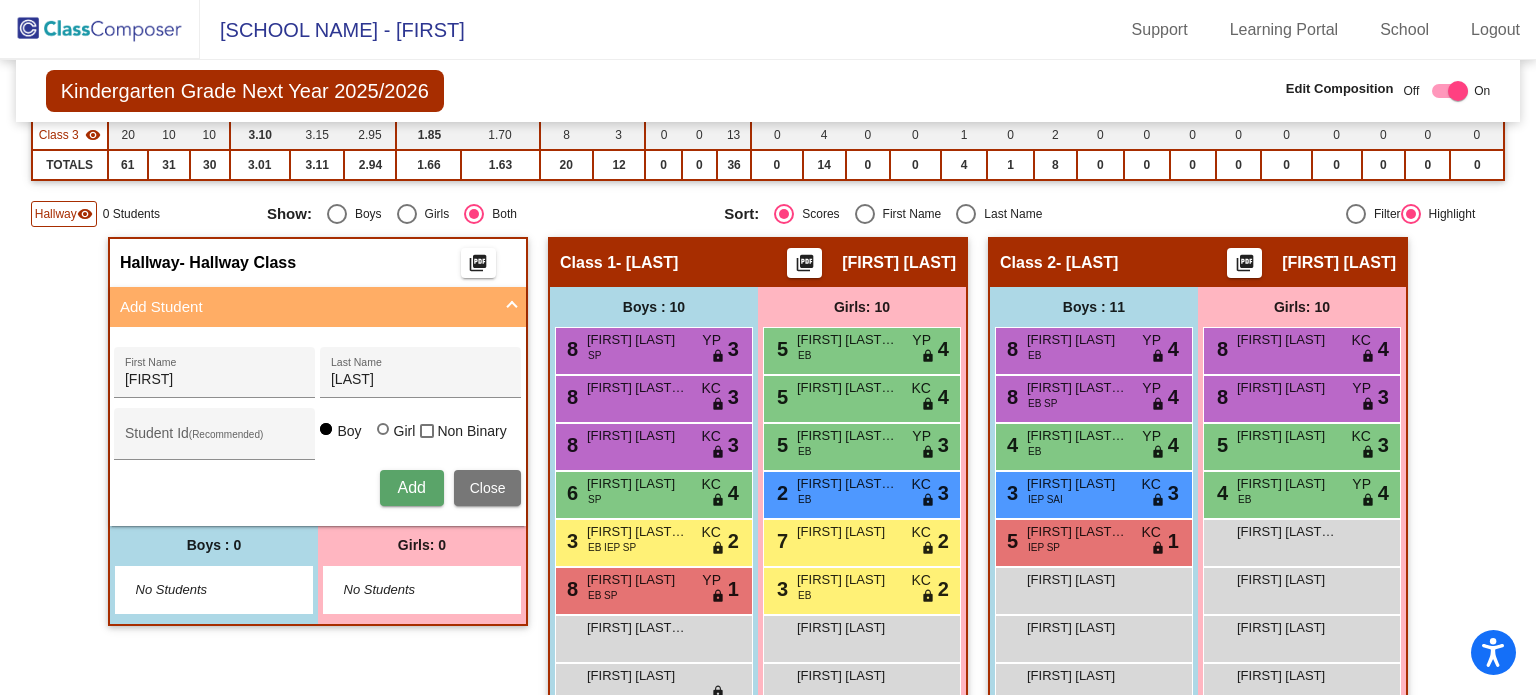 type 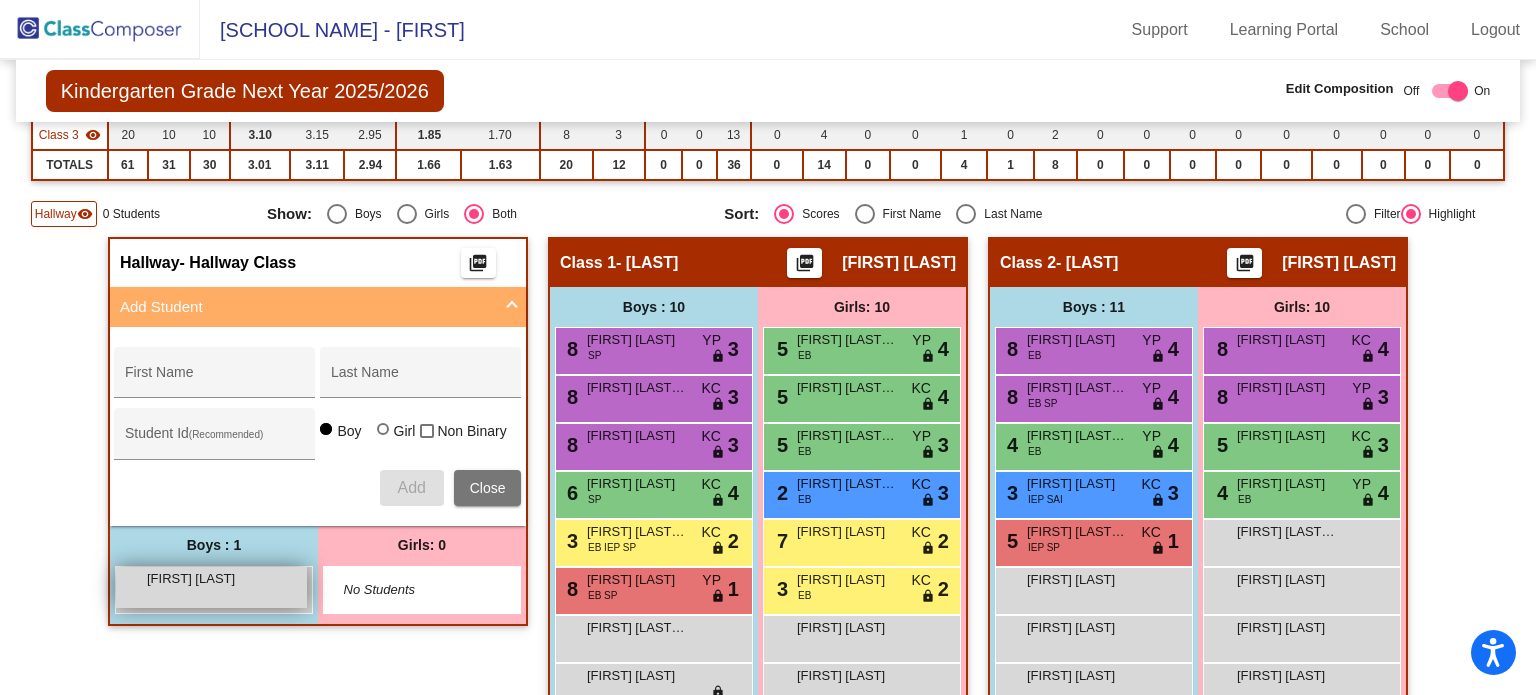 click on "[FIRST] [LAST]" at bounding box center [197, 579] 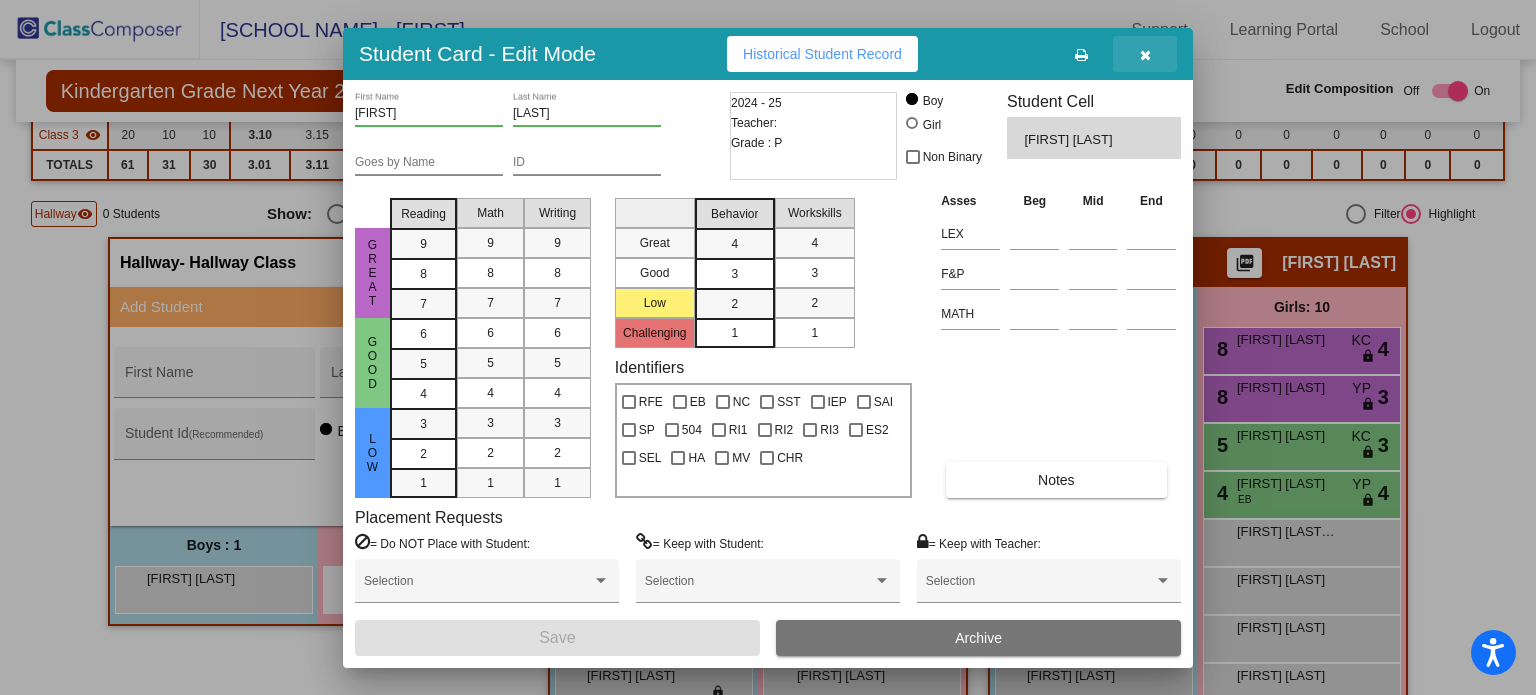 click at bounding box center (1145, 54) 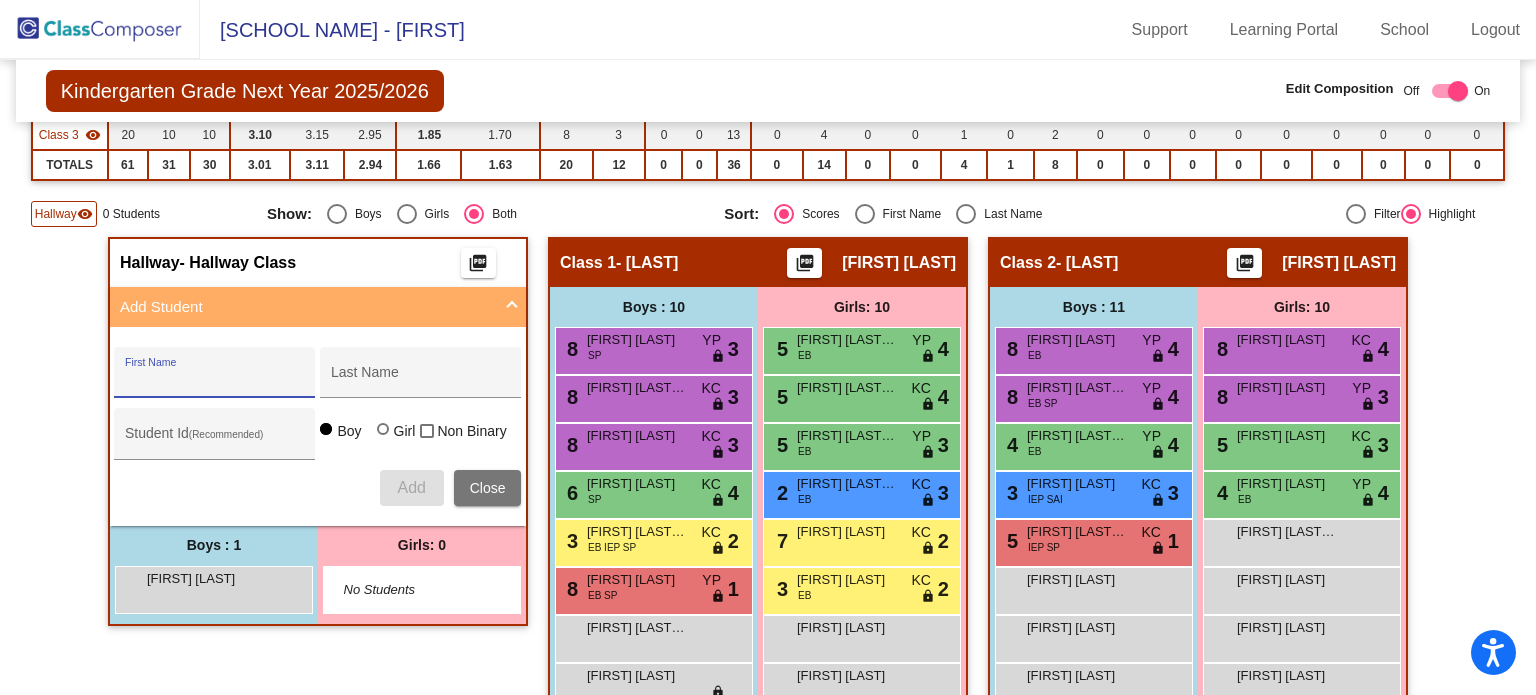 click on "First Name" at bounding box center (215, 380) 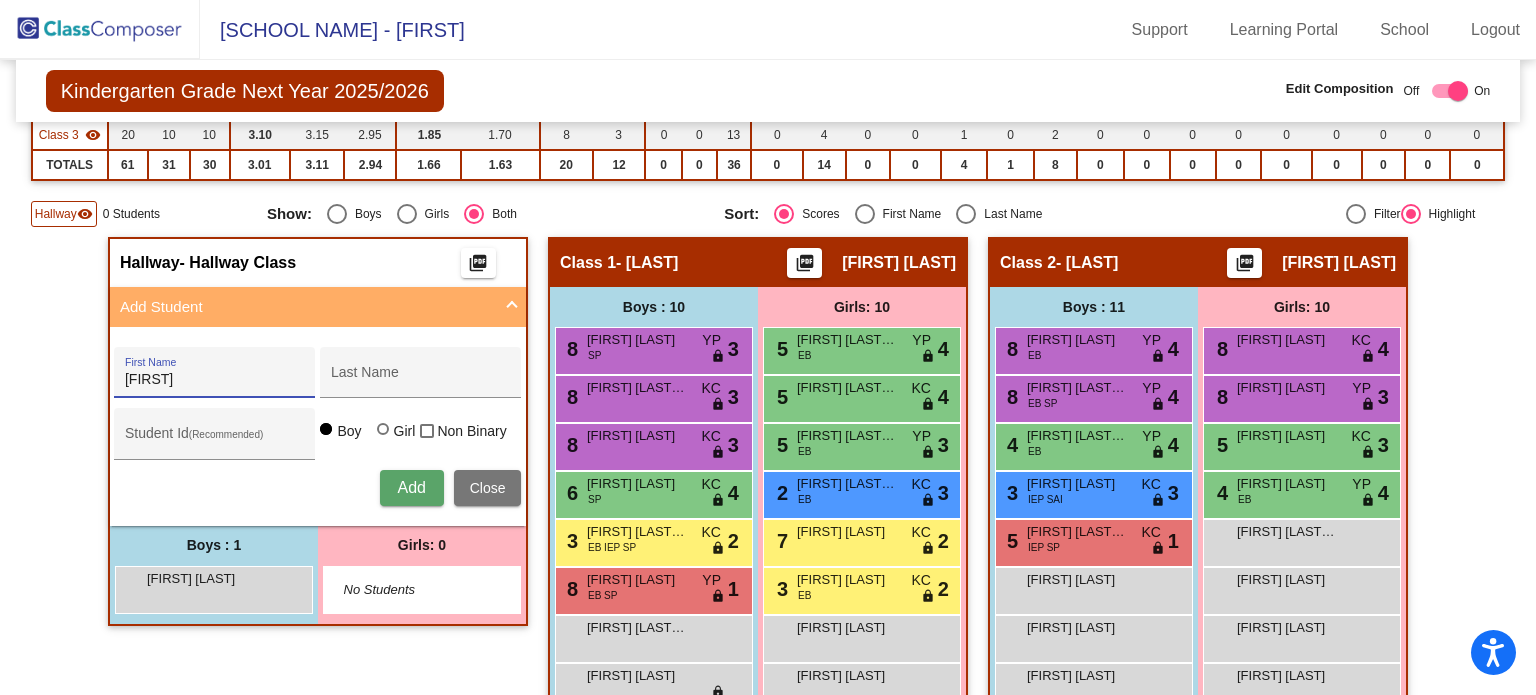type on "[FIRST]" 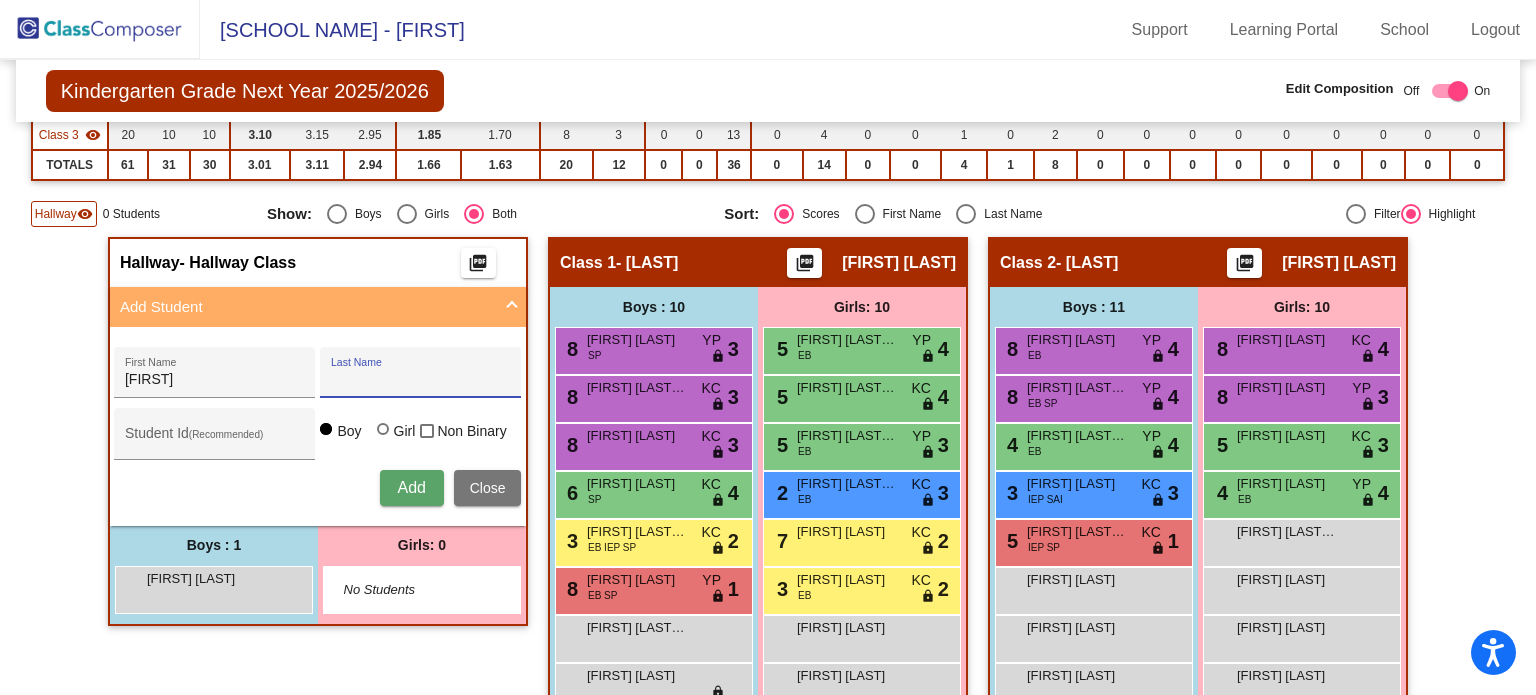click on "Last Name" at bounding box center (421, 380) 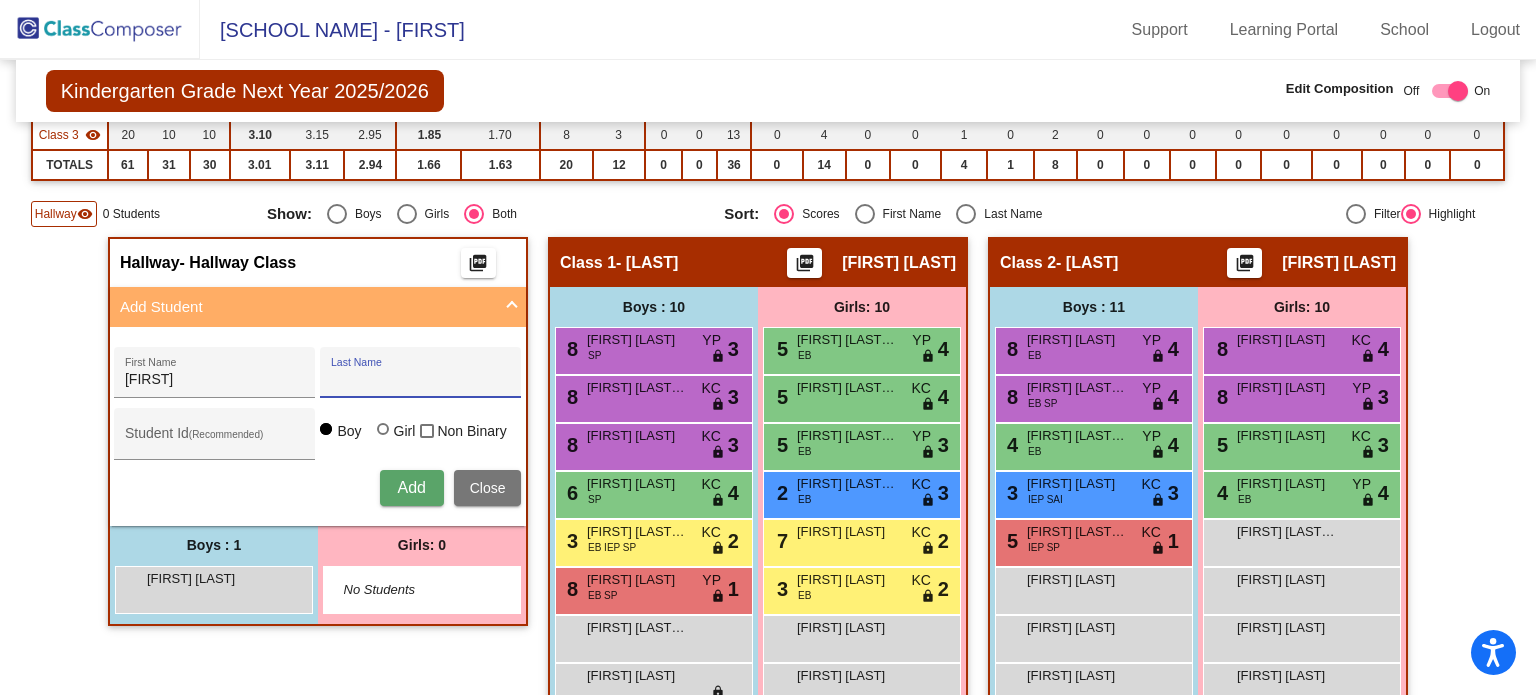 paste on "Hernandez" 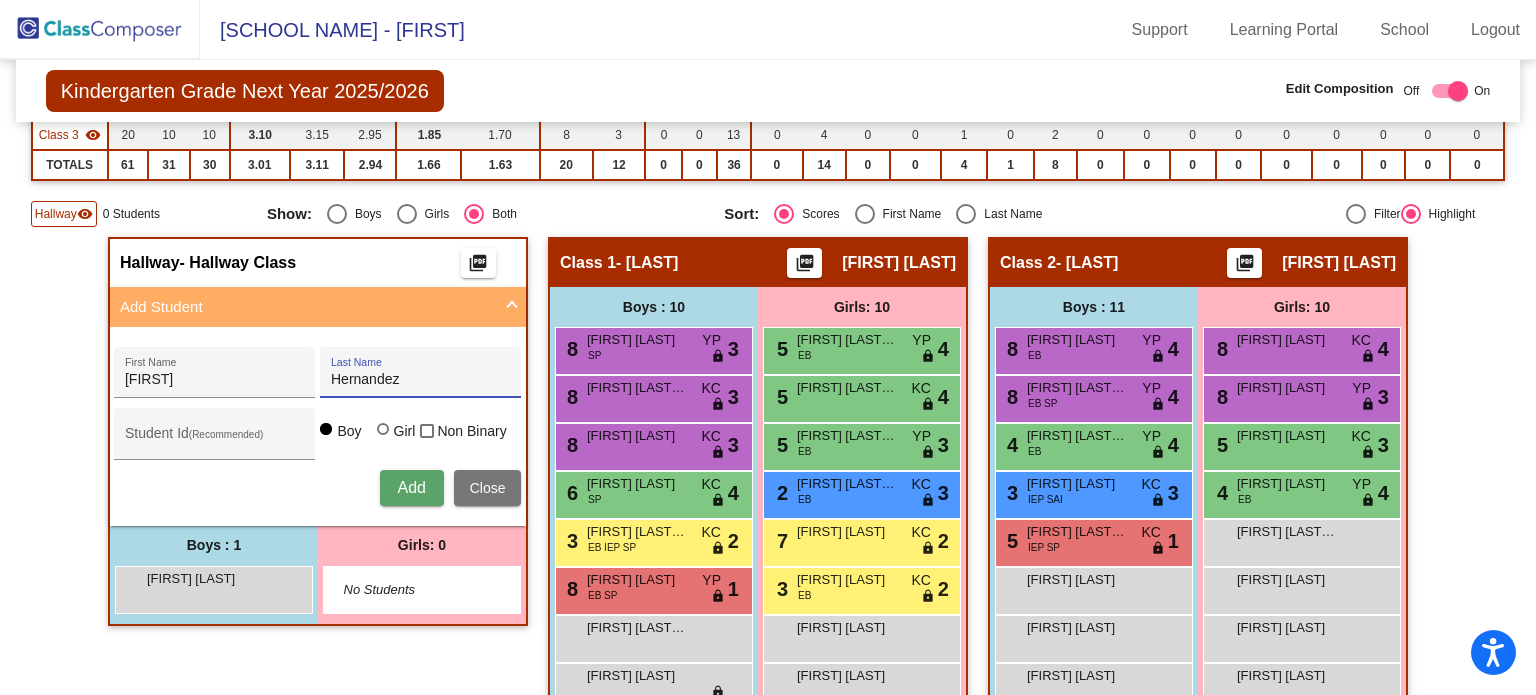 type on "Hernandez" 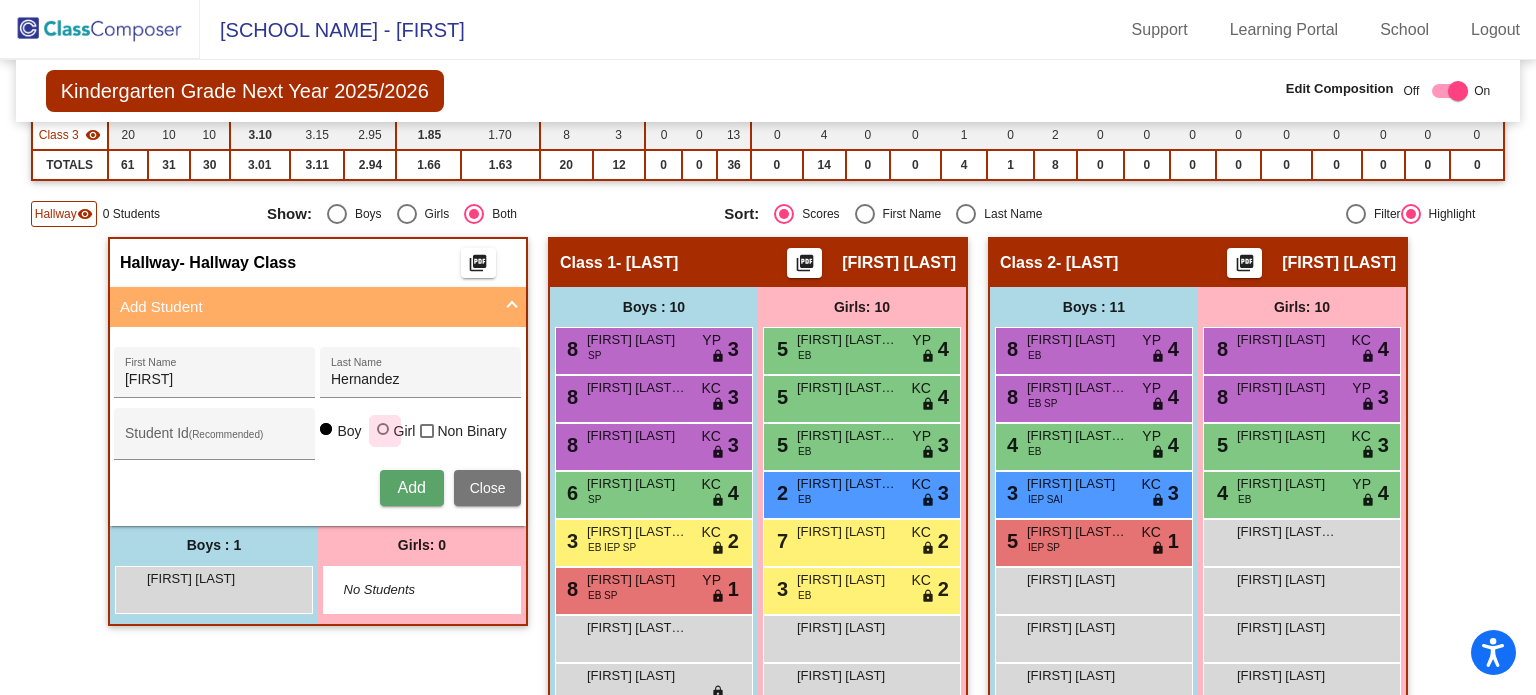 click at bounding box center [383, 429] 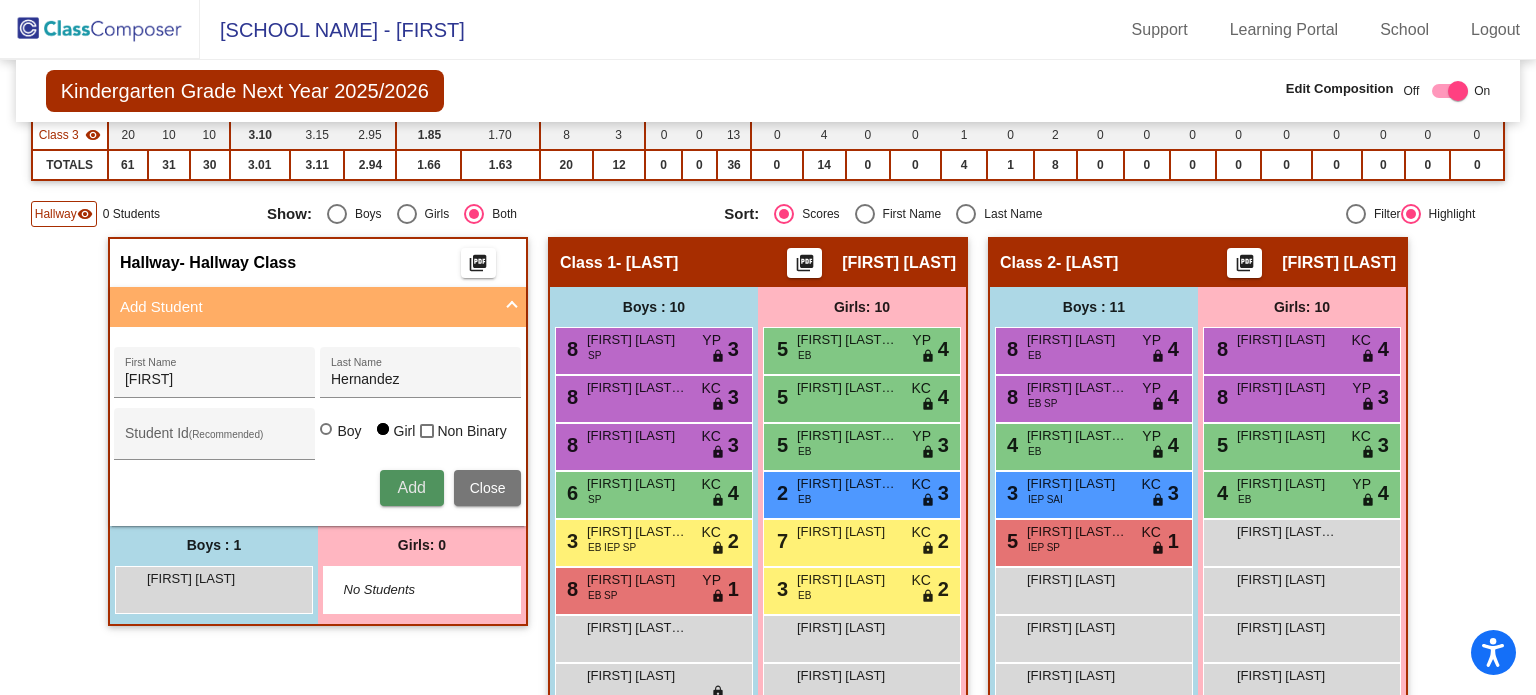 click on "Add" at bounding box center [412, 488] 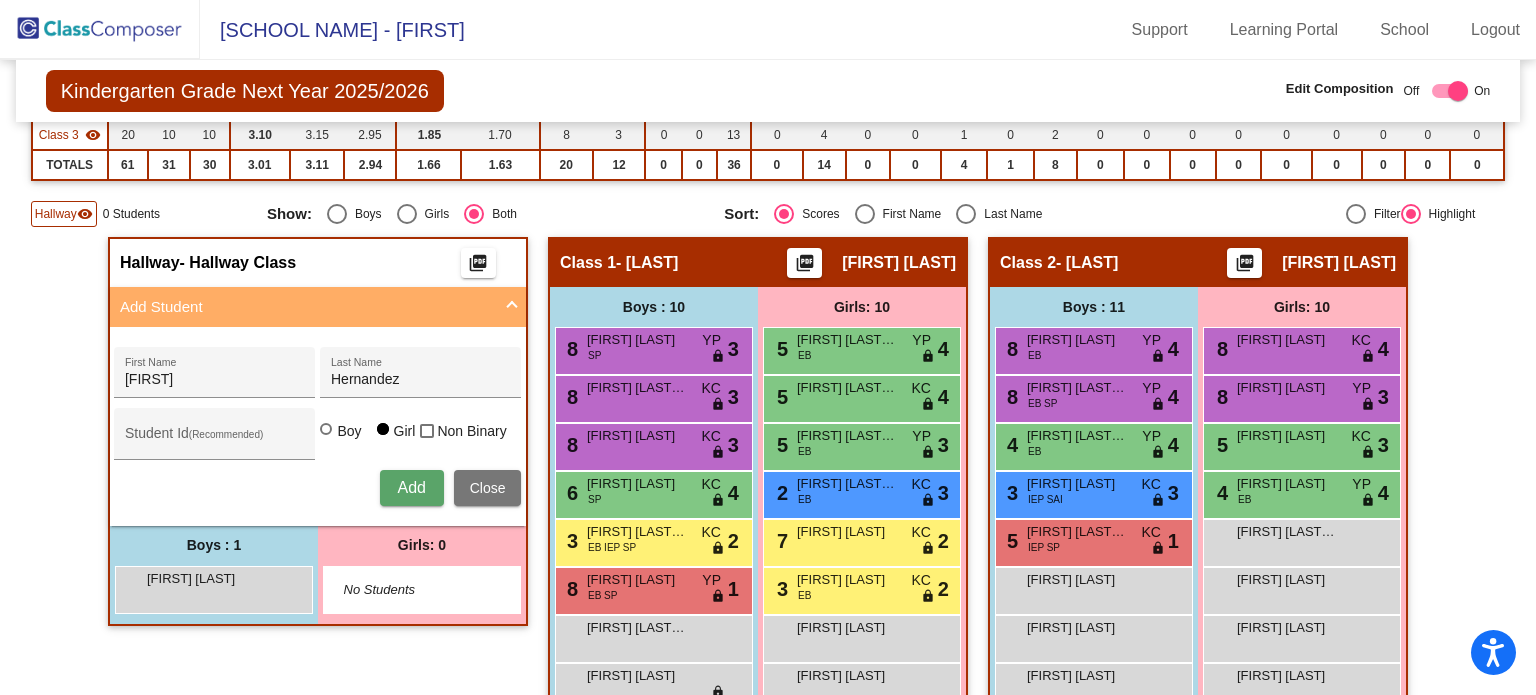 type 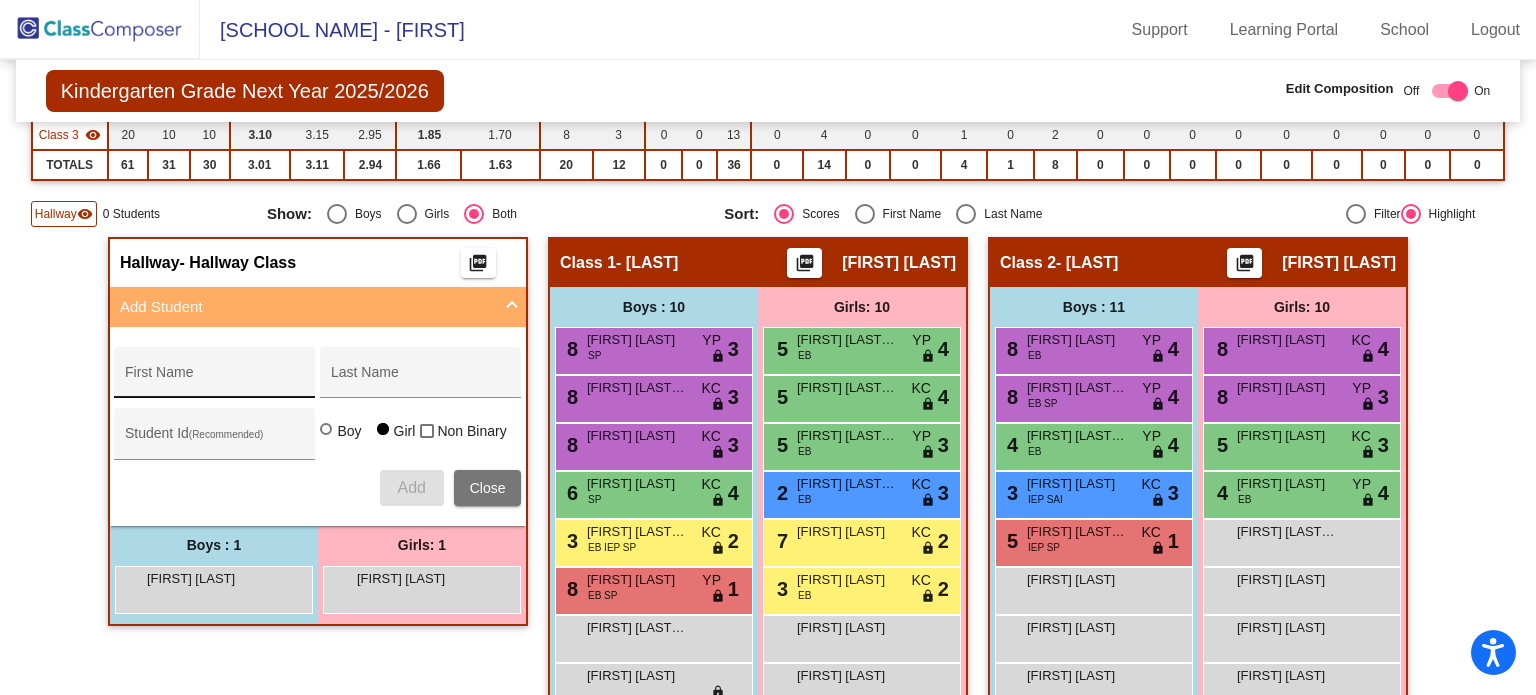 click on "First Name" at bounding box center [215, 380] 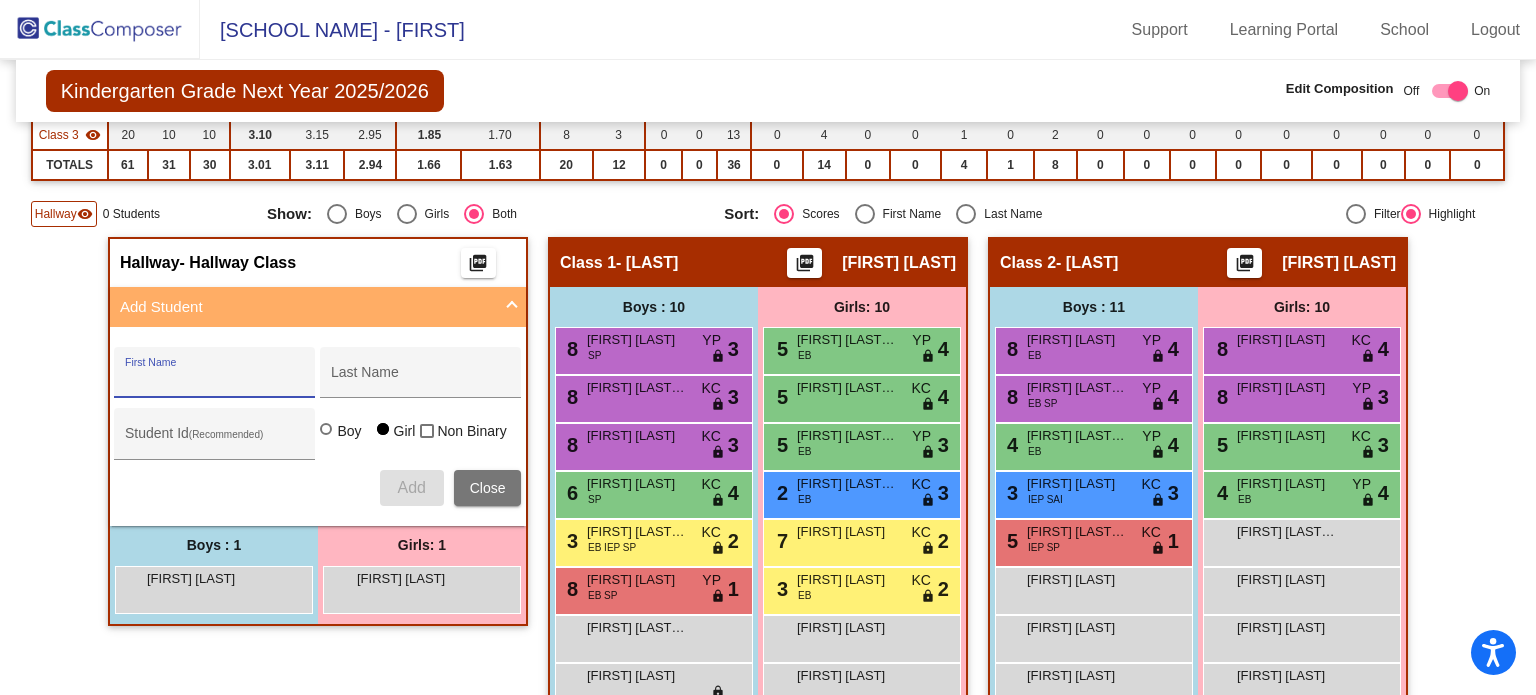 paste on "[FIRST]" 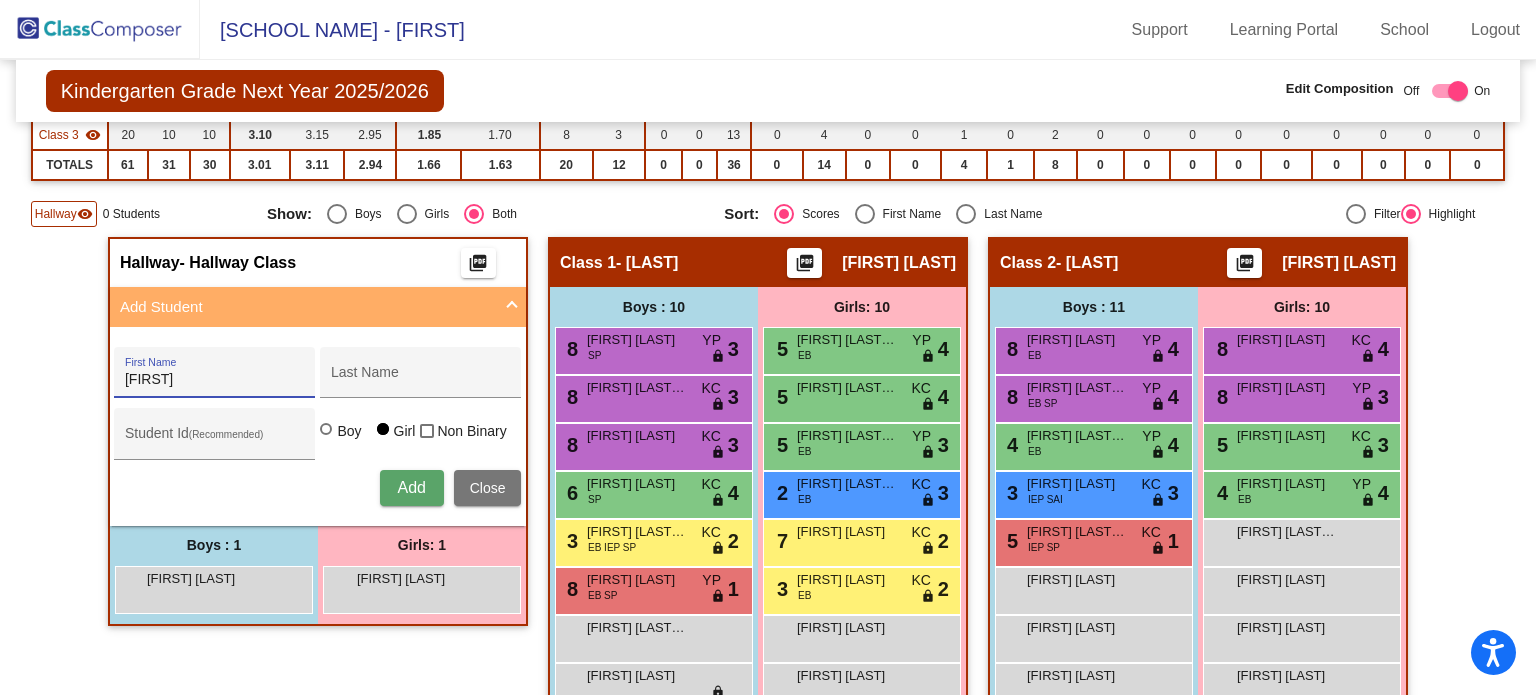 type on "[FIRST]" 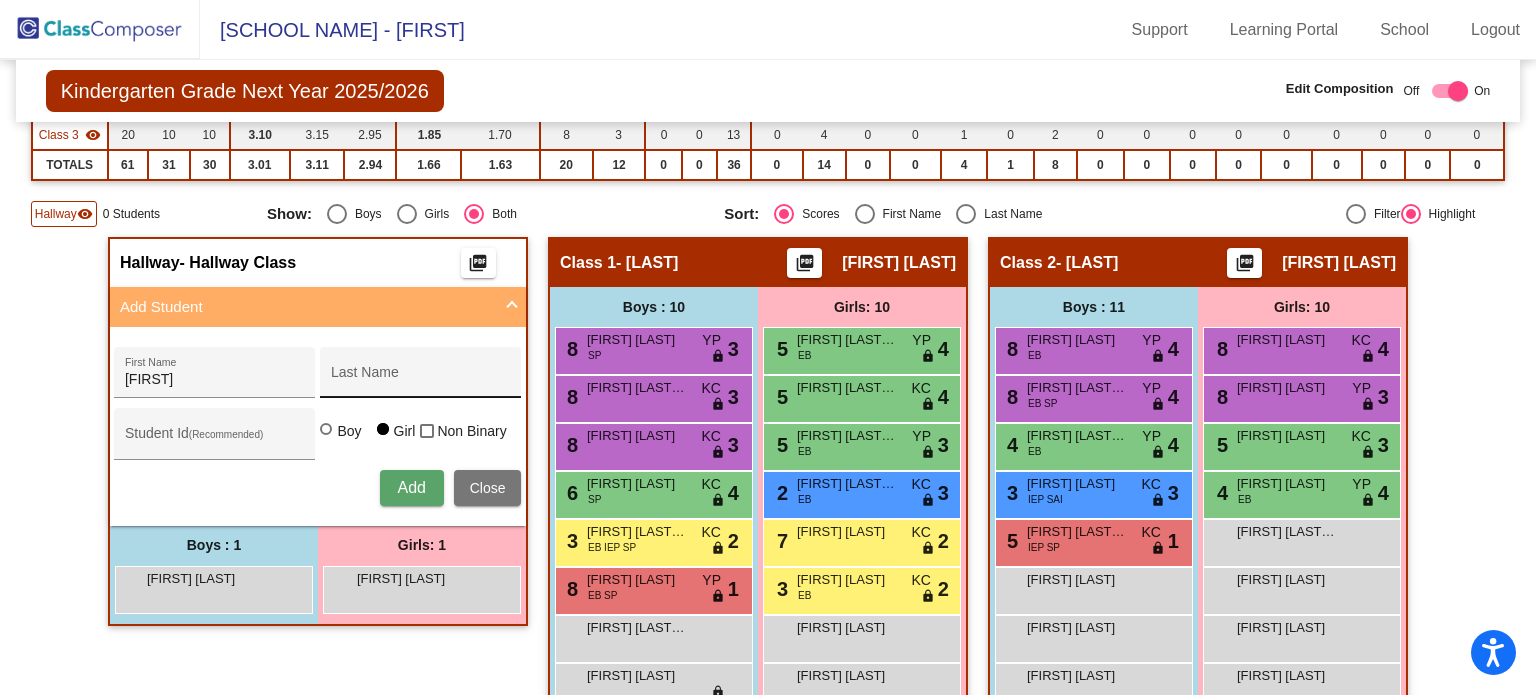 click on "Last Name" at bounding box center [421, 378] 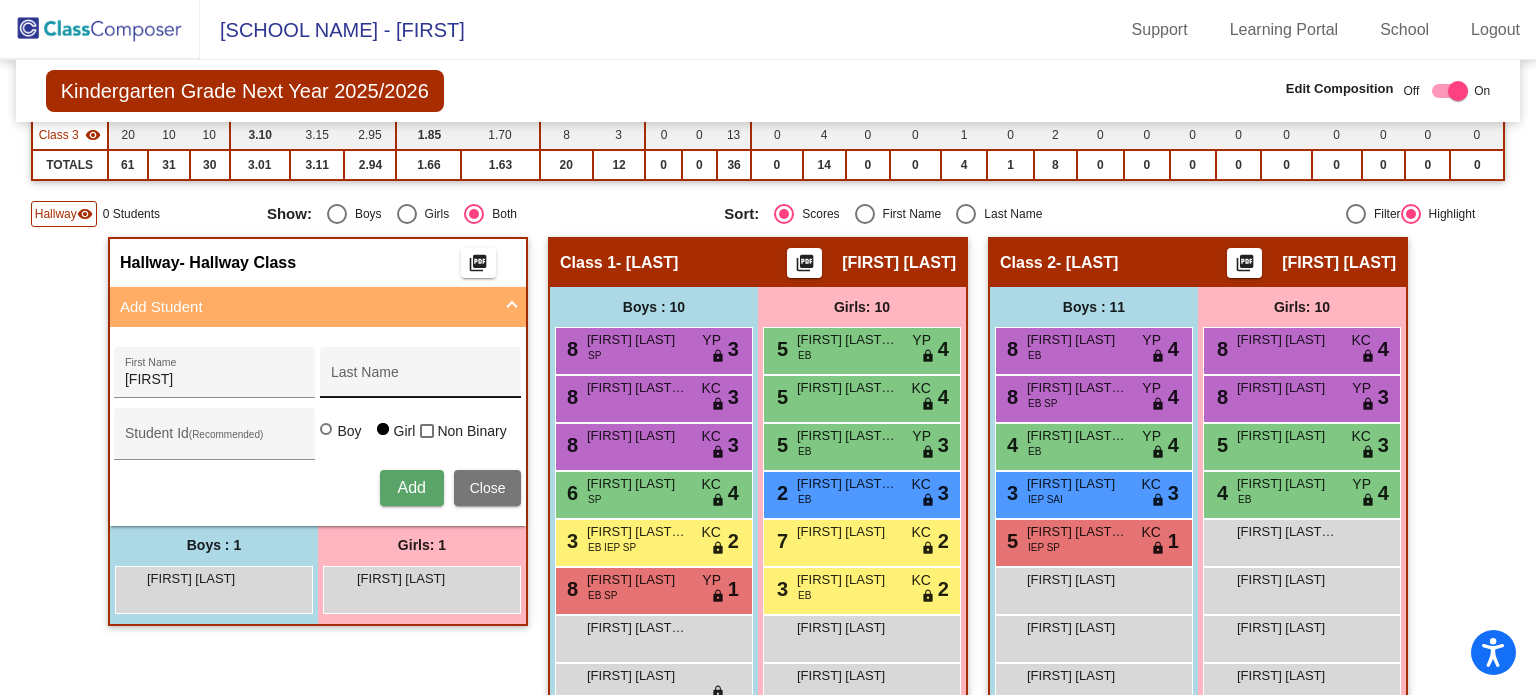 drag, startPoint x: 334, startPoint y: 366, endPoint x: 325, endPoint y: 372, distance: 10.816654 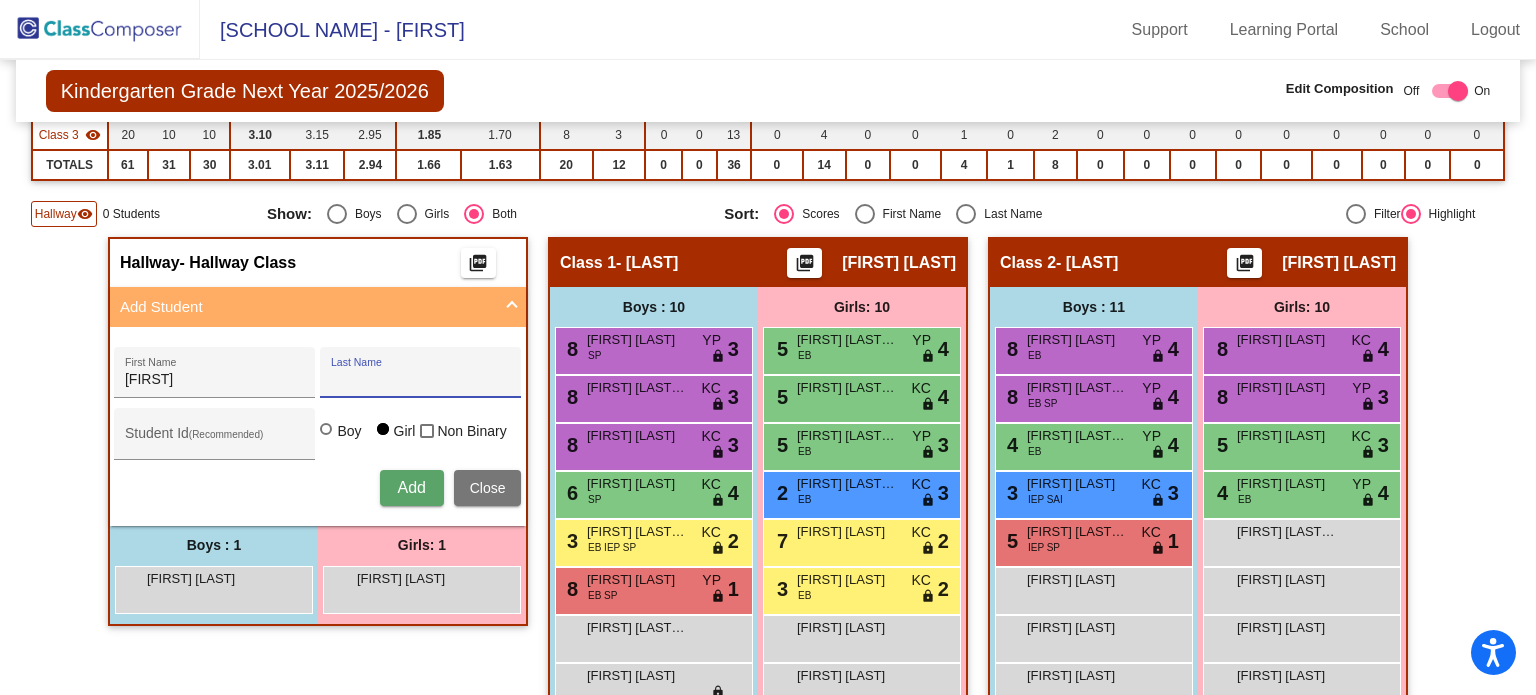 paste on "[LAST]" 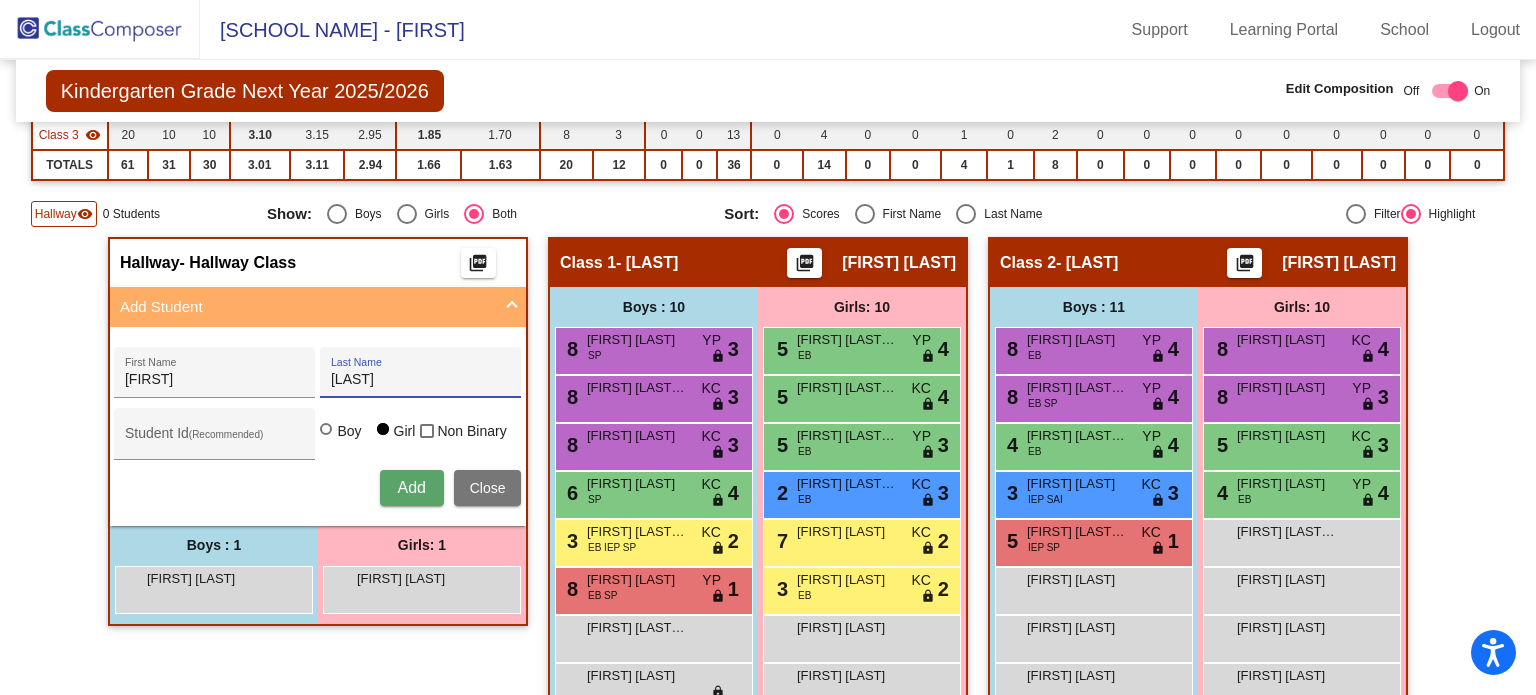 type on "[LAST]" 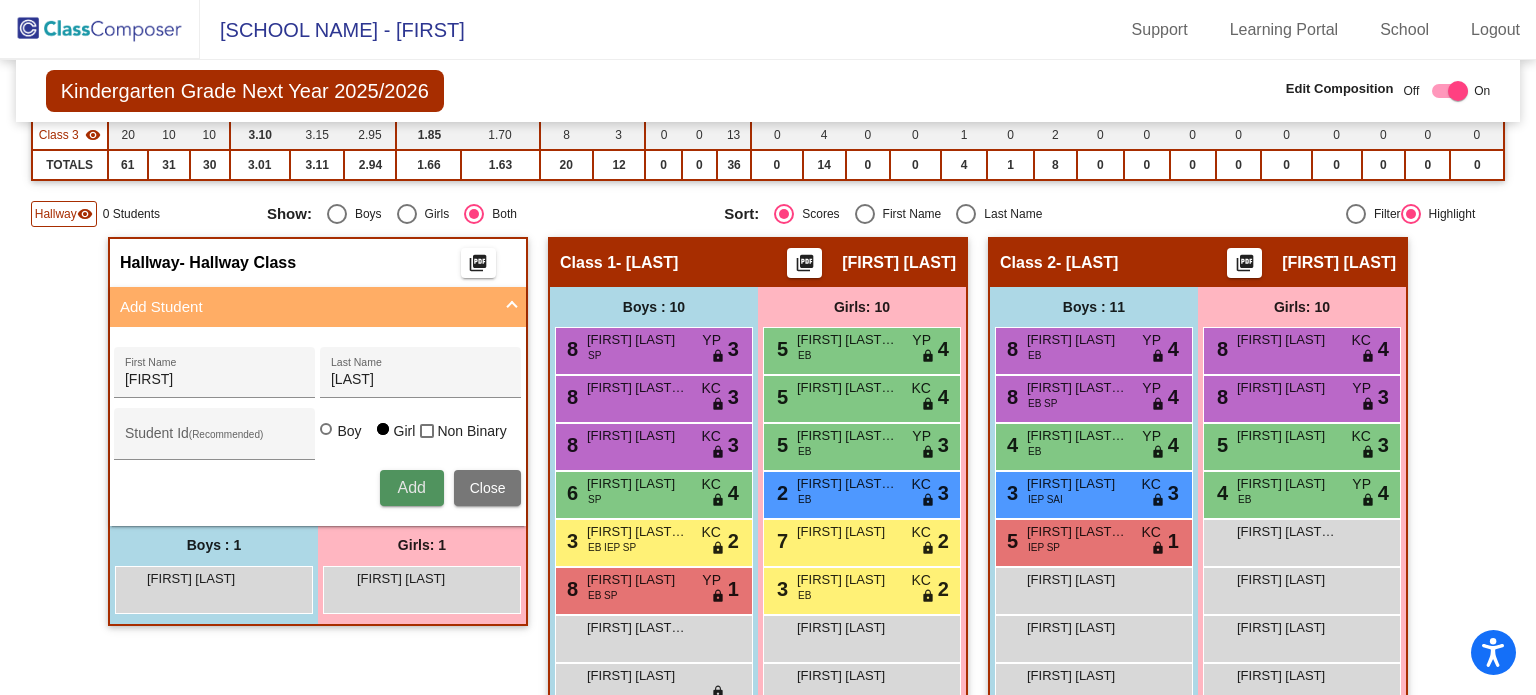 click on "Add" at bounding box center [412, 488] 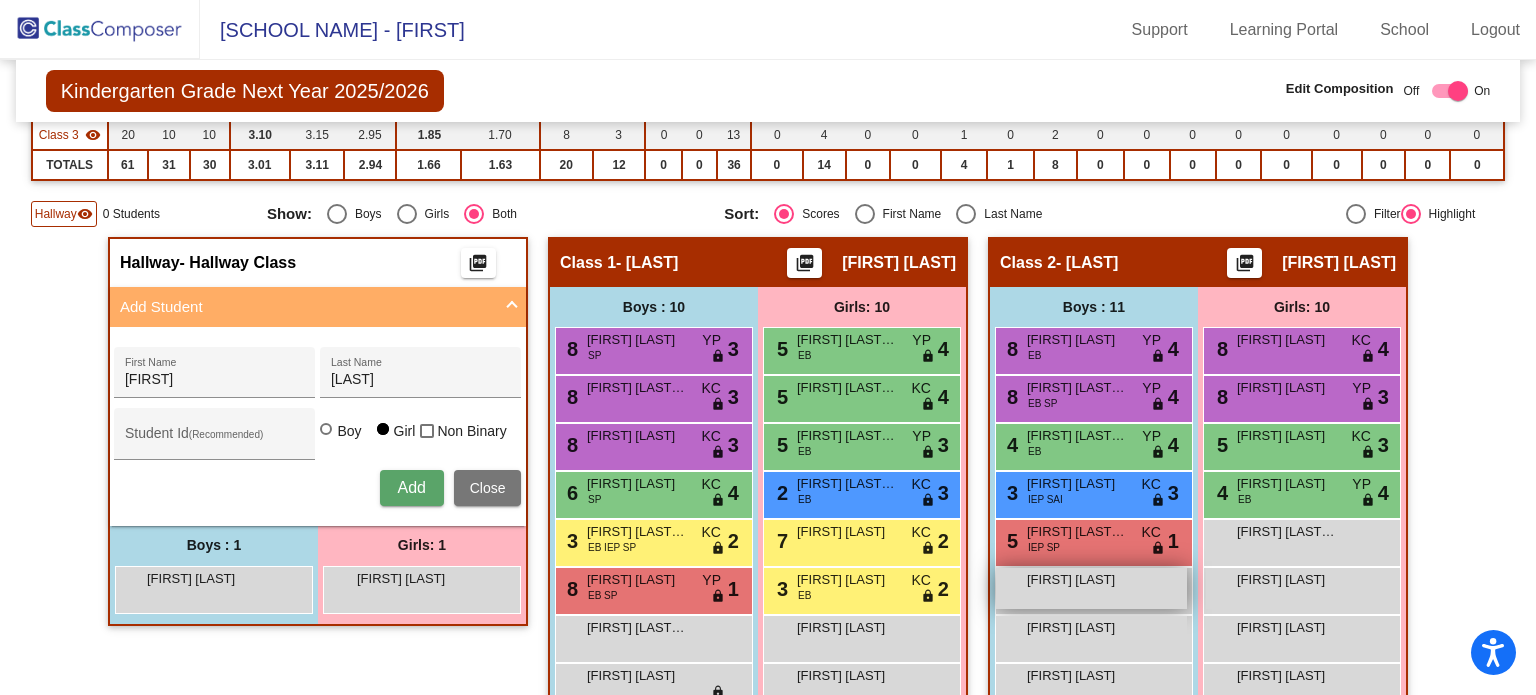 type 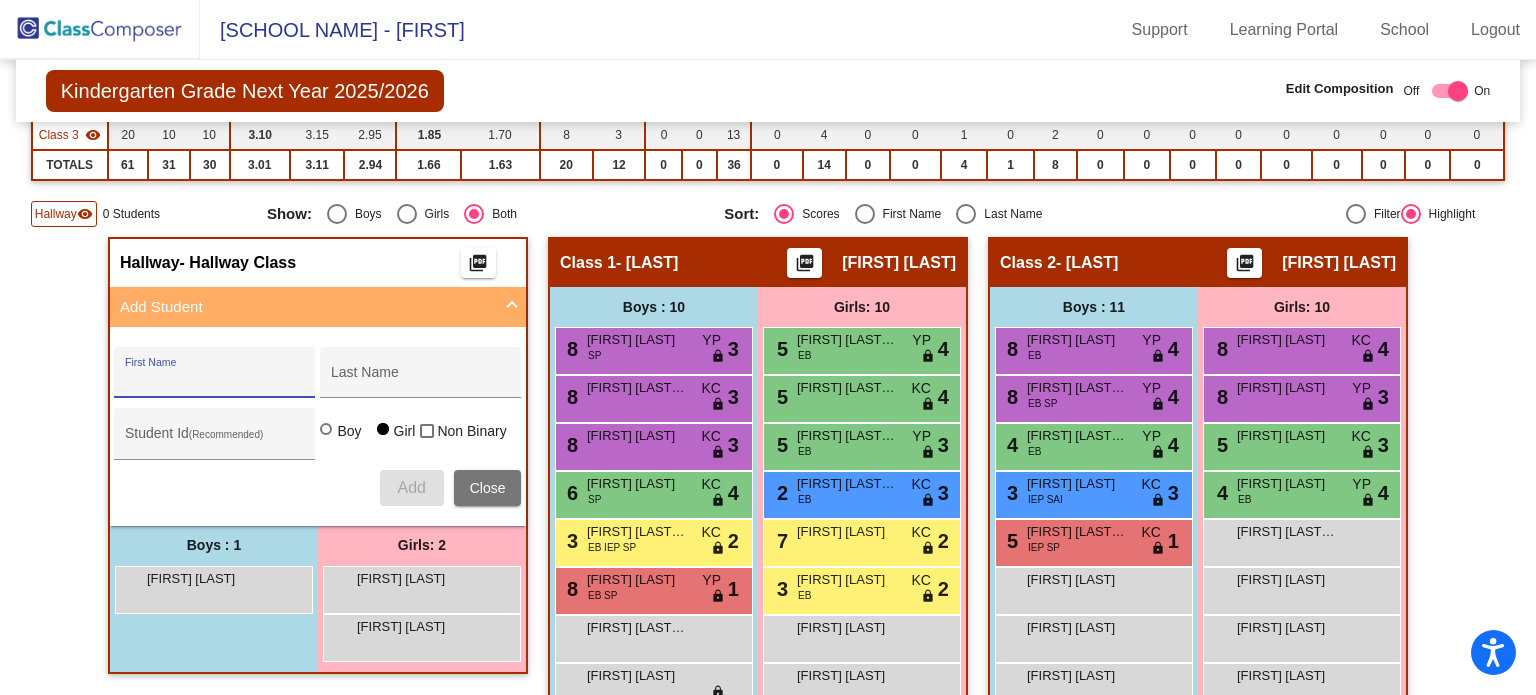 click on "First Name" at bounding box center [215, 380] 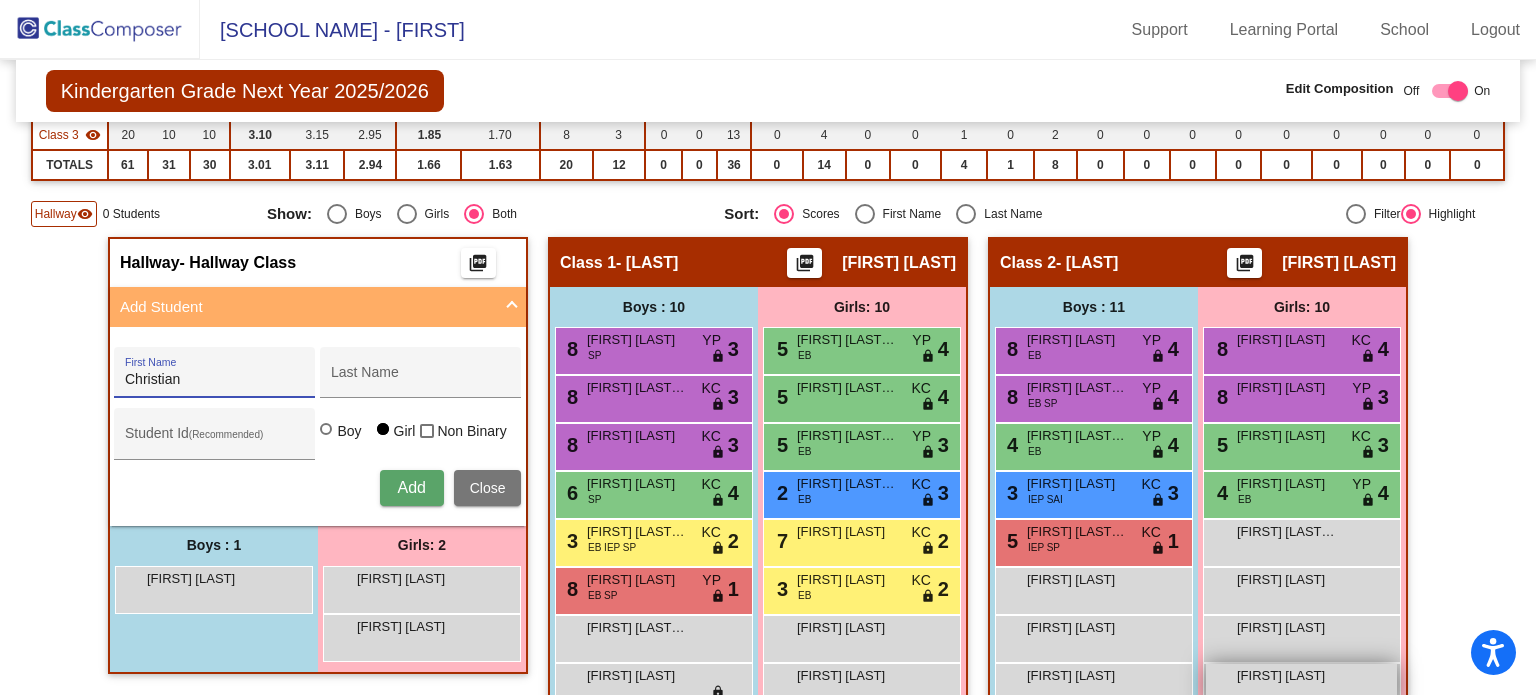 type on "Christian" 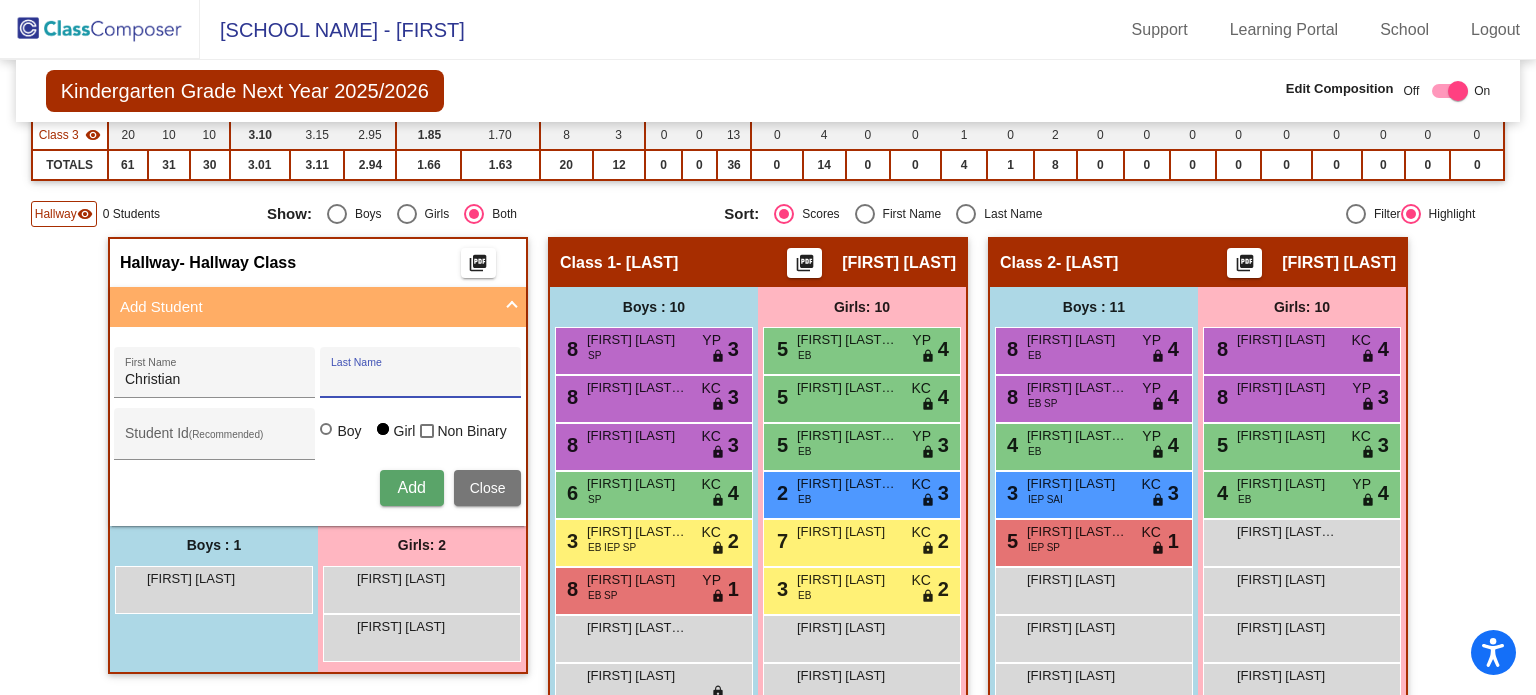 click on "Last Name" at bounding box center [421, 380] 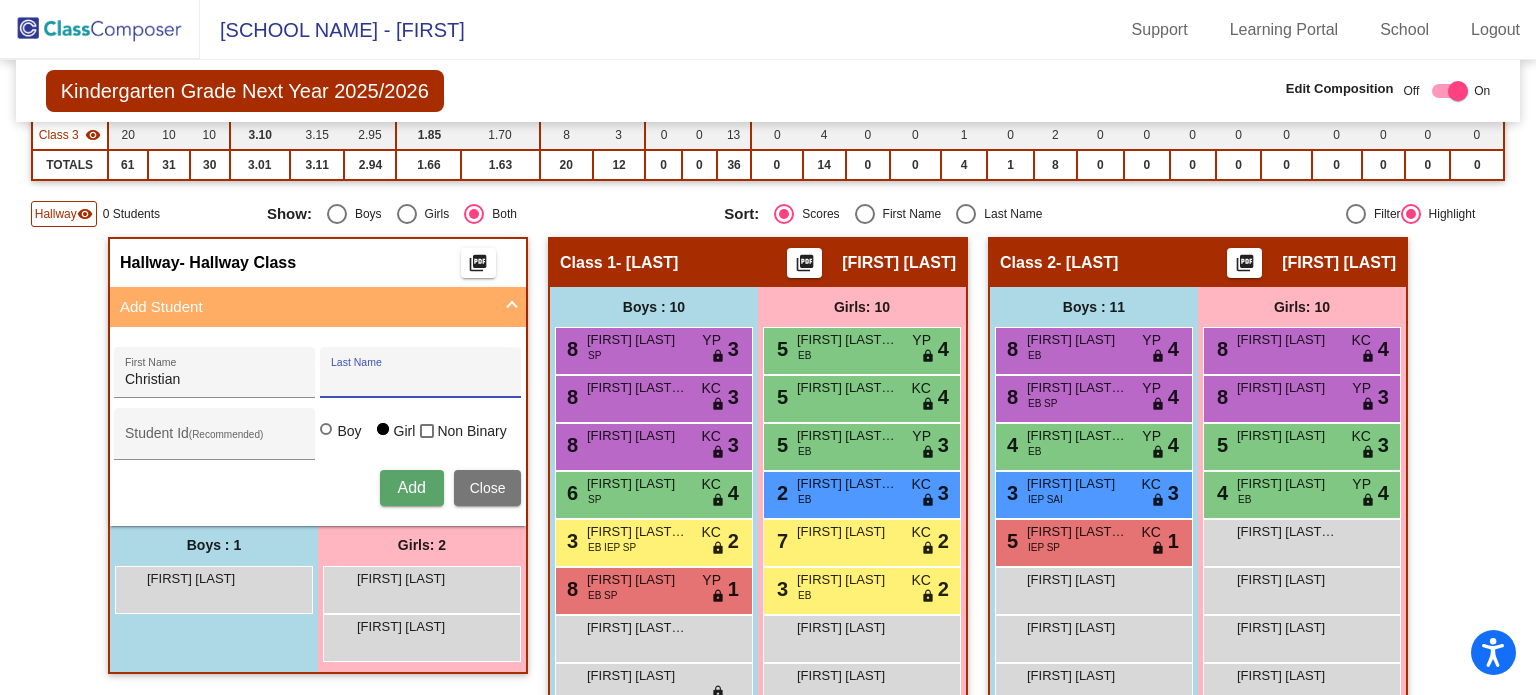 paste on "[LAST] [LAST]" 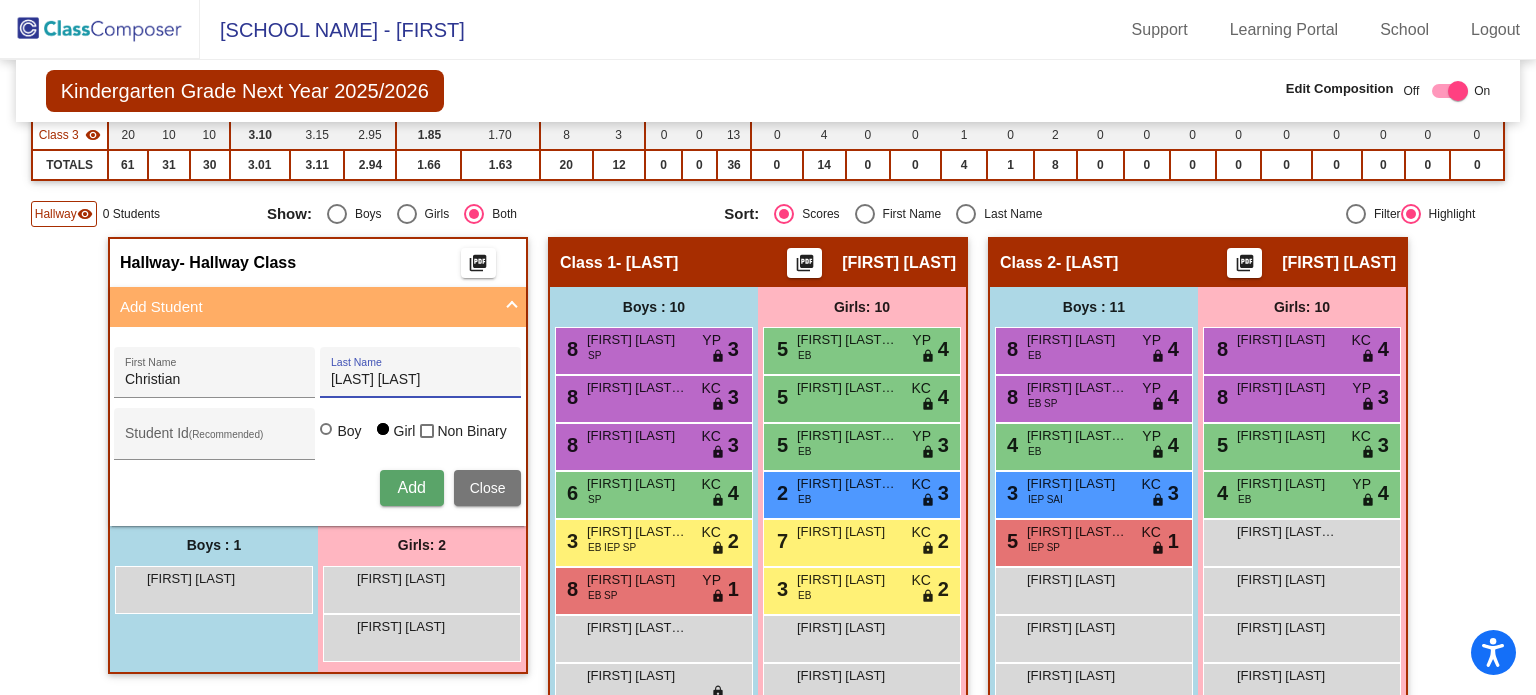 type on "[LAST] [LAST]" 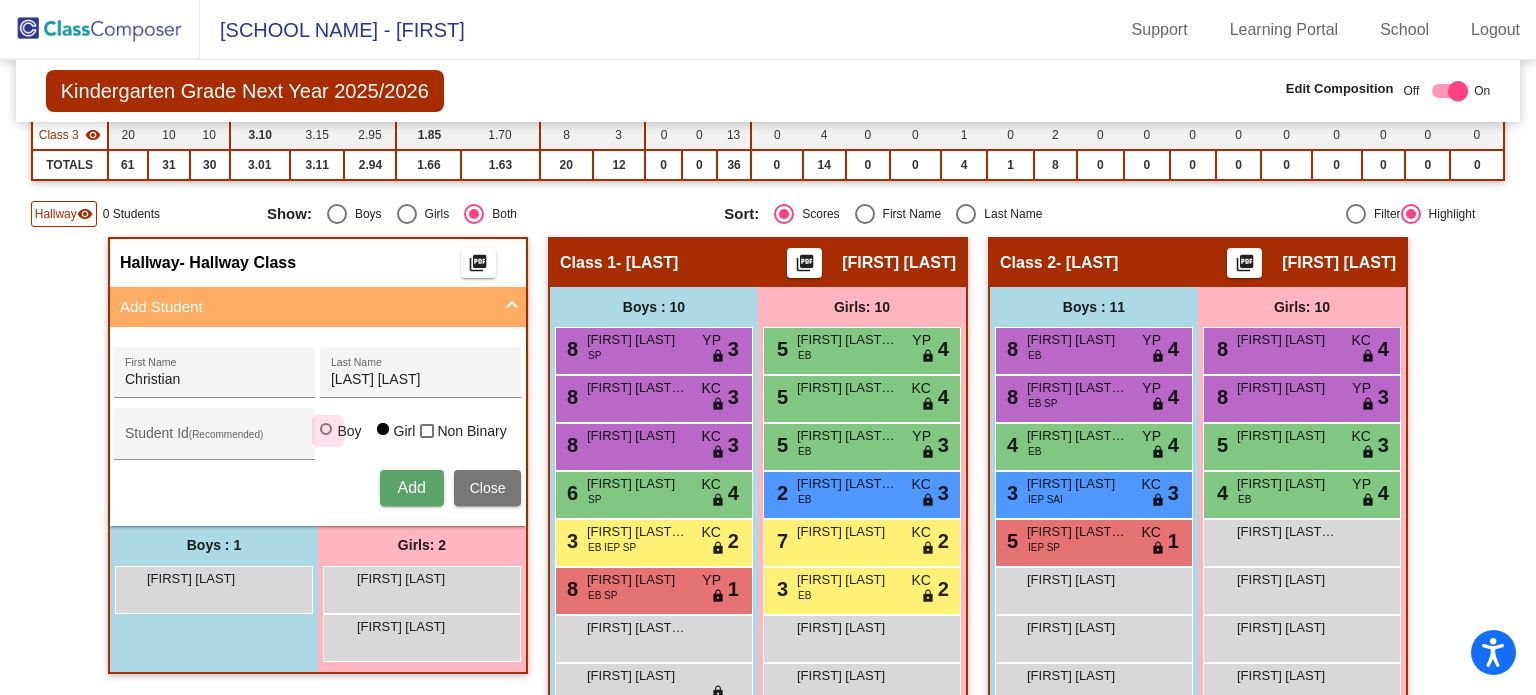 click at bounding box center [326, 429] 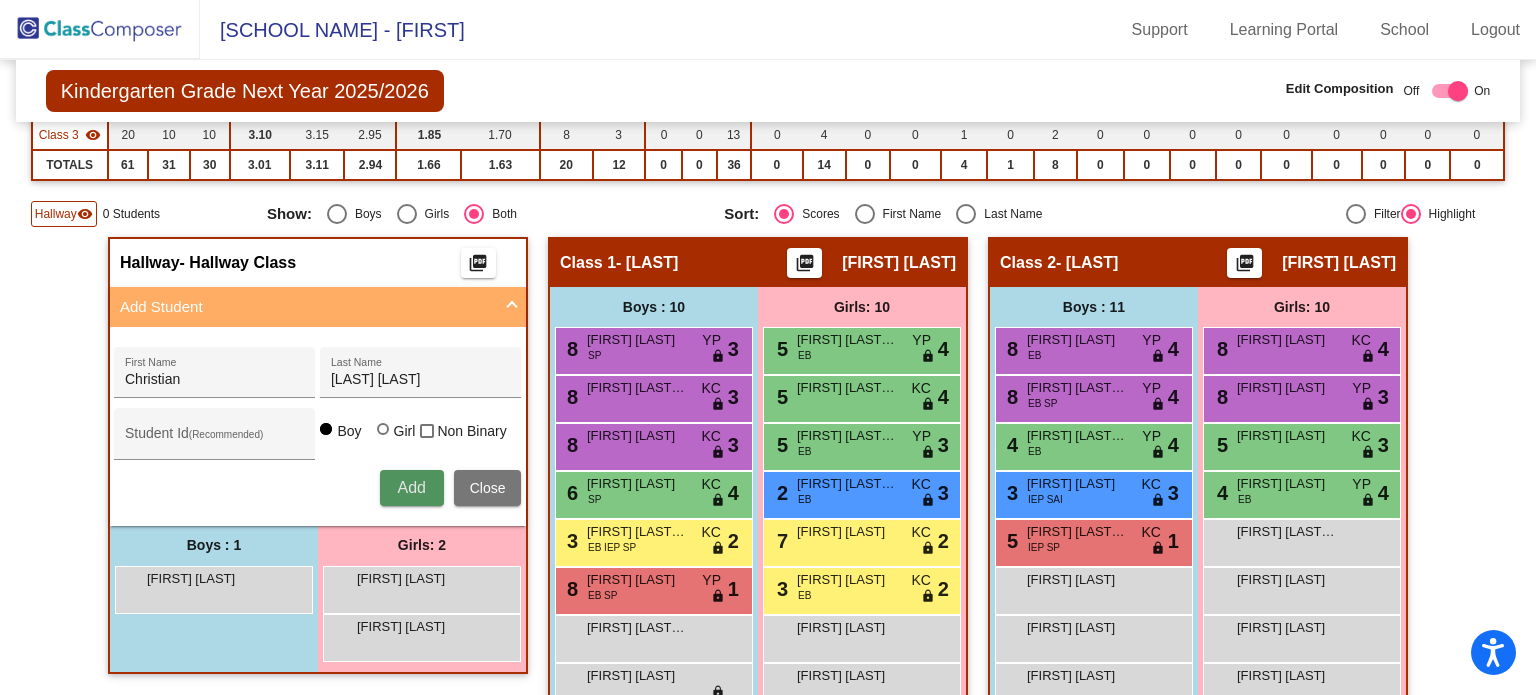 click on "Add" at bounding box center (411, 487) 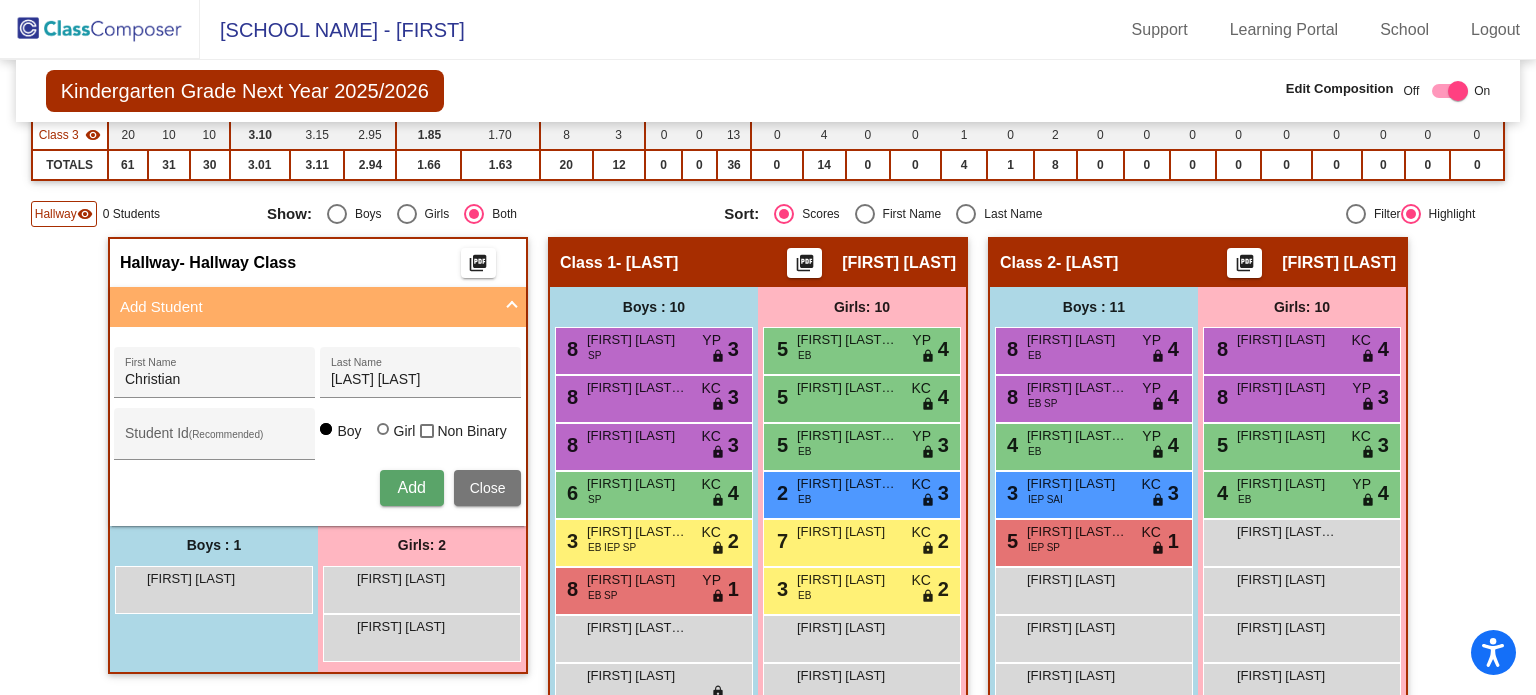 type 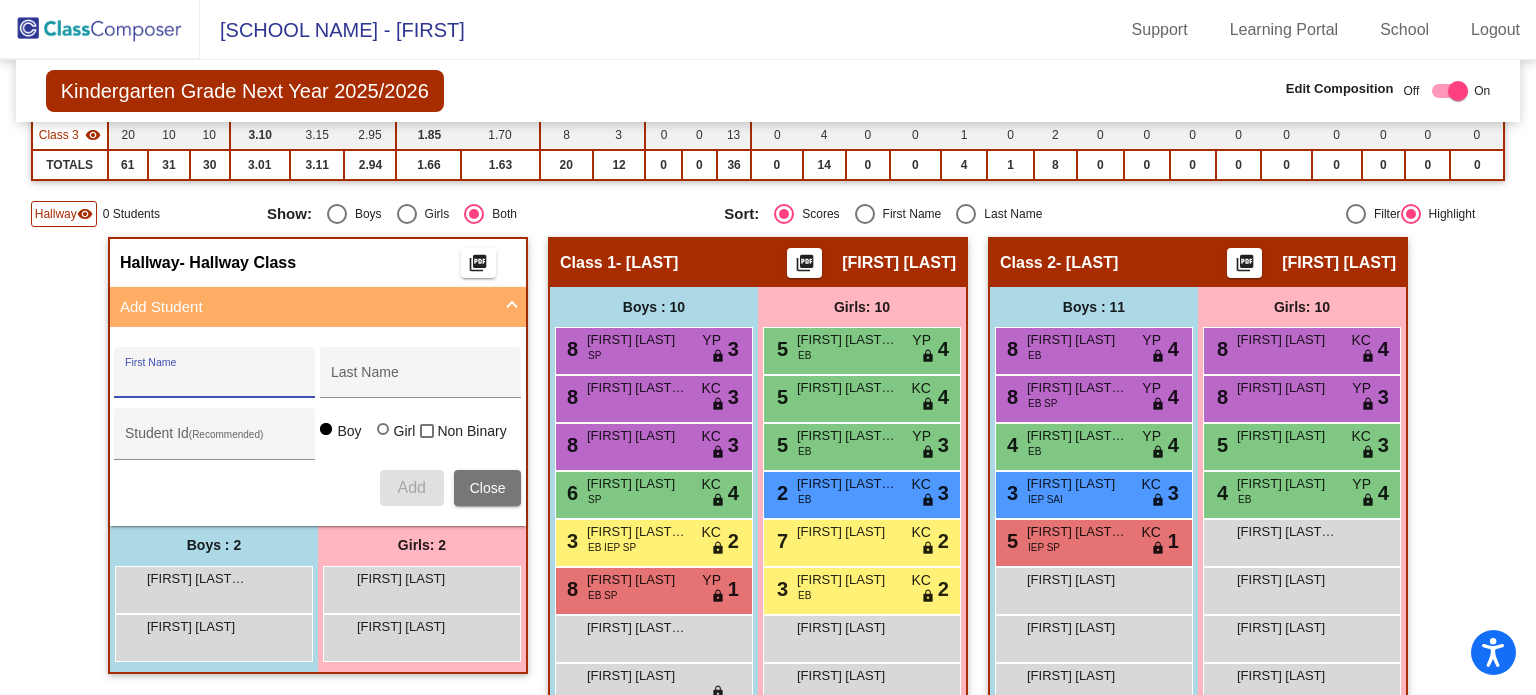 click on "First Name" at bounding box center (215, 380) 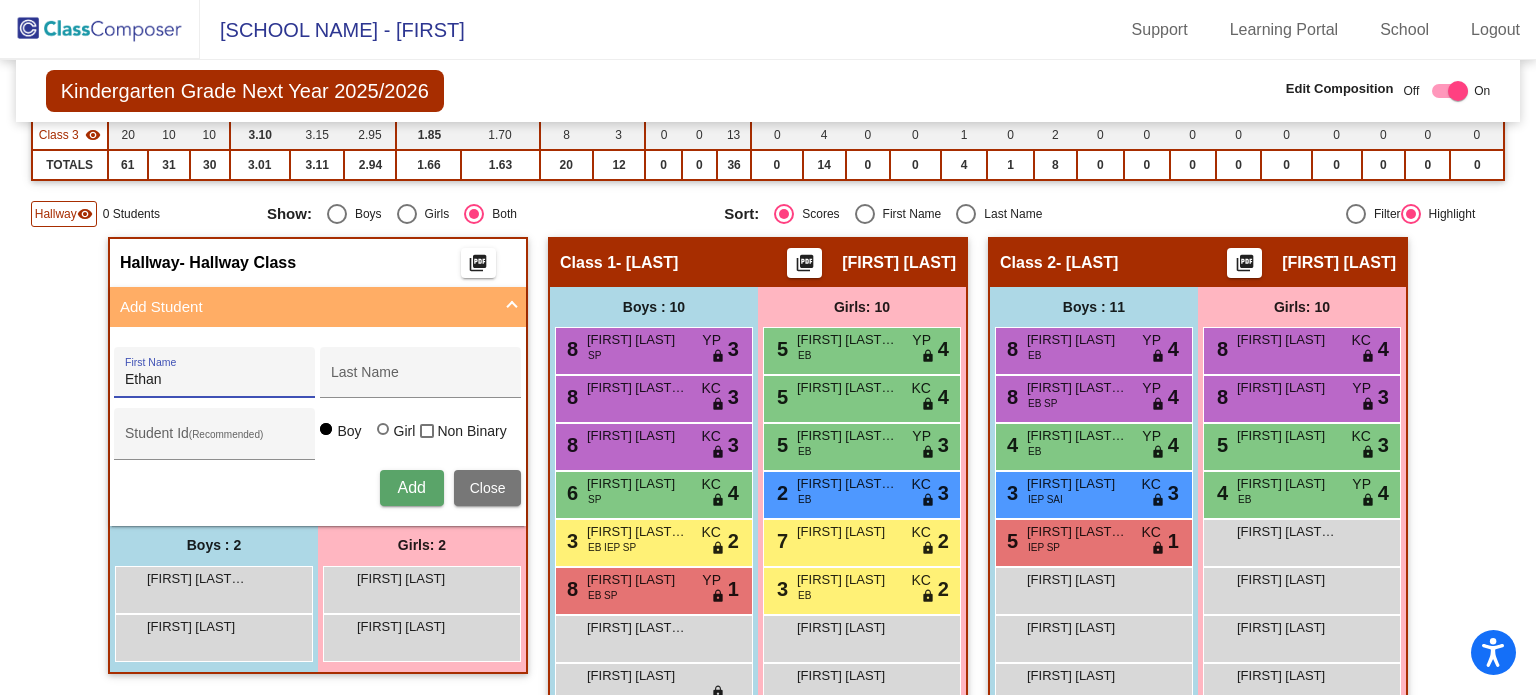 type on "Ethan" 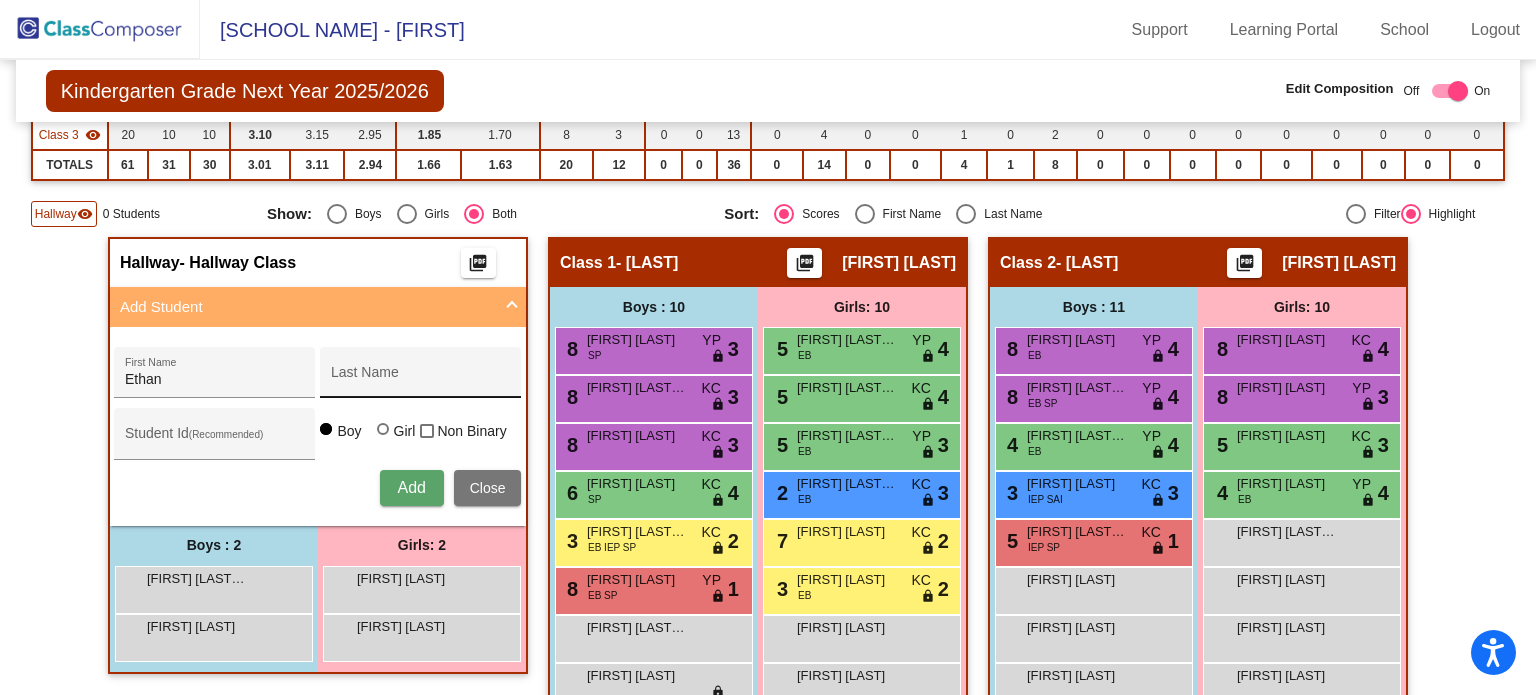 click on "Last Name" at bounding box center [421, 380] 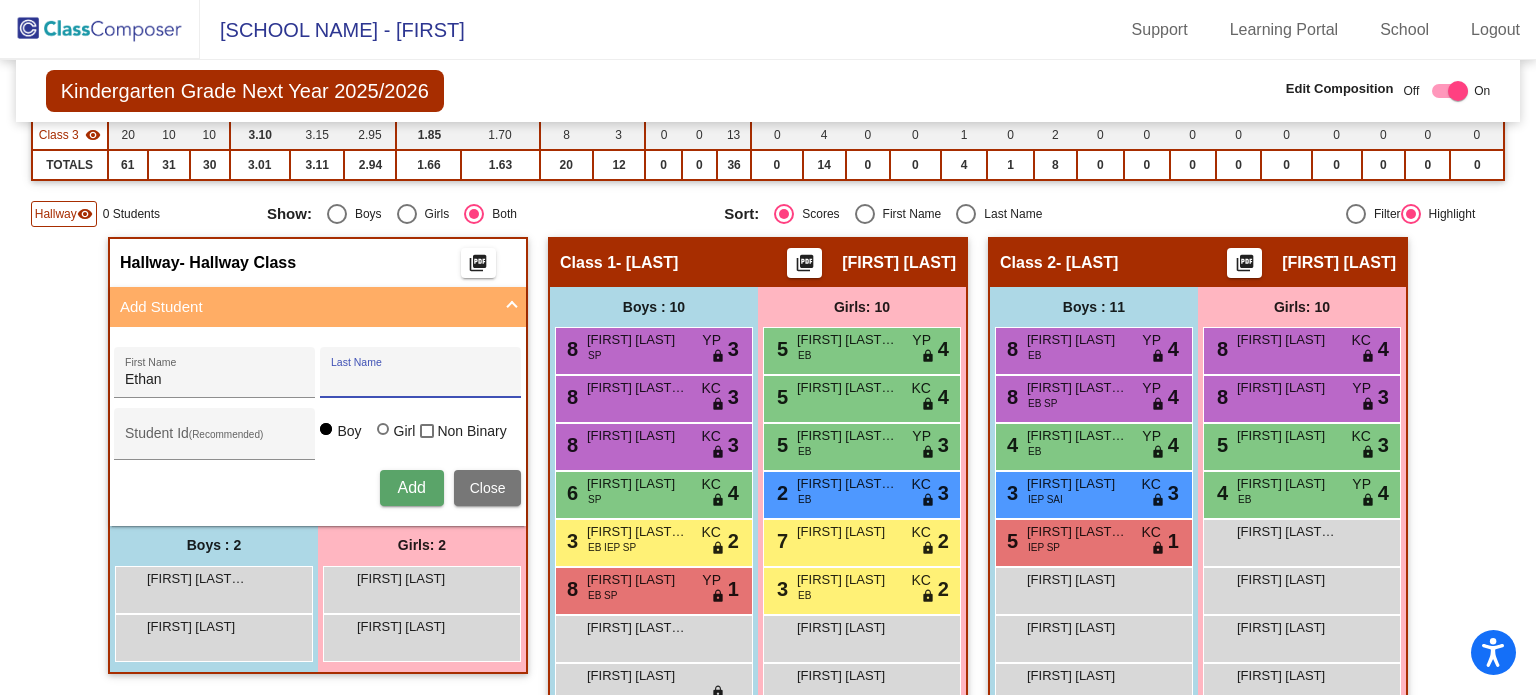paste on "Hancock" 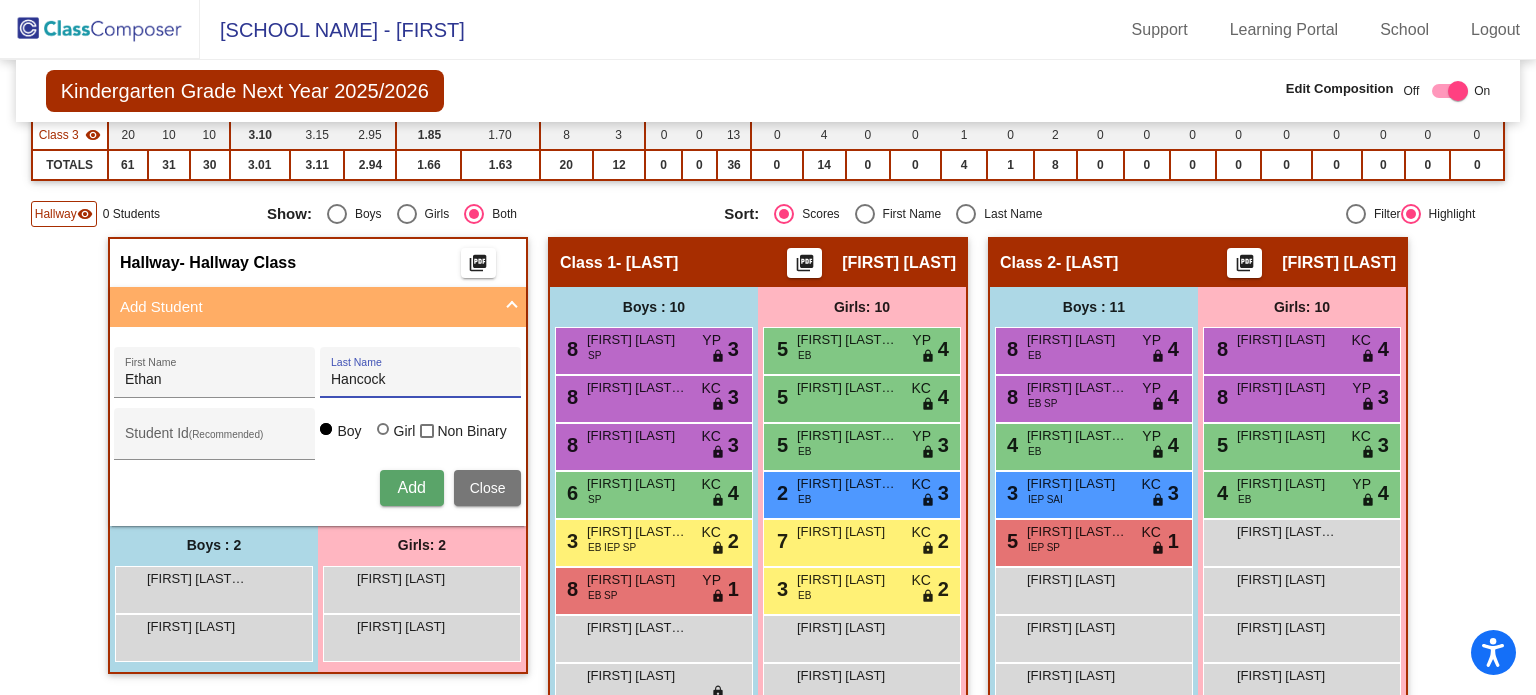 type on "Hancock" 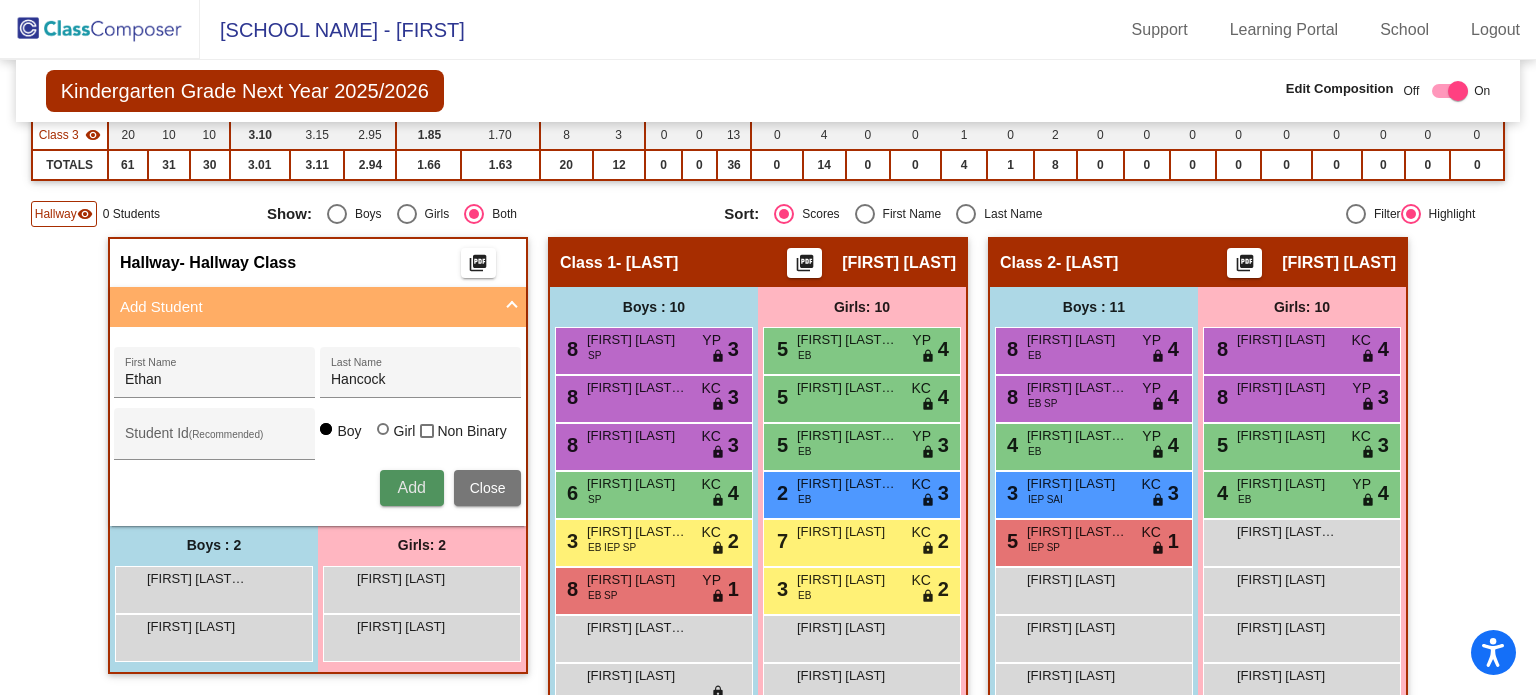 click on "Add" at bounding box center [411, 487] 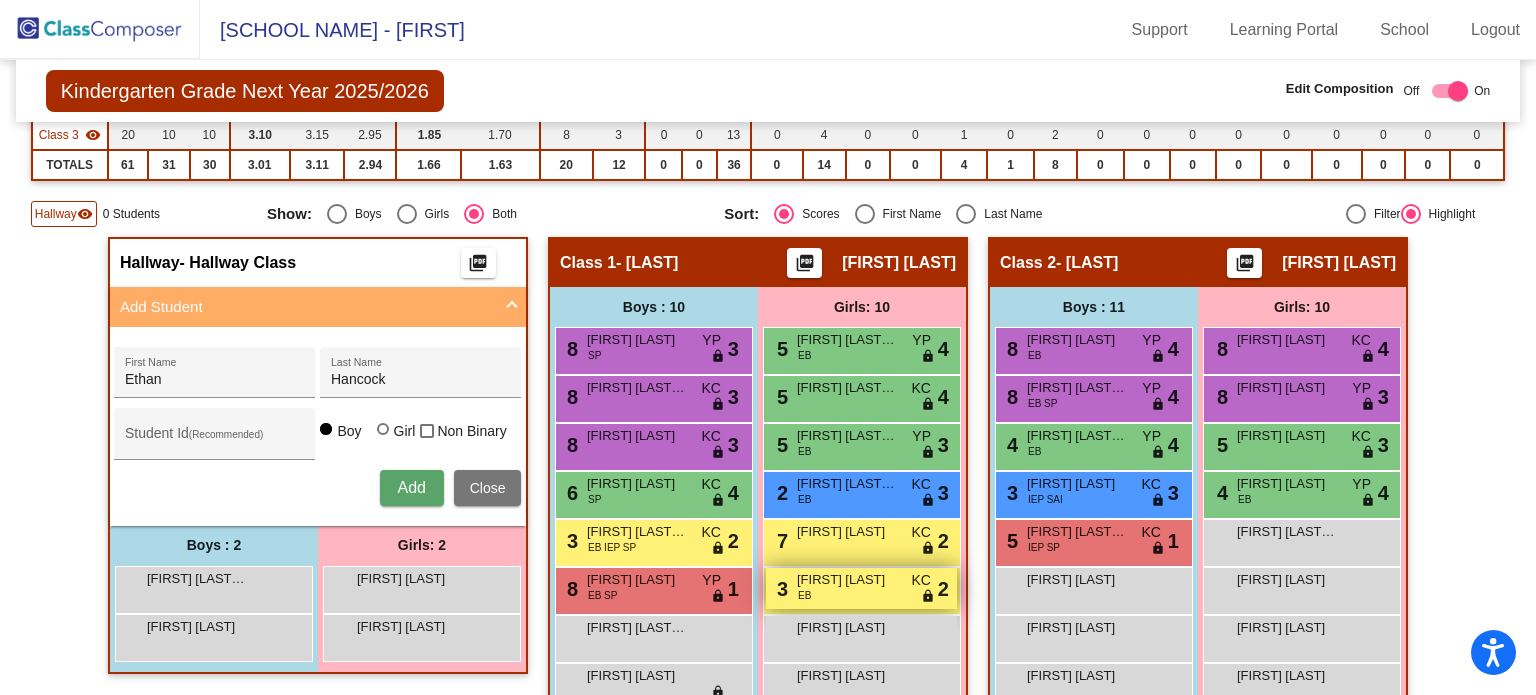 type 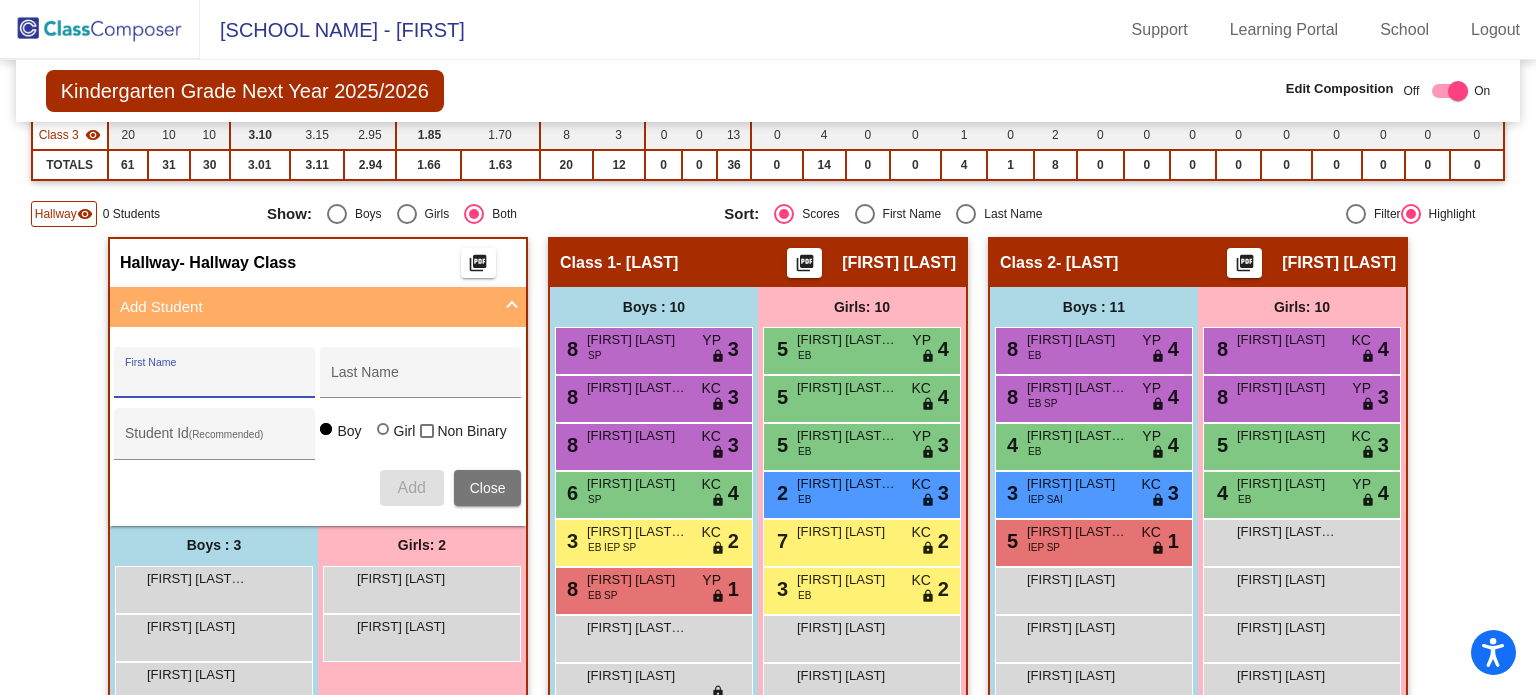 click on "First Name" at bounding box center (215, 380) 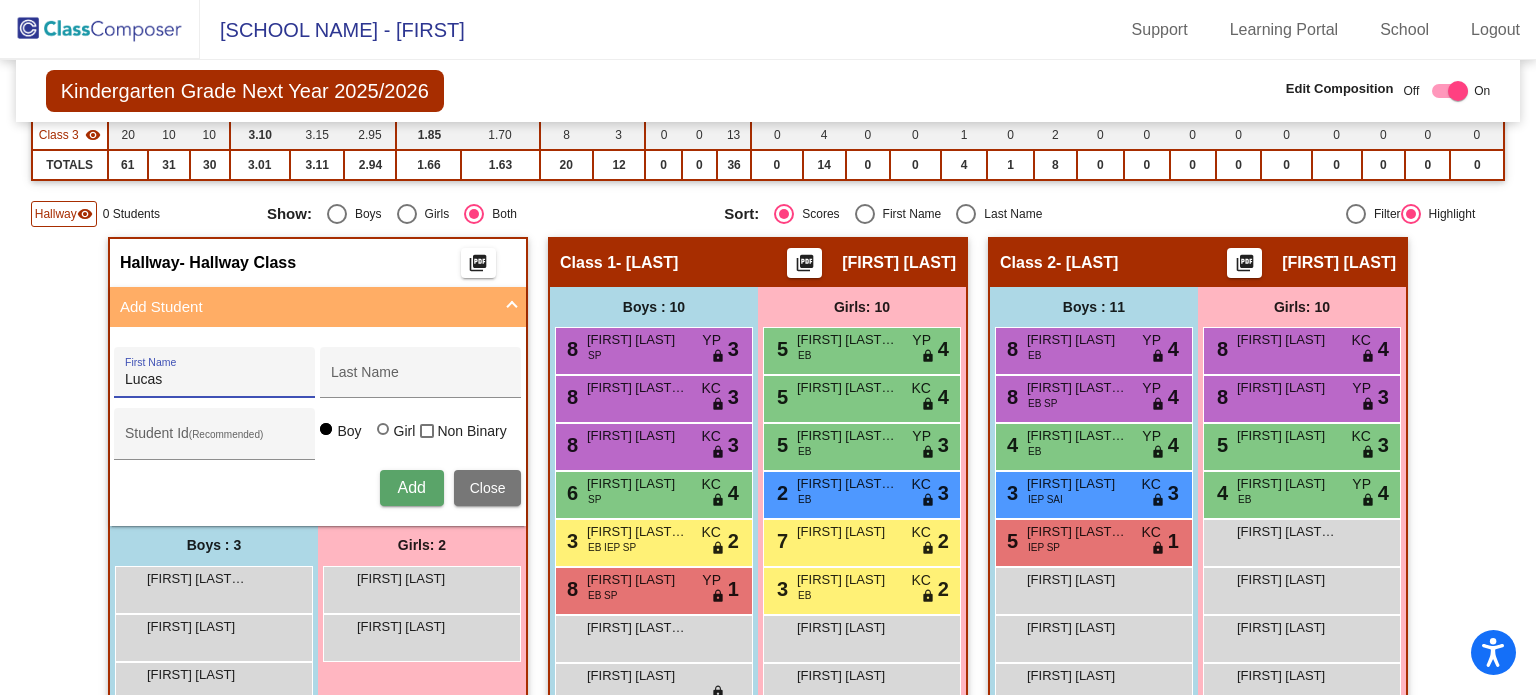 type on "Lucas" 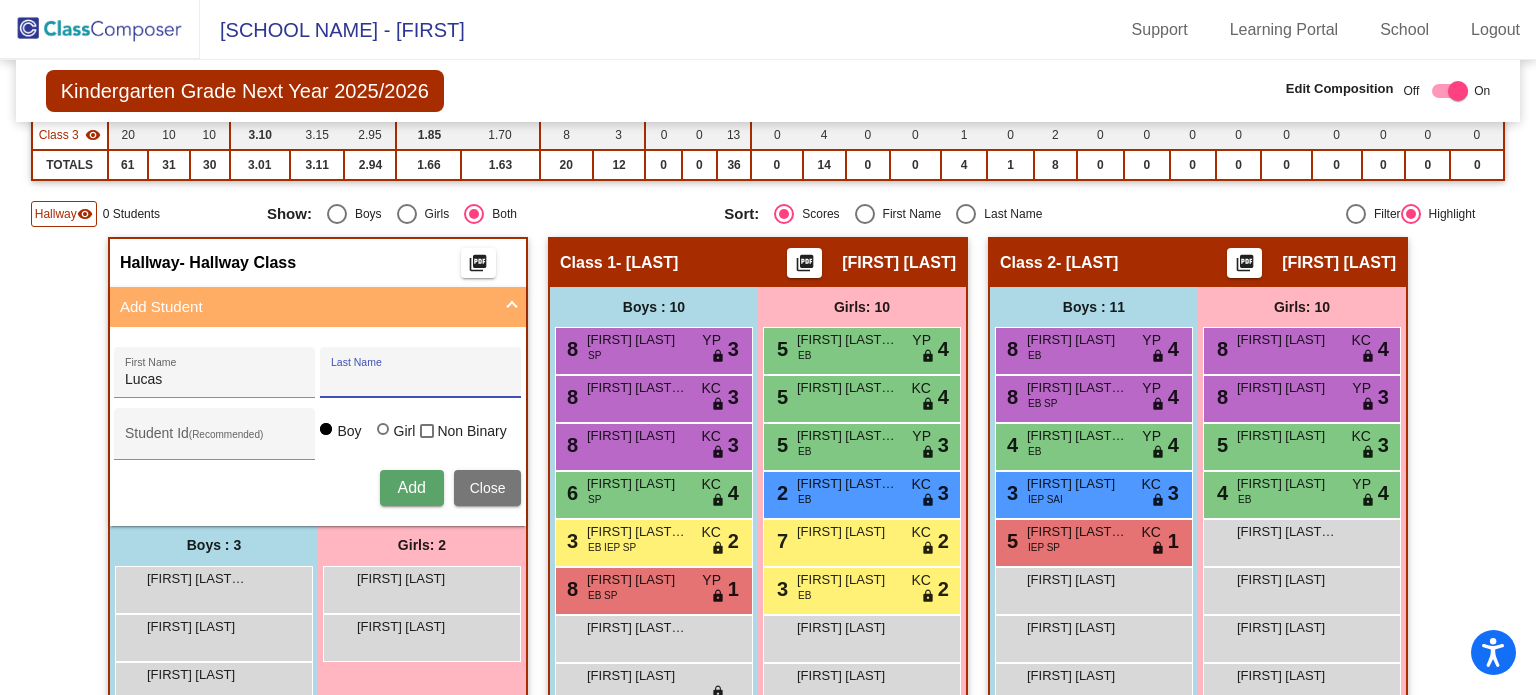 click on "Last Name" at bounding box center [421, 380] 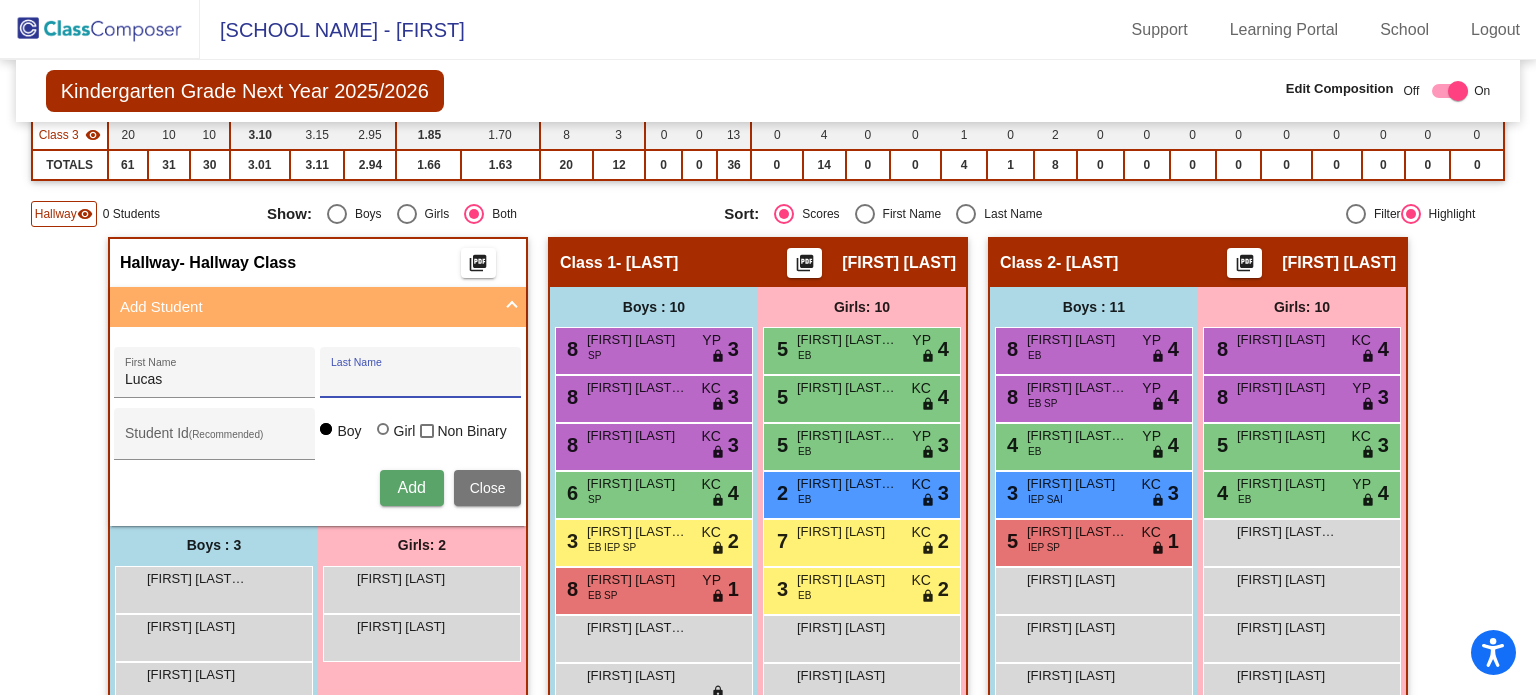 paste on "[LAST]" 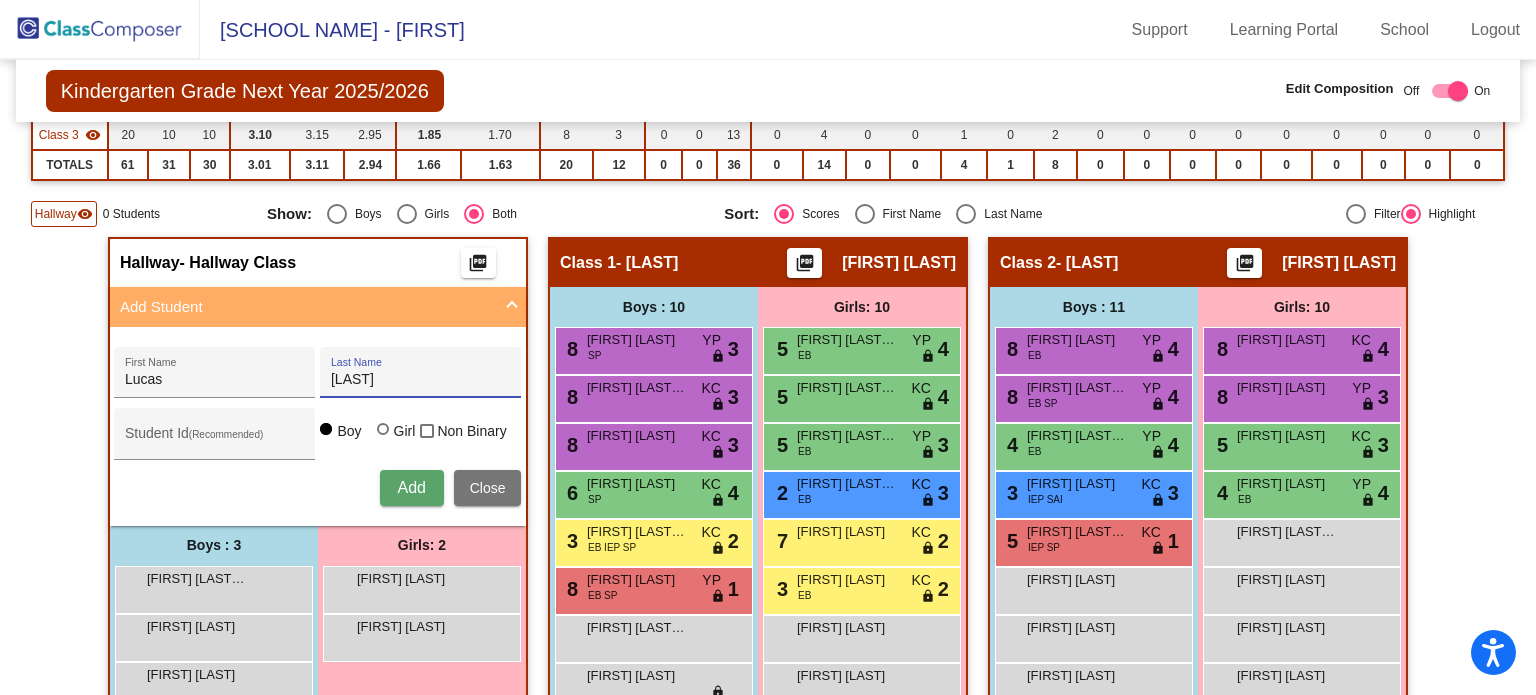 type on "[LAST]" 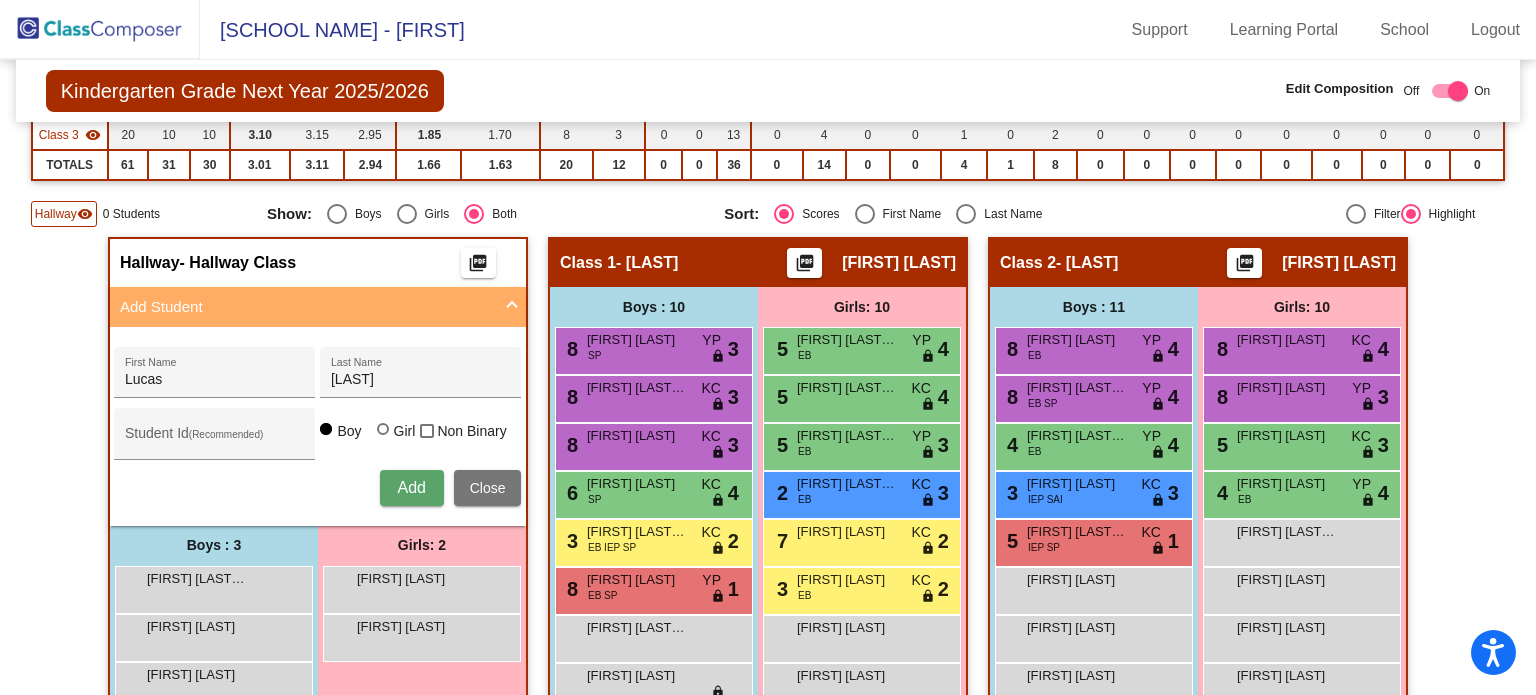 type 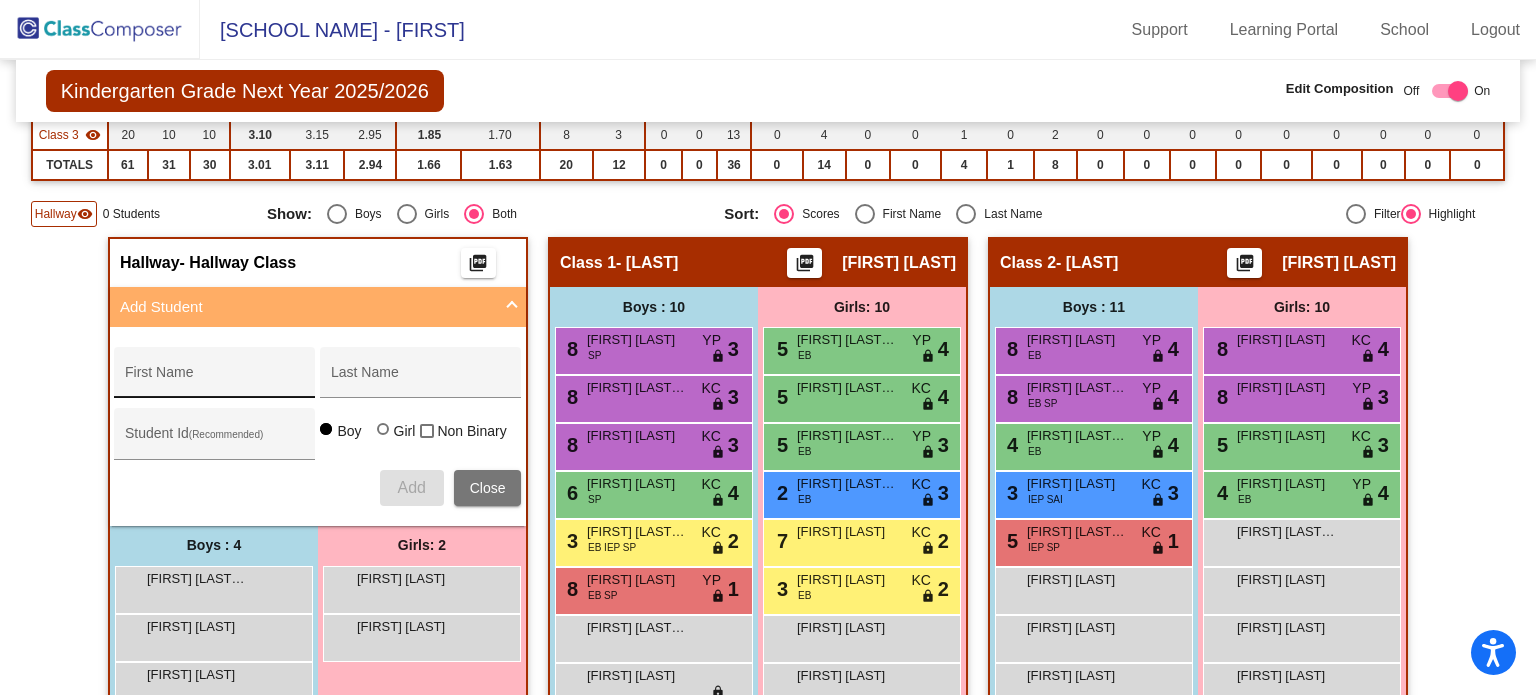click on "First Name" at bounding box center [215, 380] 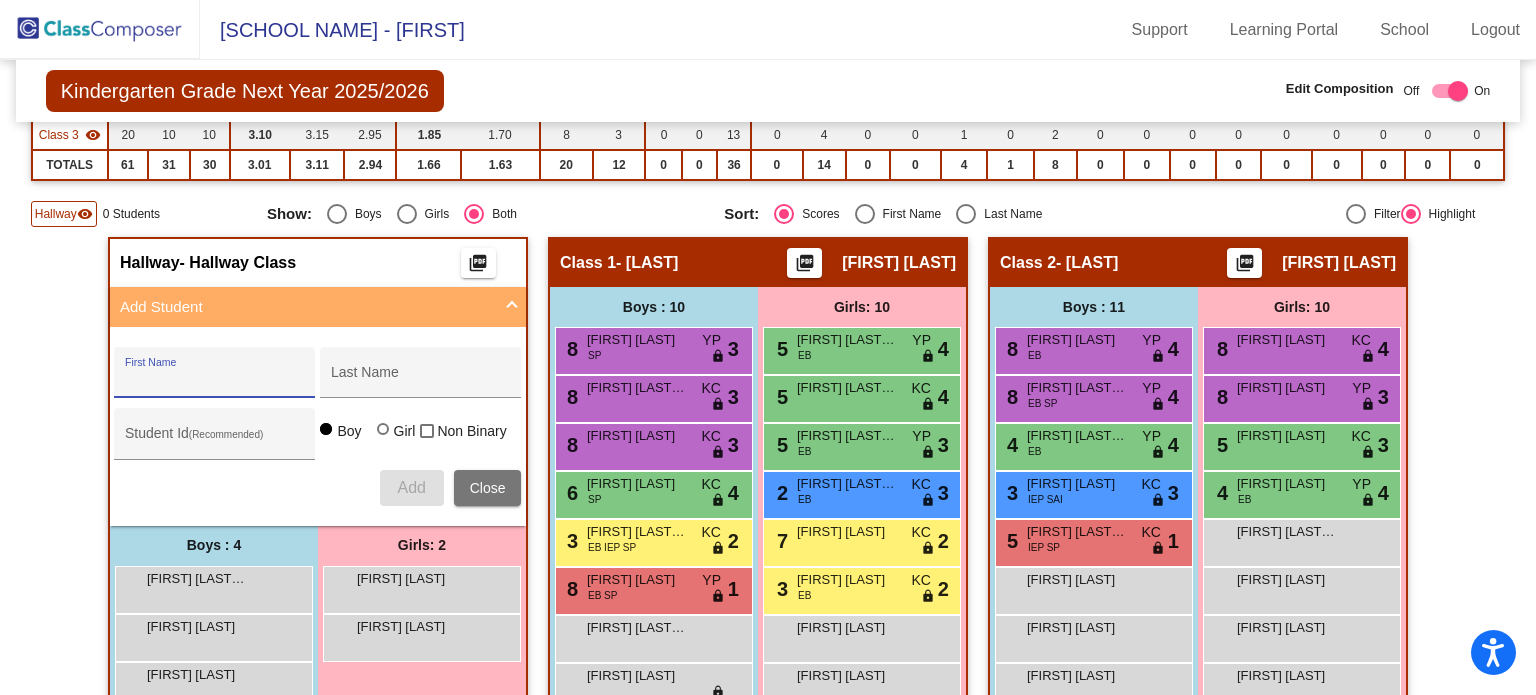 paste on "[FIRST]" 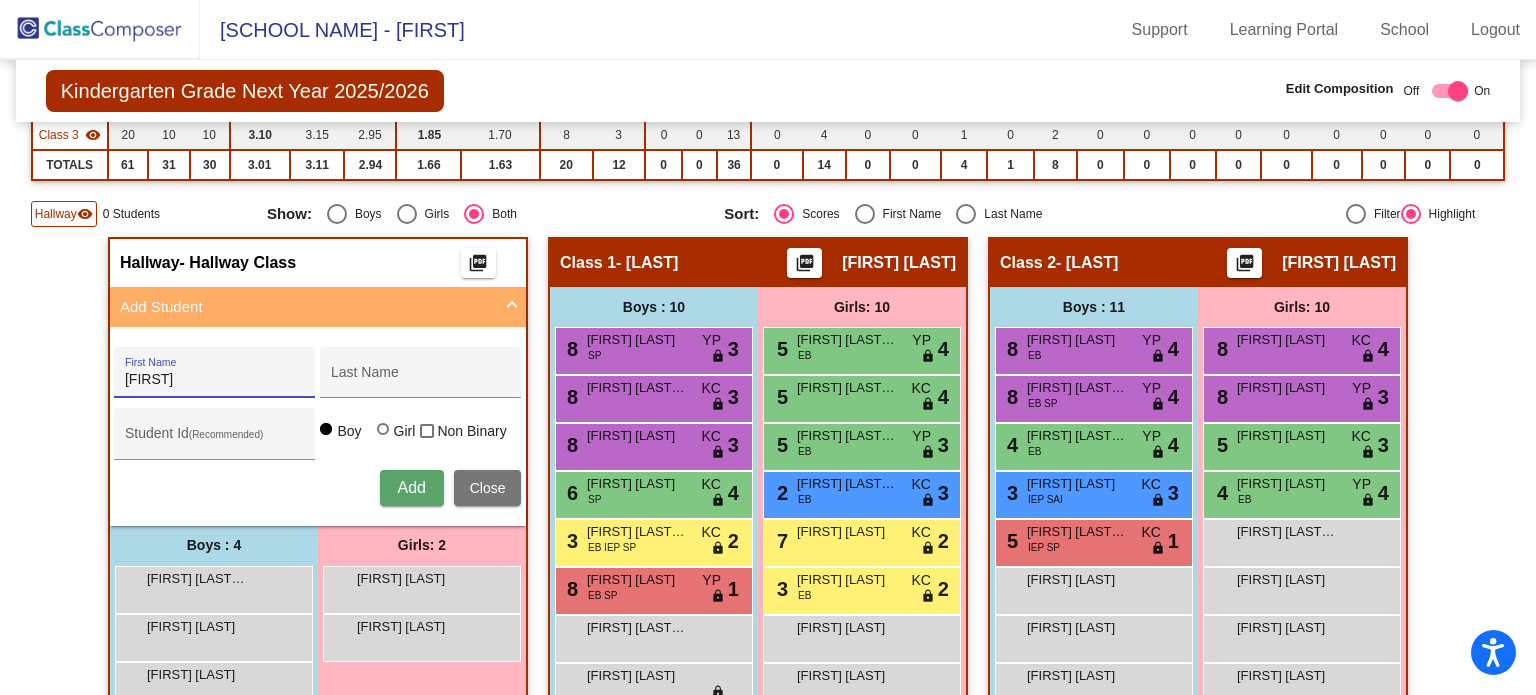 type on "[FIRST]" 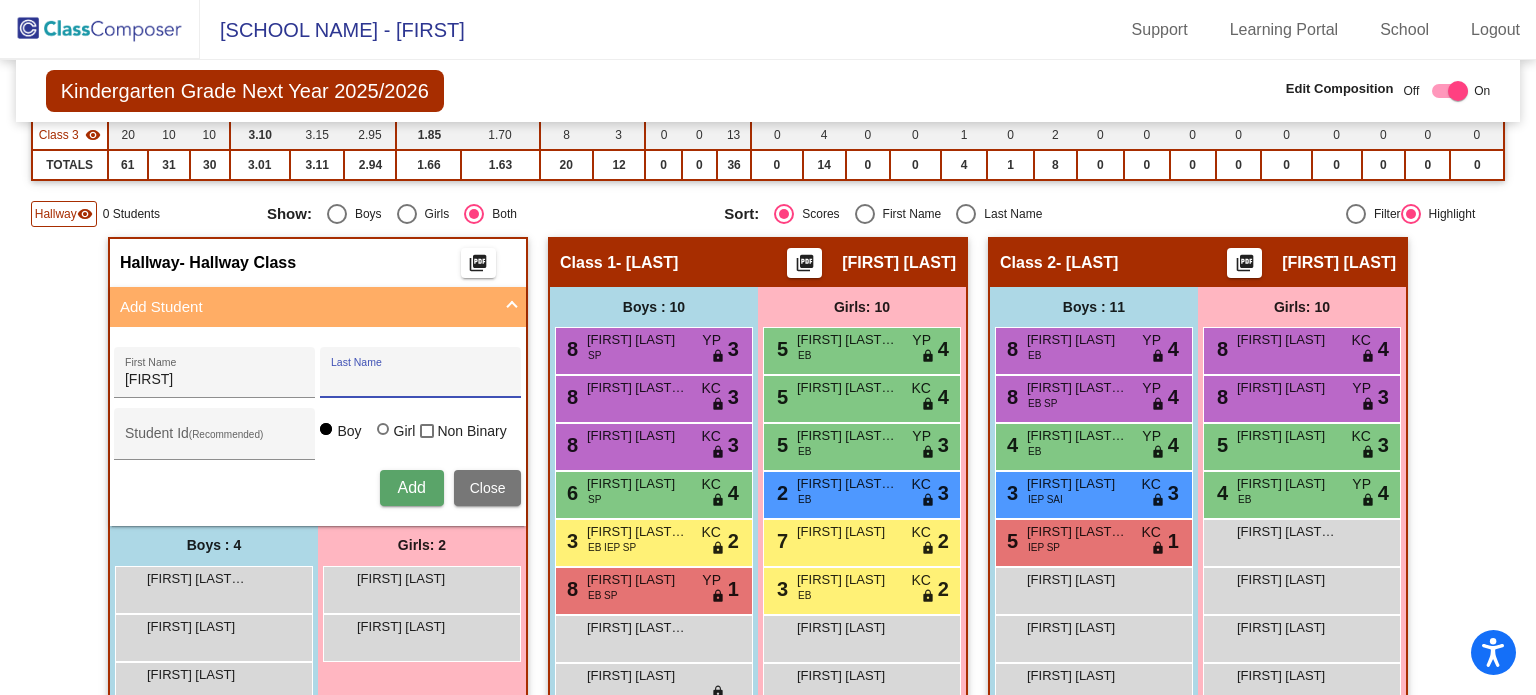 click on "Last Name" at bounding box center (421, 380) 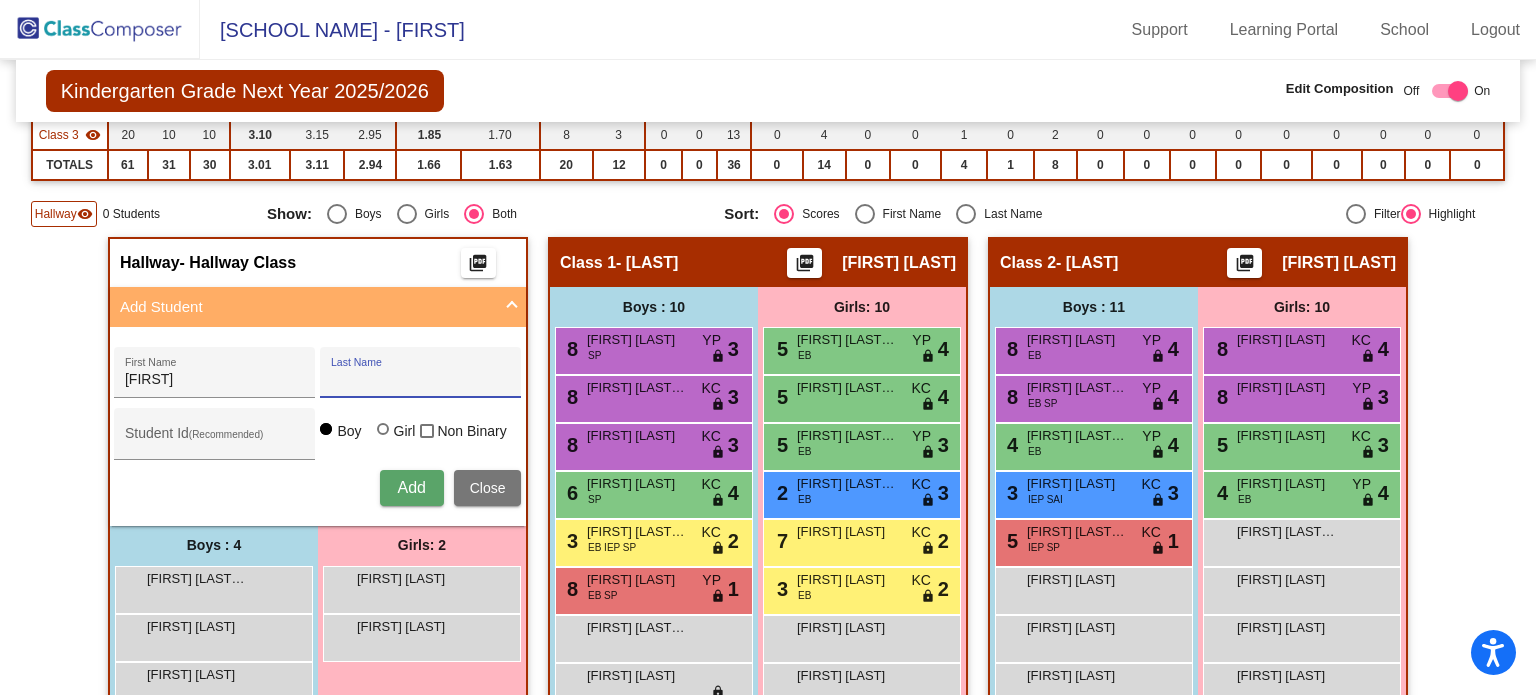 paste on "Ramos" 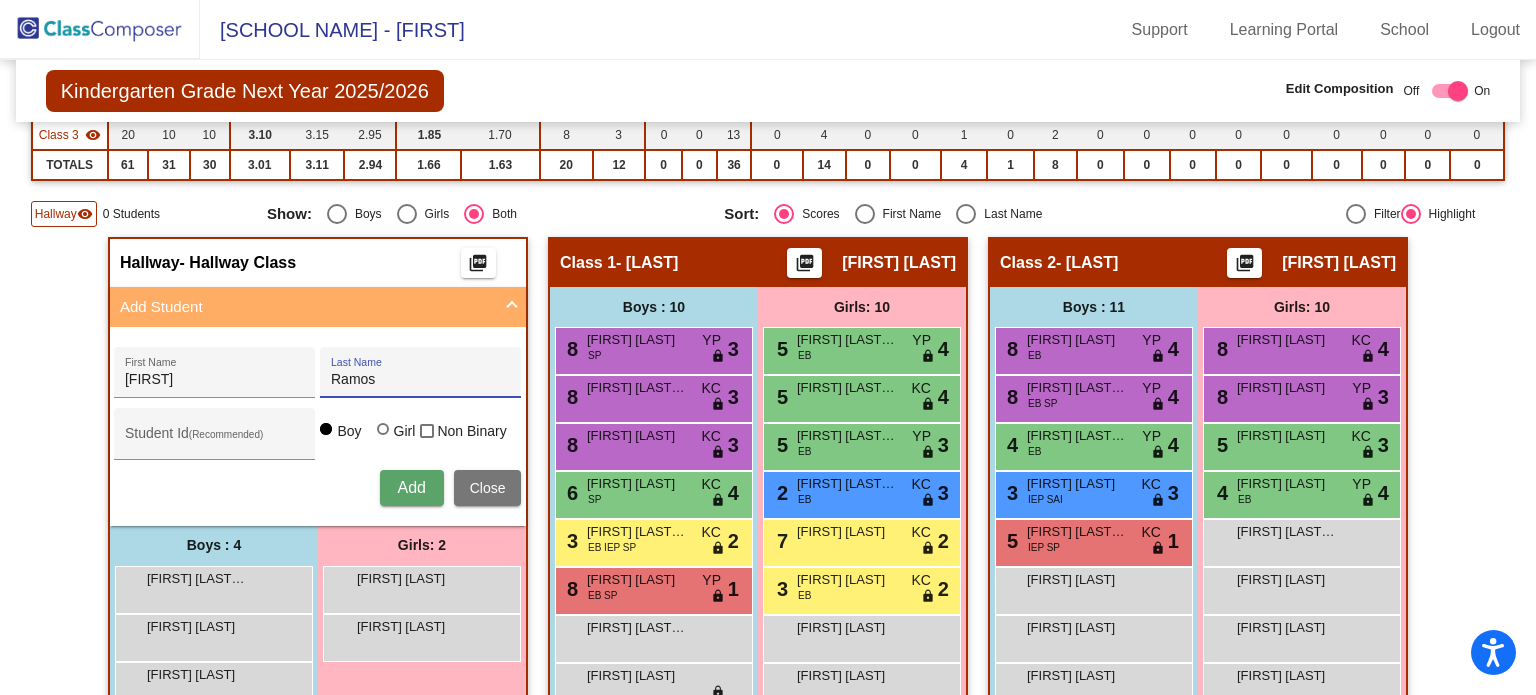 type on "Ramos" 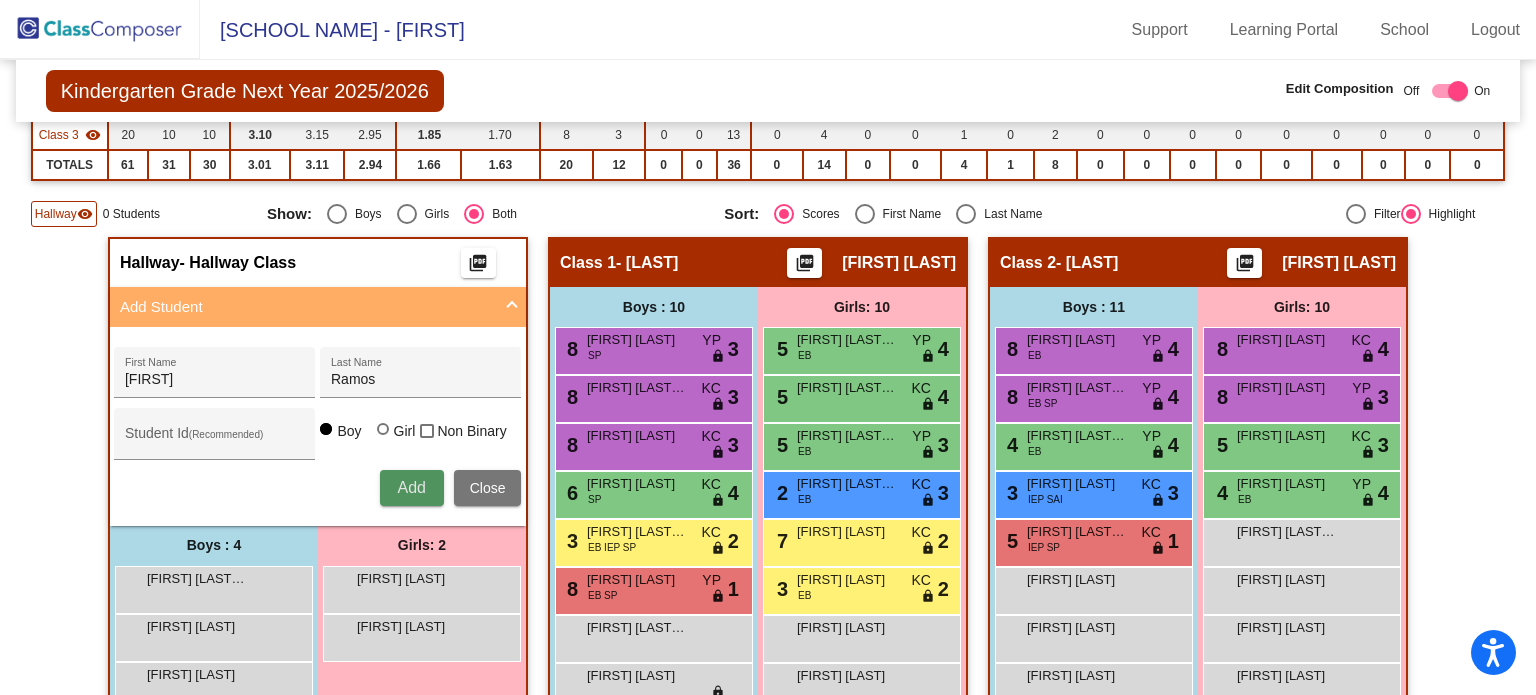 click on "Add" at bounding box center [411, 487] 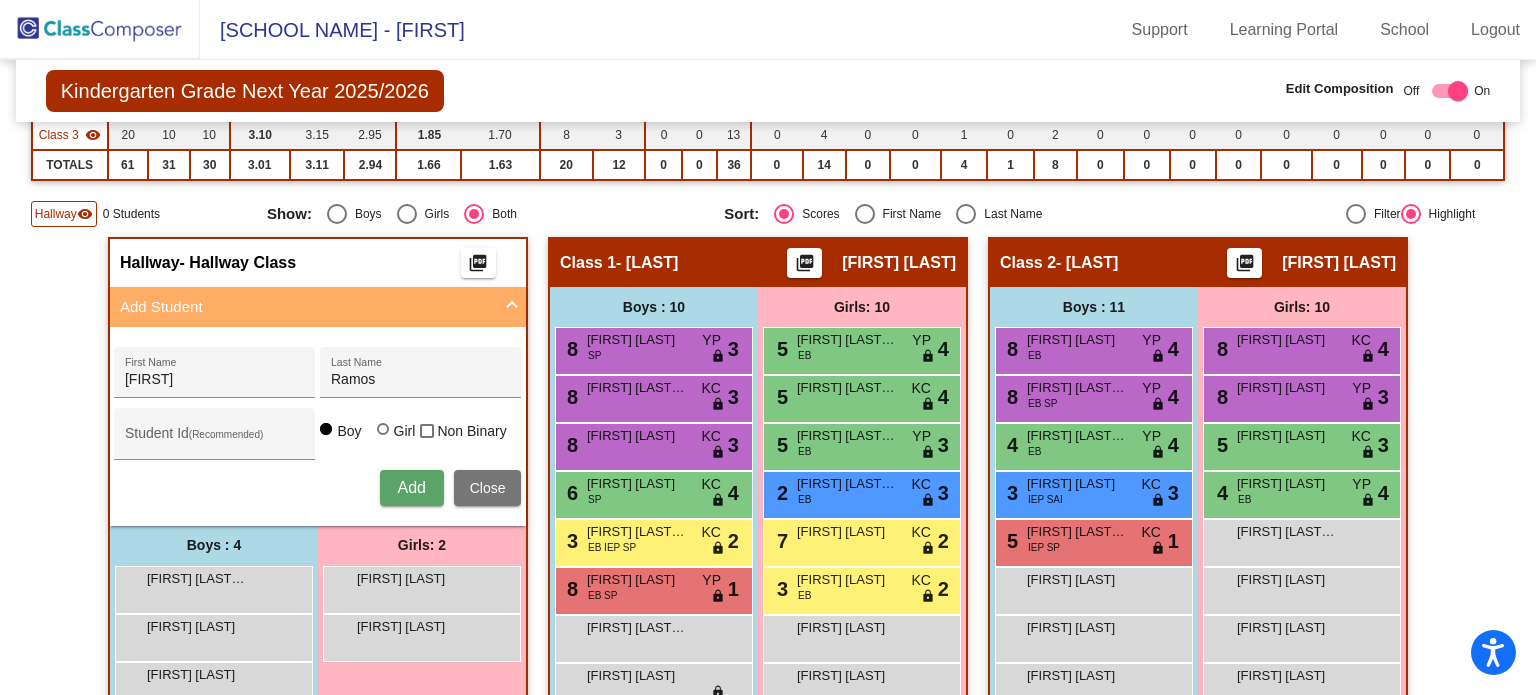 type 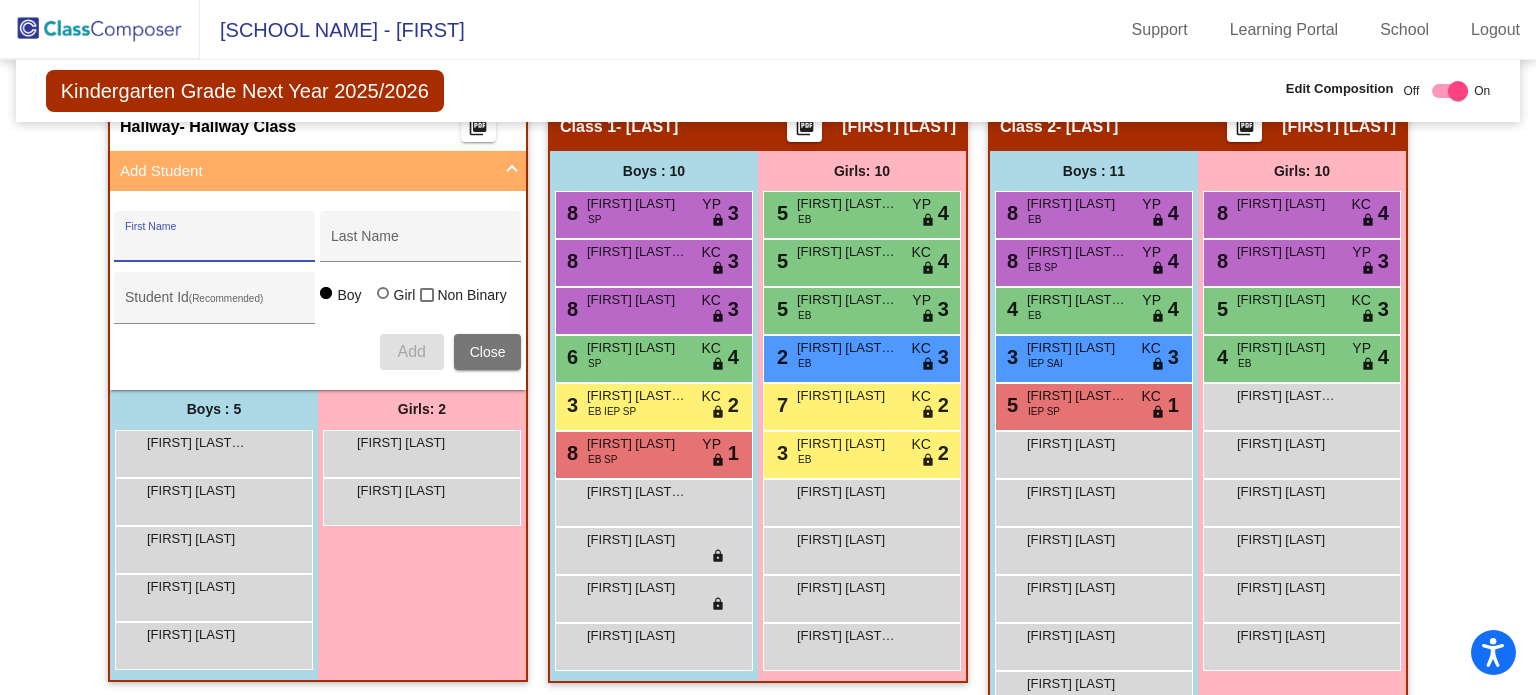 scroll, scrollTop: 431, scrollLeft: 0, axis: vertical 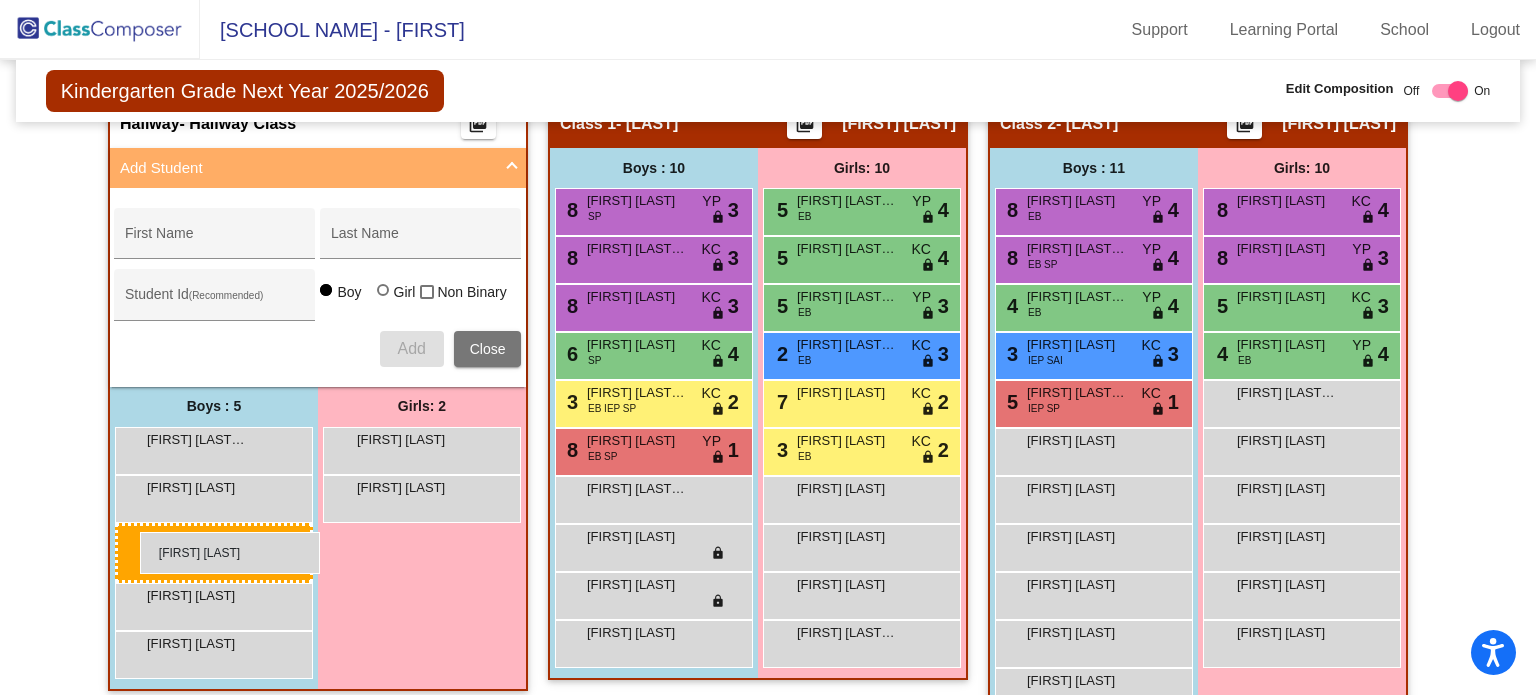 drag, startPoint x: 186, startPoint y: 537, endPoint x: 140, endPoint y: 532, distance: 46.270943 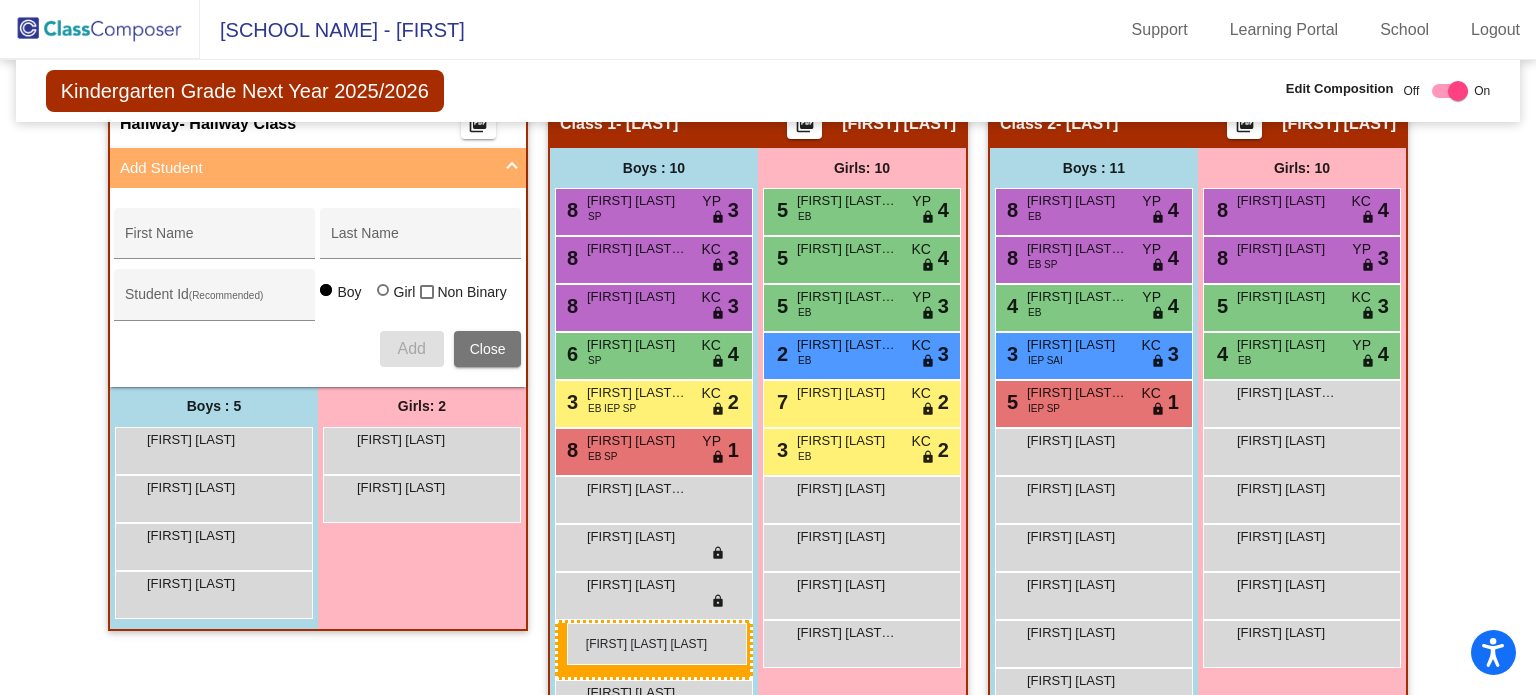 drag, startPoint x: 174, startPoint y: 443, endPoint x: 567, endPoint y: 623, distance: 432.26035 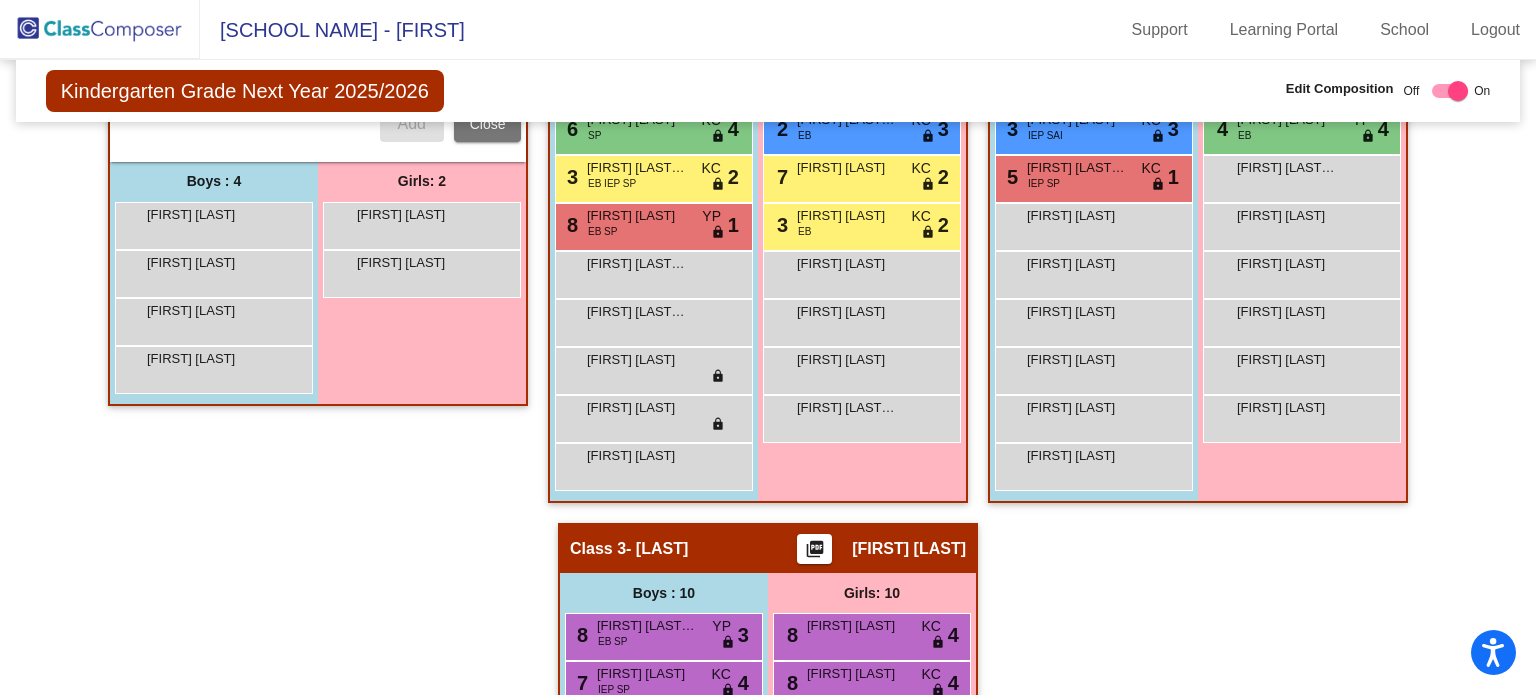 scroll, scrollTop: 653, scrollLeft: 0, axis: vertical 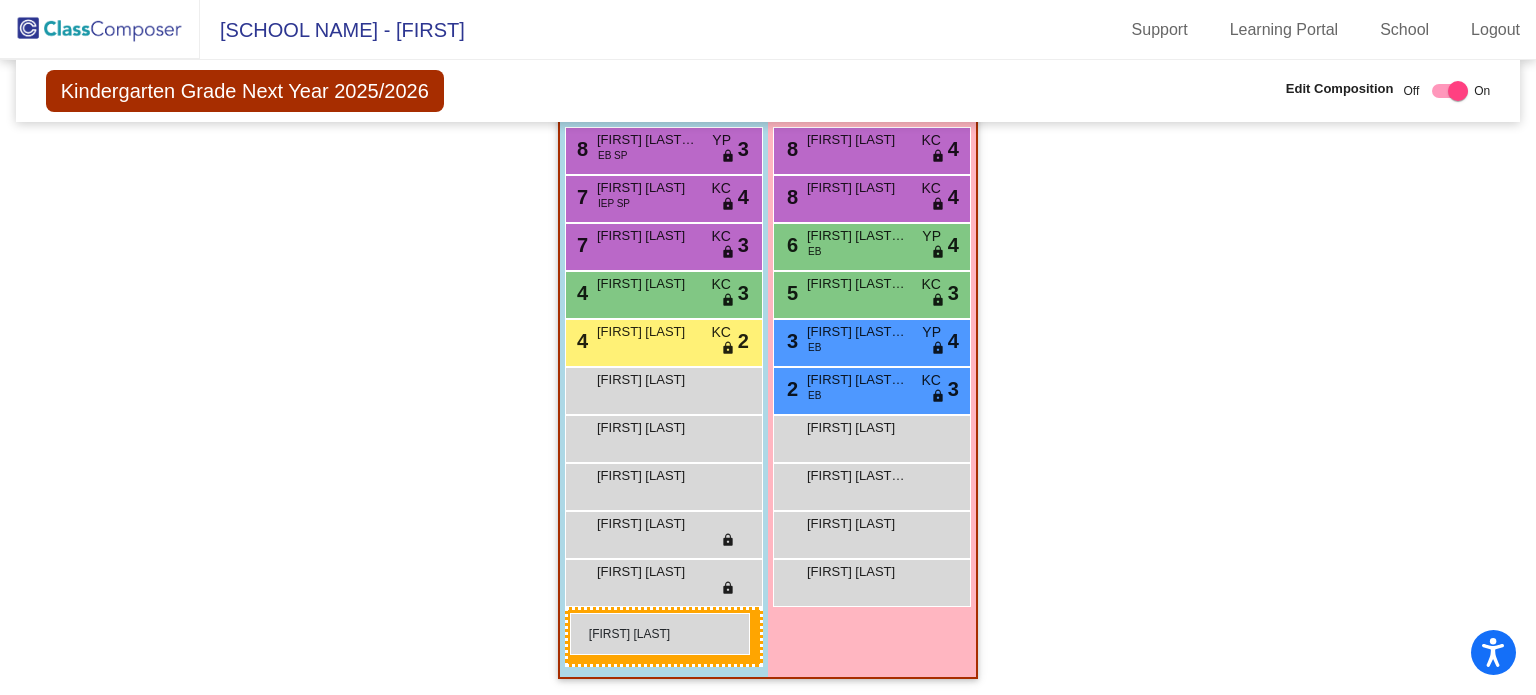 drag, startPoint x: 218, startPoint y: 271, endPoint x: 570, endPoint y: 613, distance: 490.78305 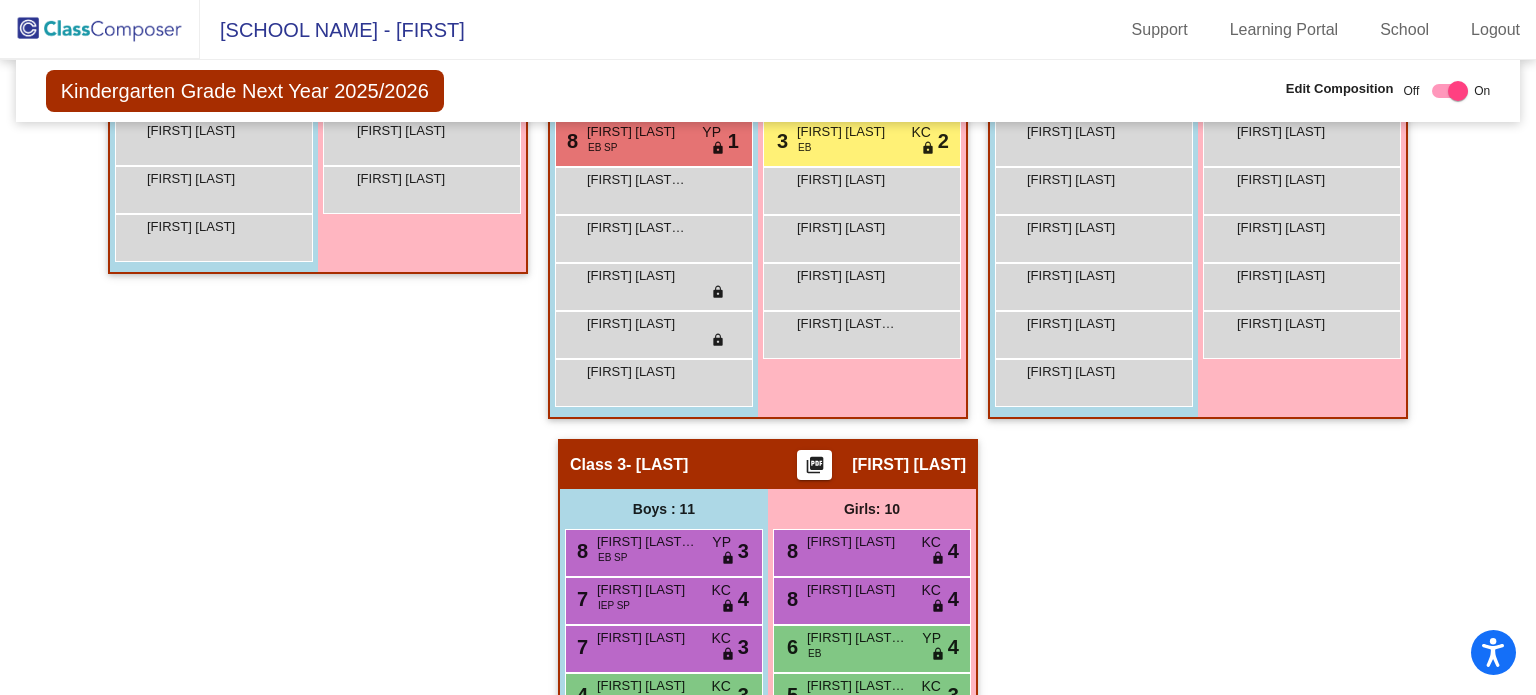 scroll, scrollTop: 734, scrollLeft: 0, axis: vertical 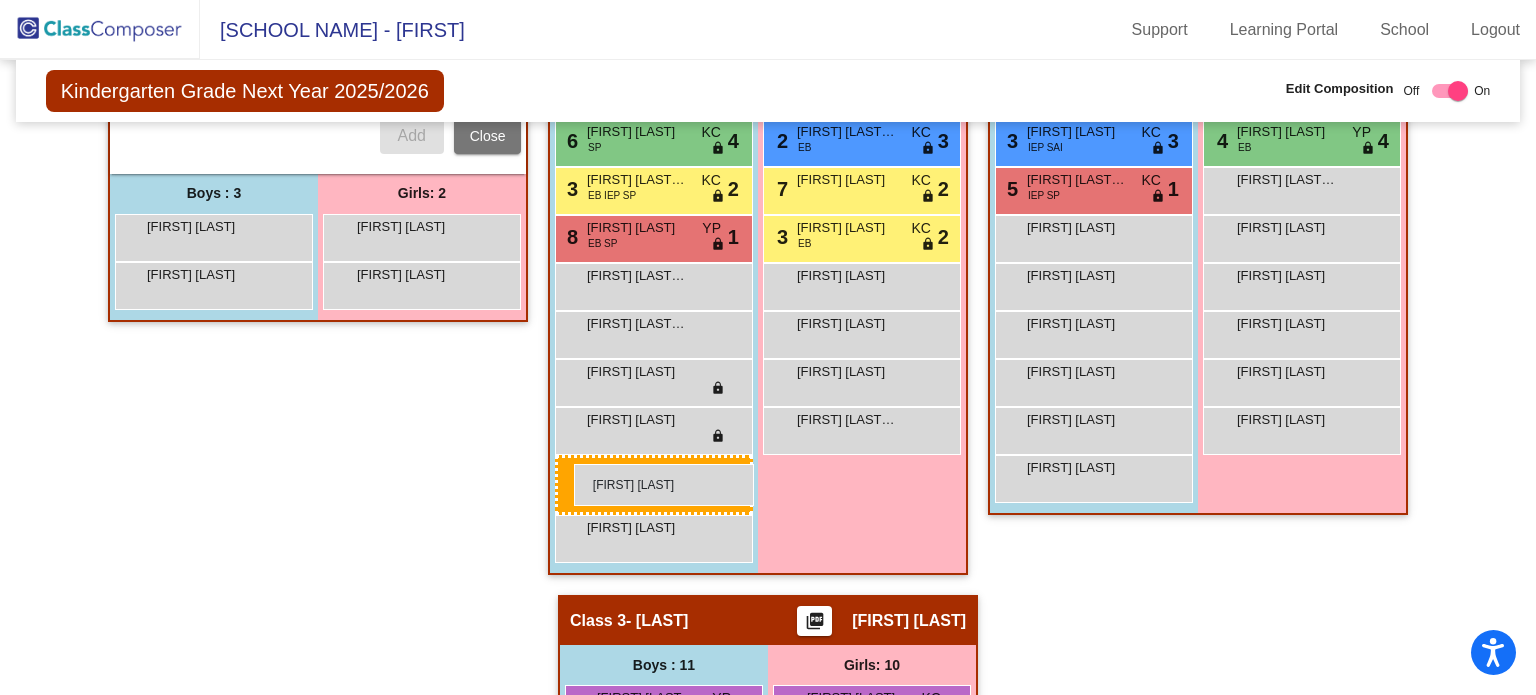 drag, startPoint x: 230, startPoint y: 275, endPoint x: 574, endPoint y: 464, distance: 392.50095 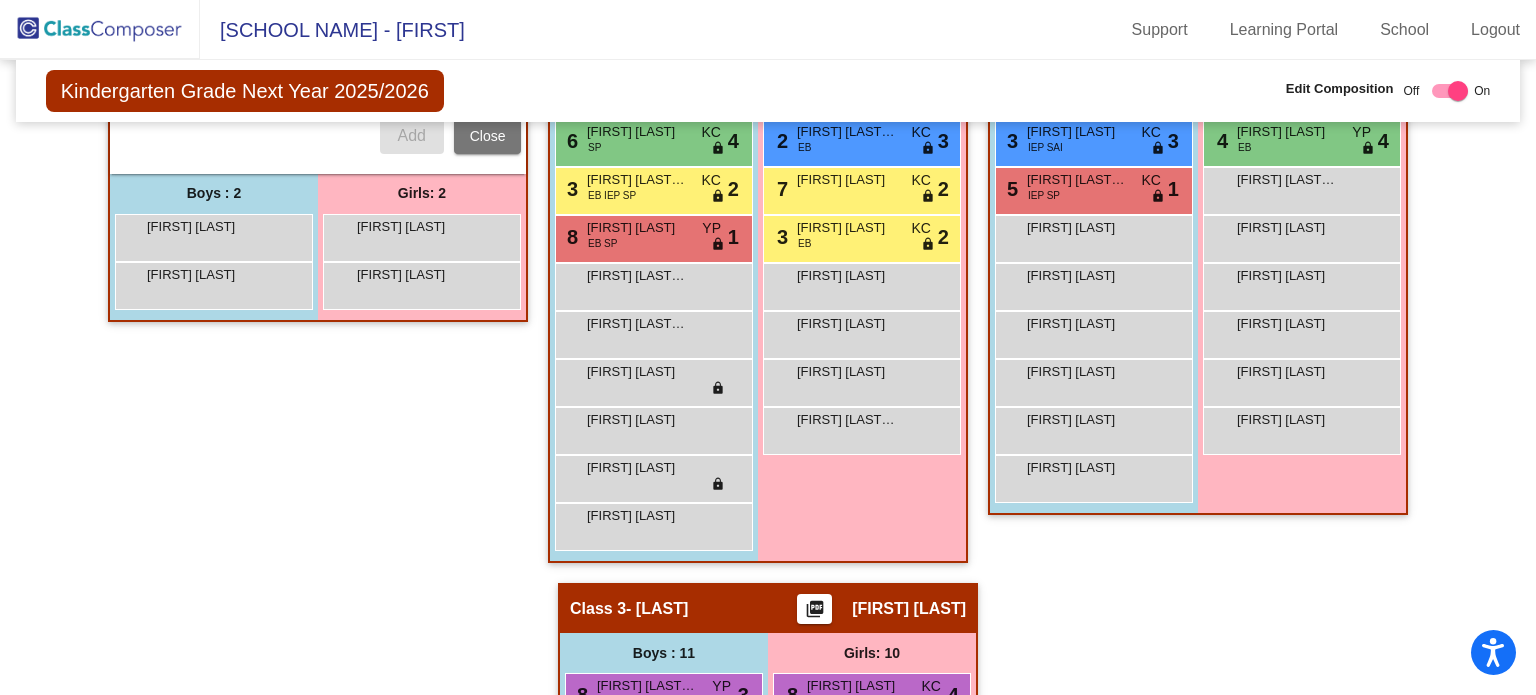 drag, startPoint x: 1525, startPoint y: 443, endPoint x: 1518, endPoint y: 406, distance: 37.65634 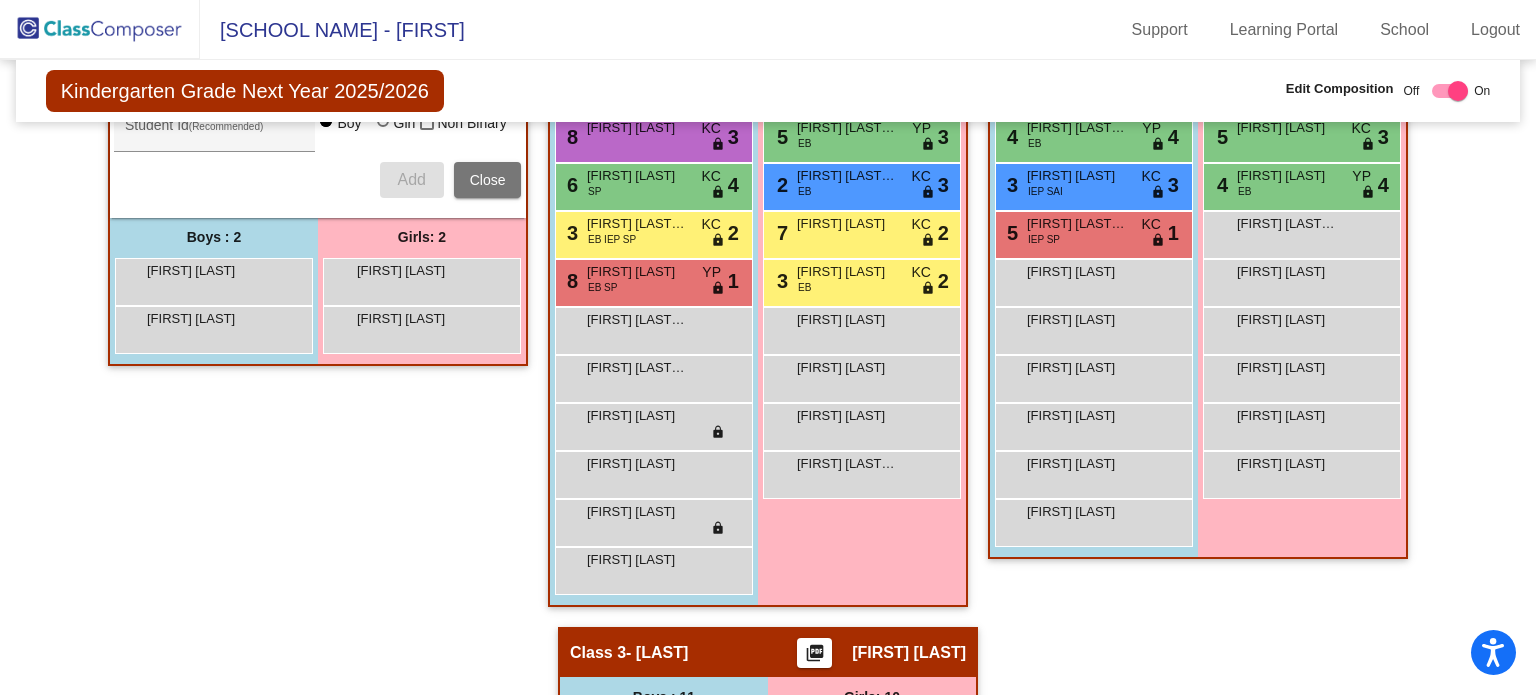 scroll, scrollTop: 612, scrollLeft: 0, axis: vertical 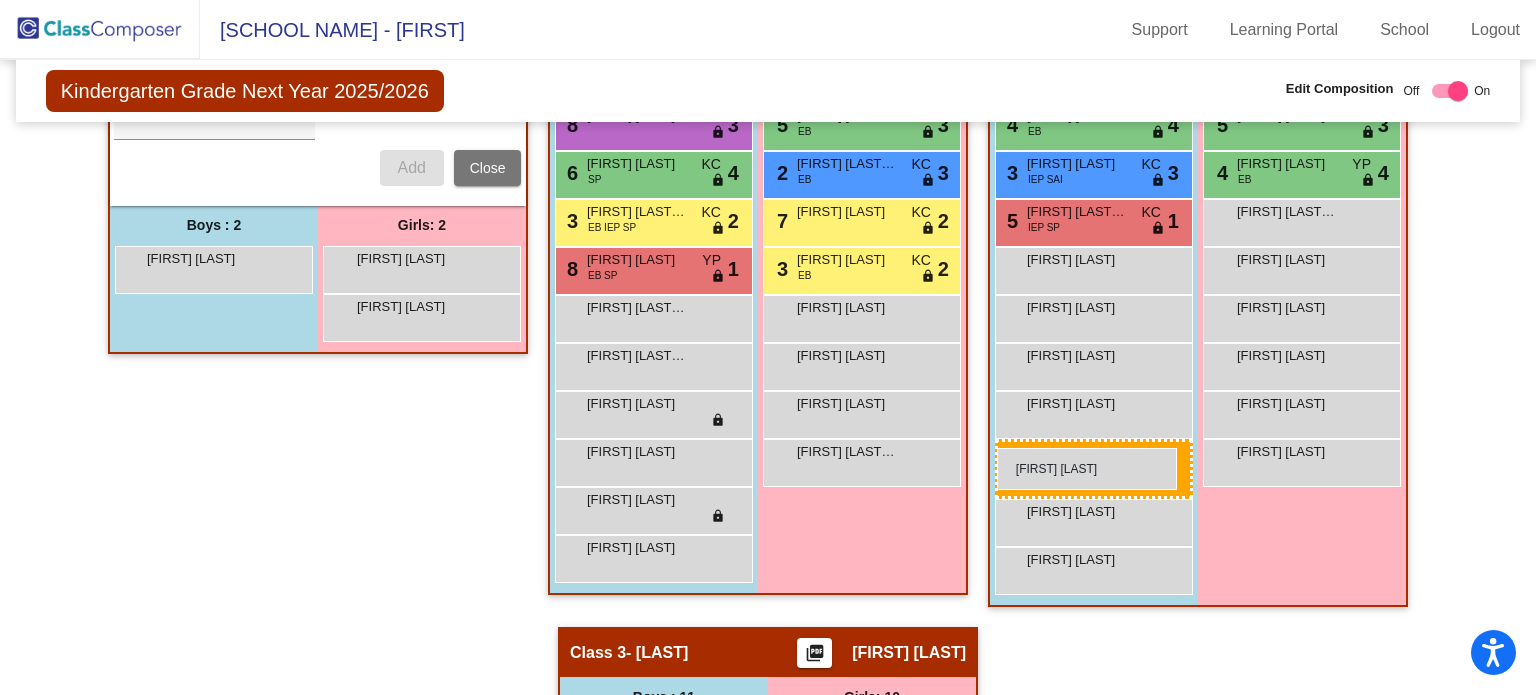 drag, startPoint x: 256, startPoint y: 264, endPoint x: 997, endPoint y: 448, distance: 763.5031 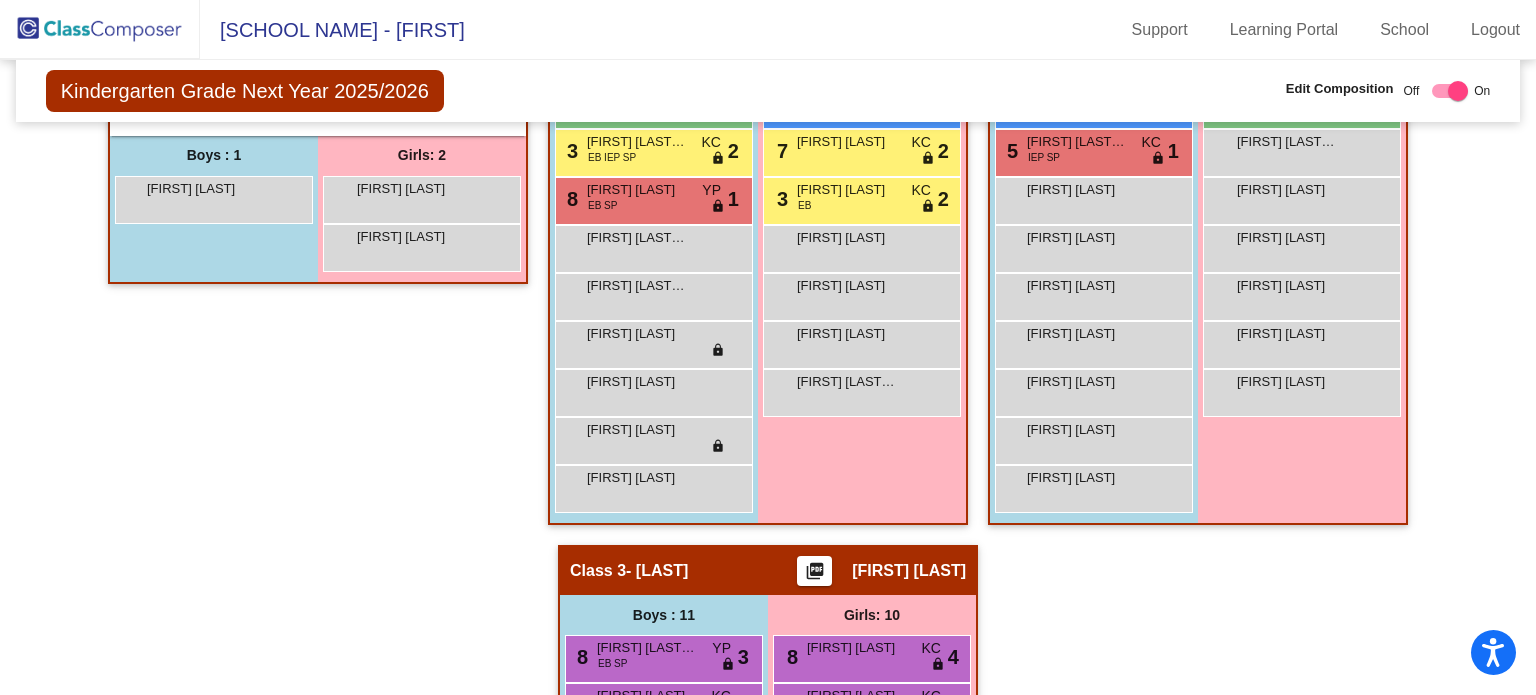 scroll, scrollTop: 678, scrollLeft: 0, axis: vertical 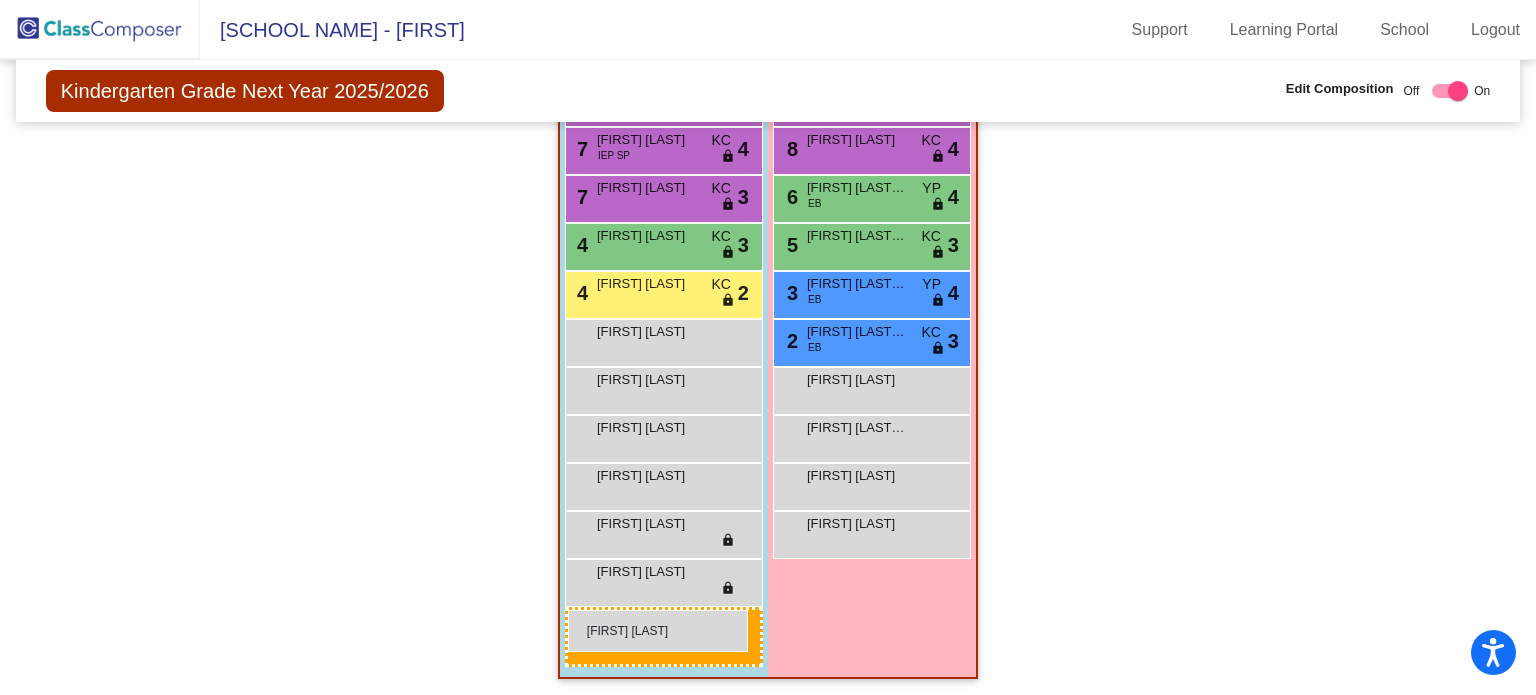 drag, startPoint x: 244, startPoint y: 203, endPoint x: 568, endPoint y: 610, distance: 520.2163 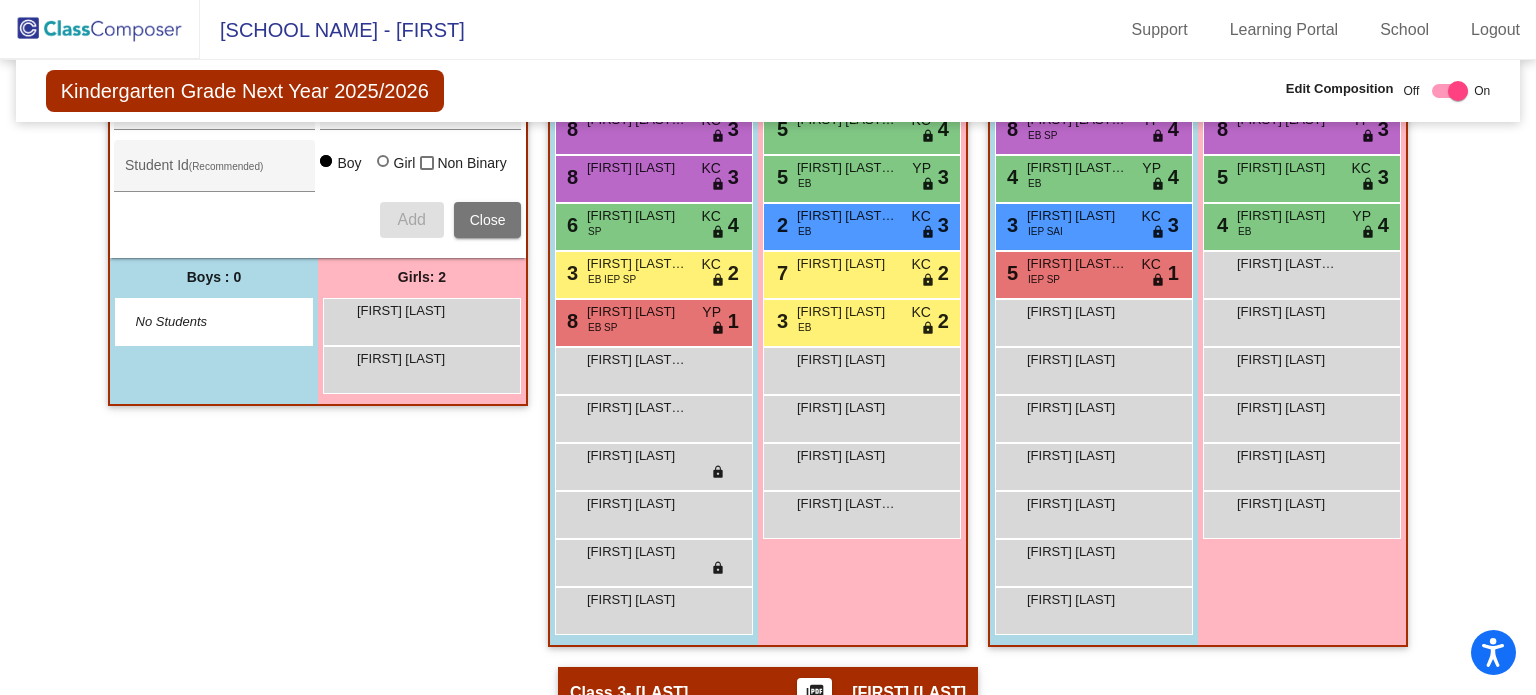 scroll, scrollTop: 562, scrollLeft: 0, axis: vertical 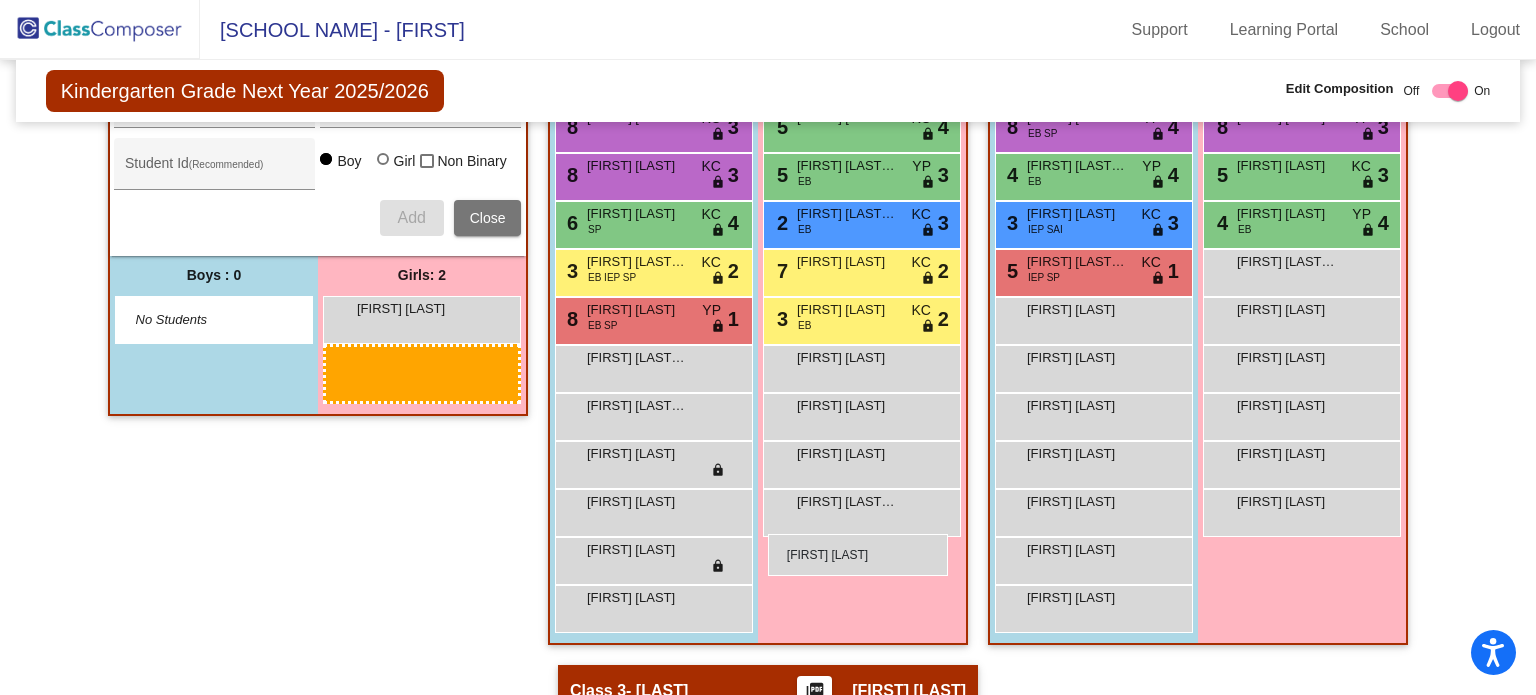 drag, startPoint x: 429, startPoint y: 315, endPoint x: 768, endPoint y: 534, distance: 403.58643 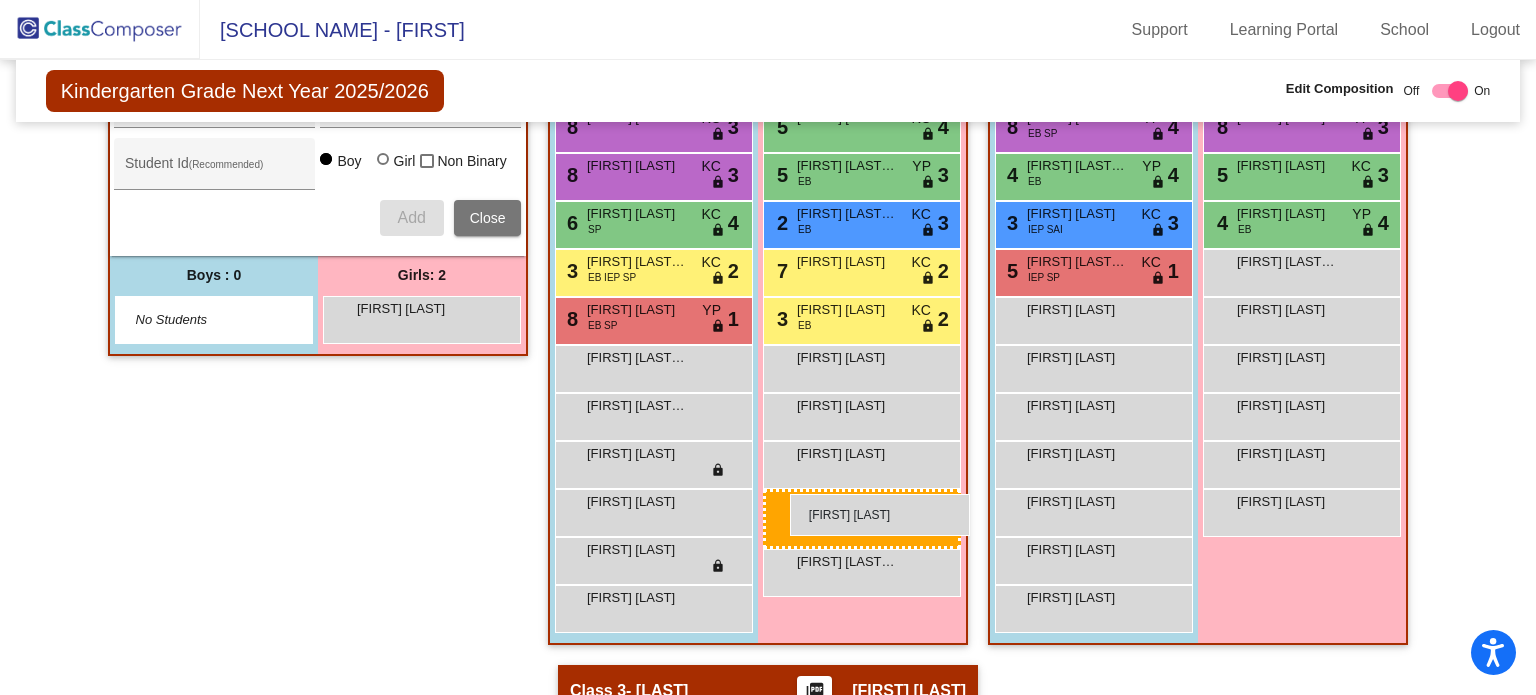 drag, startPoint x: 431, startPoint y: 321, endPoint x: 790, endPoint y: 494, distance: 398.50974 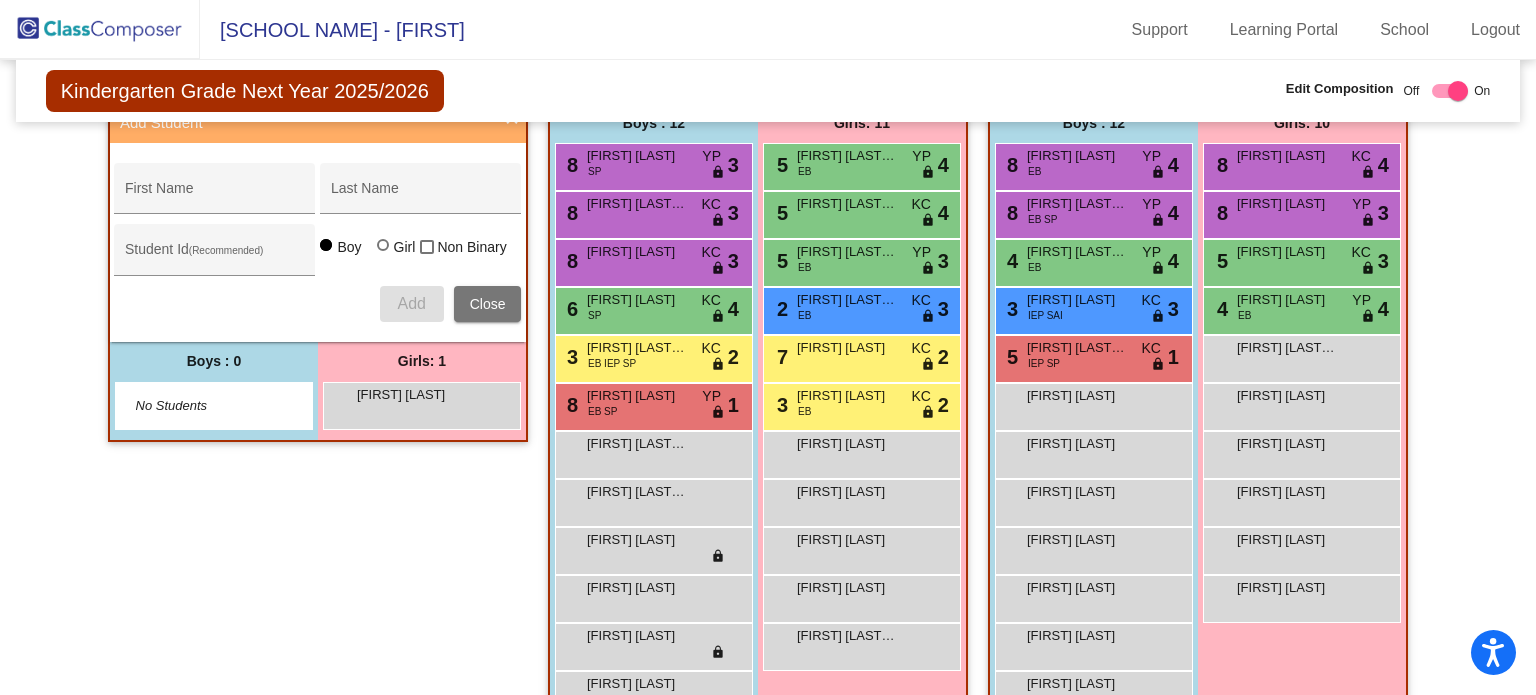 scroll, scrollTop: 478, scrollLeft: 0, axis: vertical 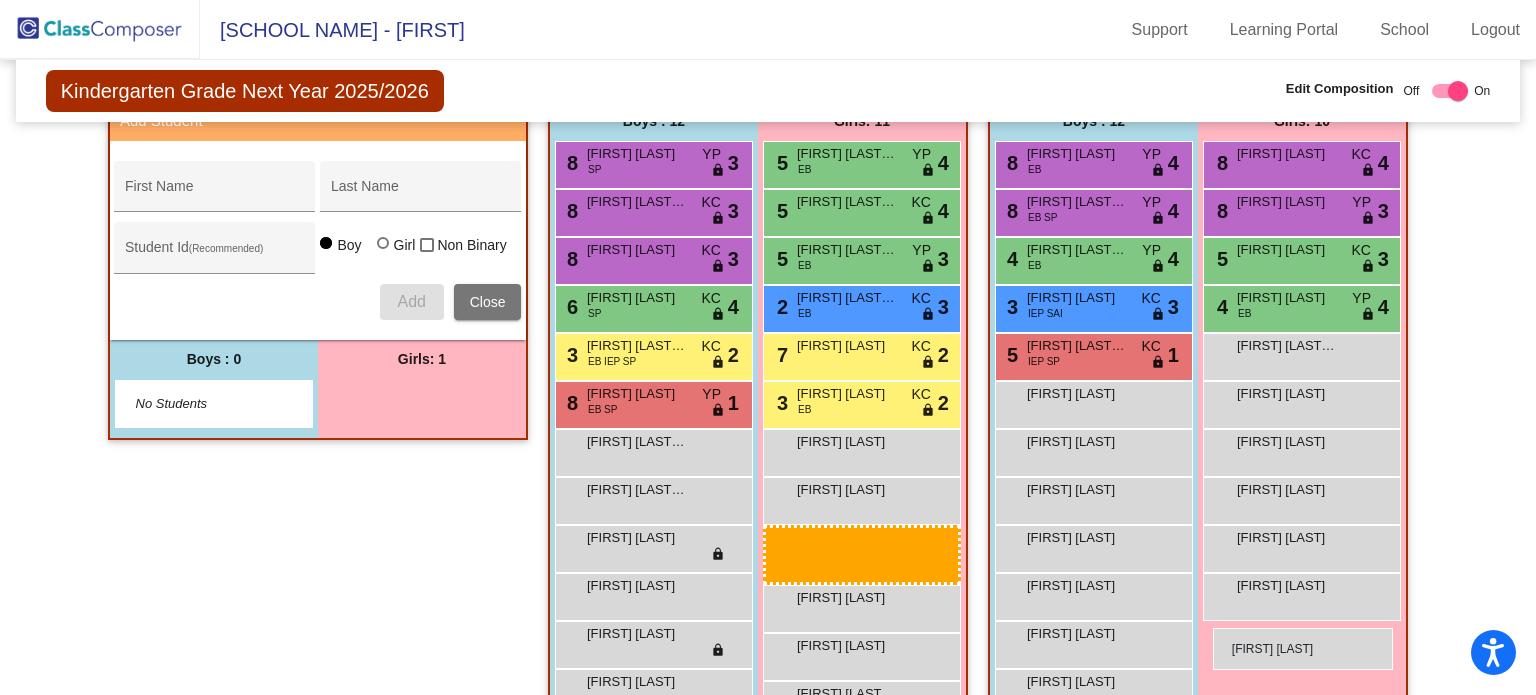 drag, startPoint x: 444, startPoint y: 399, endPoint x: 1213, endPoint y: 628, distance: 802.37274 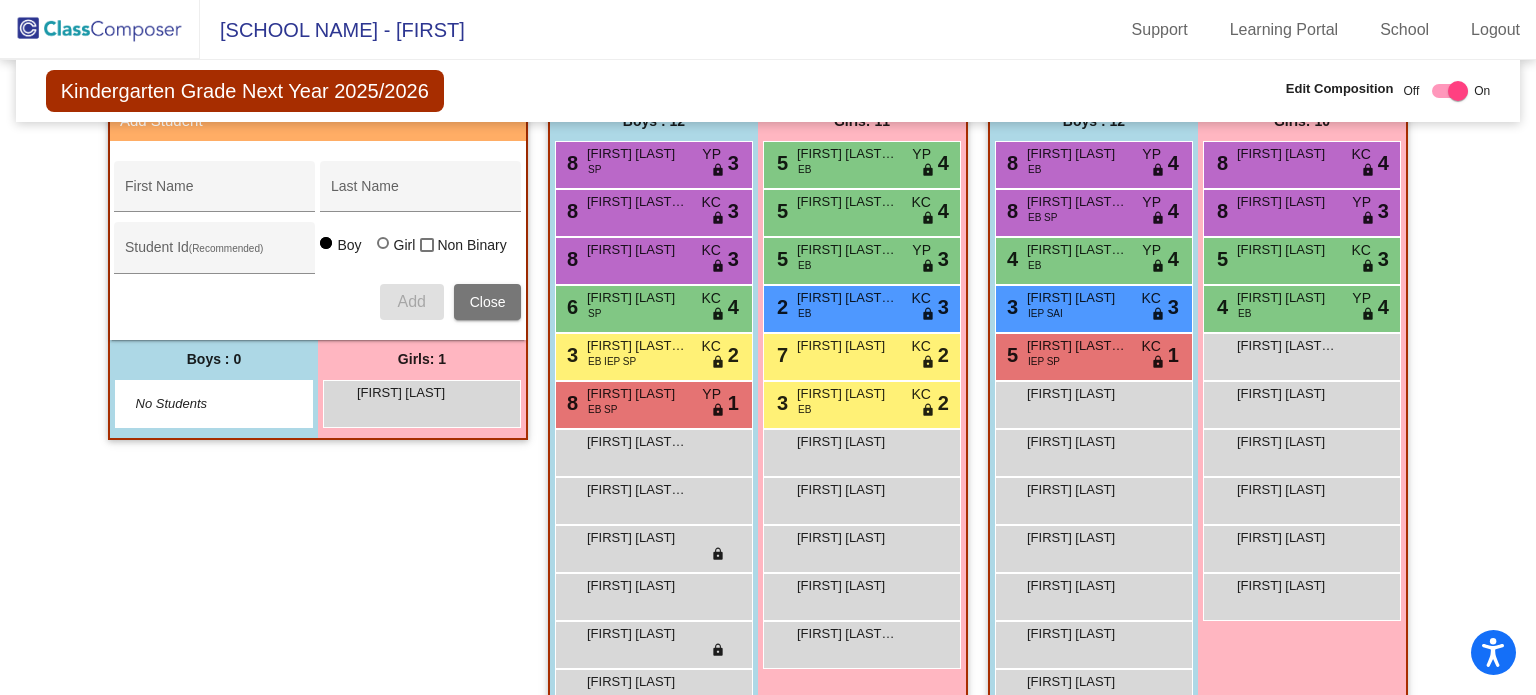 click on "Girls: 1 [FIRST] [LAST] lock do_not_disturb_alt" at bounding box center (422, 389) 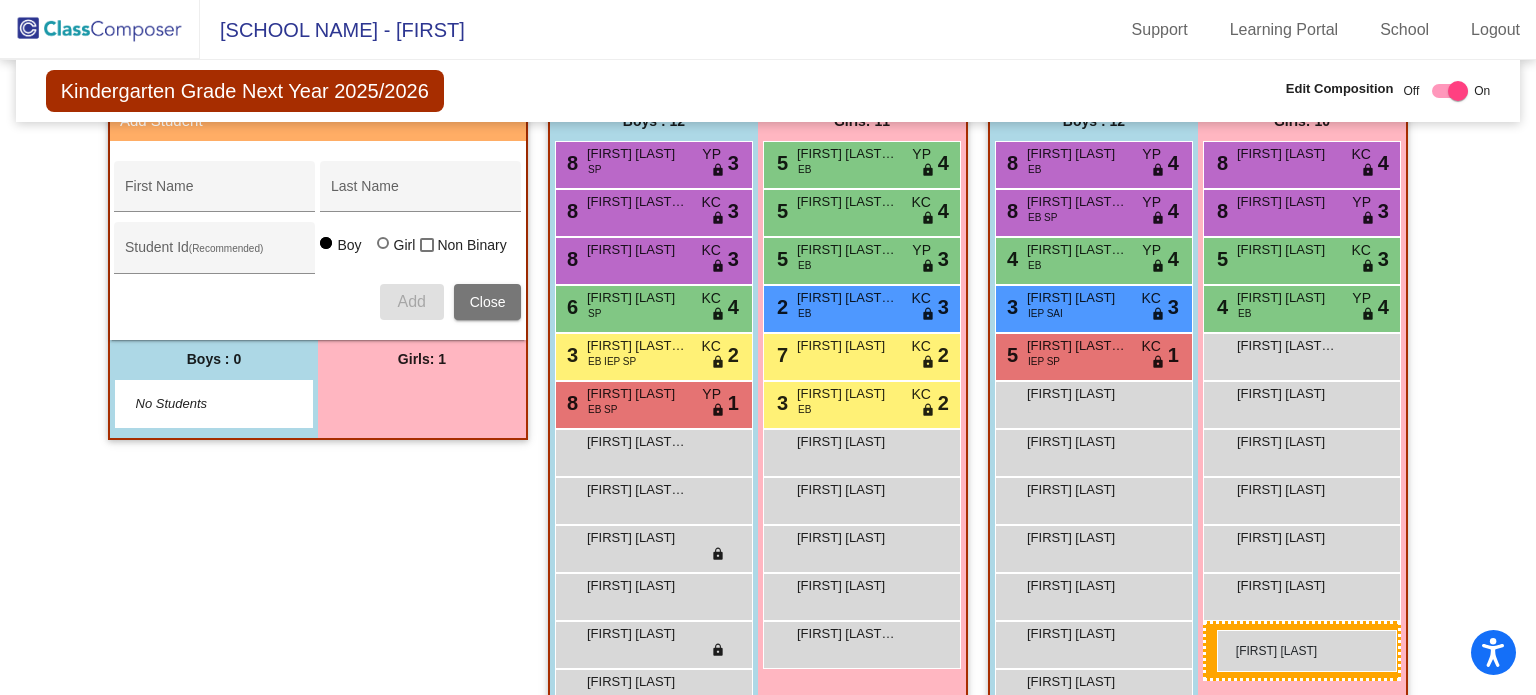 drag, startPoint x: 444, startPoint y: 415, endPoint x: 1217, endPoint y: 630, distance: 802.34283 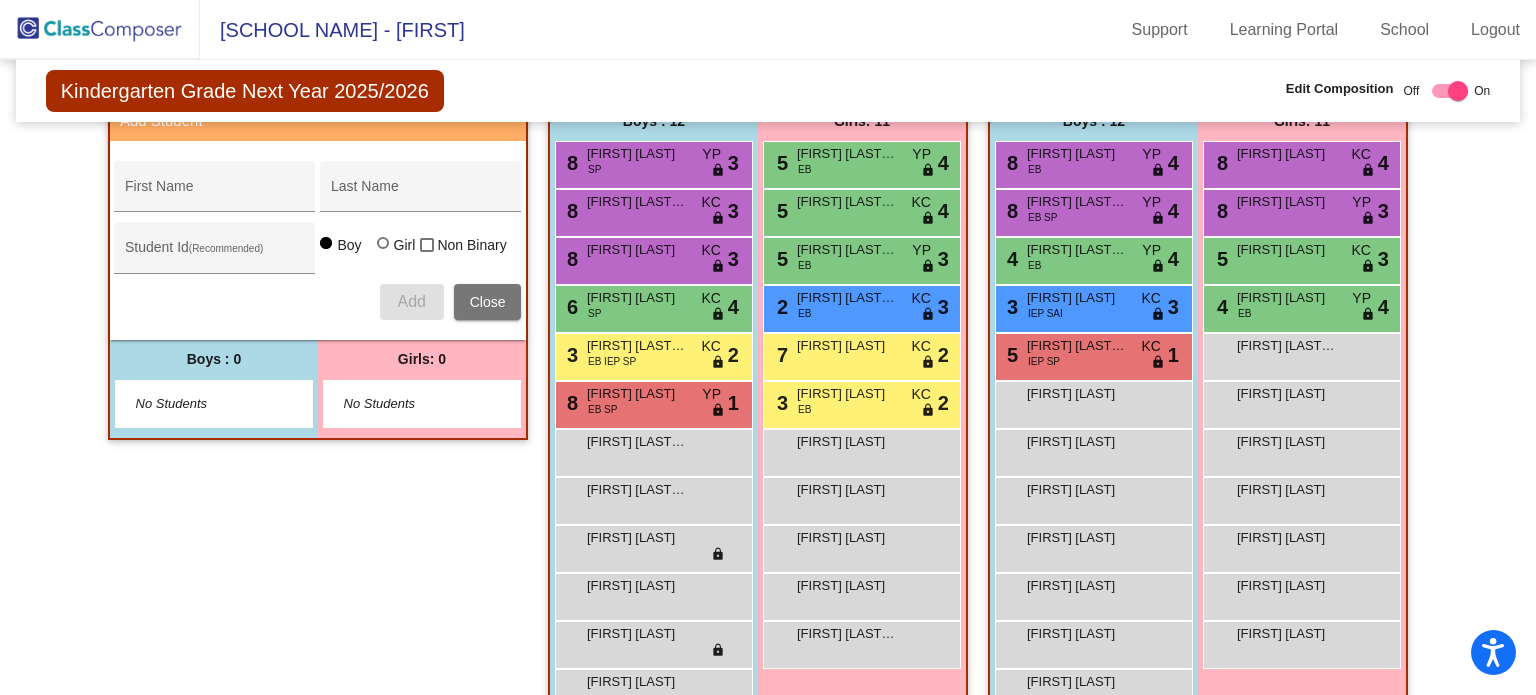 click on "Hallway - Hallway Class picture_as_pdf Add Student First Name Last Name Student Id (Recommended) Boy Girl Non Binary Add Close Boys : 0 No Students Girls: 0 No Students Class 1 - Miringoff picture_as_pdf [FIRST] [LAST] Add Student First Name Last Name Student Id (Recommended) Boy Girl Non Binary Add Close Boys : 12 8 [FIRST] [LAST] SP YP lock do_not_disturb_alt 3 8 [FIRST] [LAST] KC lock do_not_disturb_alt 3 8 [FIRST] [LAST] KC lock do_not_disturb_alt 3 6 [FIRST] [LAST] EB IEP SP KC lock do_not_disturb_alt 2 8 [FIRST] [LAST] EB SP YP lock do_not_disturb_alt 1 [FIRST] [LAST]-[LAST] lock do_not_disturb_alt [FIRST] [LAST] [LAST] lock do_not_disturb_alt [FIRST] [LAST] lock do_not_disturb_alt [FIRST] [LAST] lock do_not_disturb_alt [FIRST] [LAST] lock do_not_disturb_alt [FIRST] [LAST] lock do_not_disturb_alt Girls: 11 5 [FIRST] [LAST] [LAST] EB YP lock do_not_disturb_alt 4 5 [FIRST] [LAST] [LAST] KC lock 4 5 3" 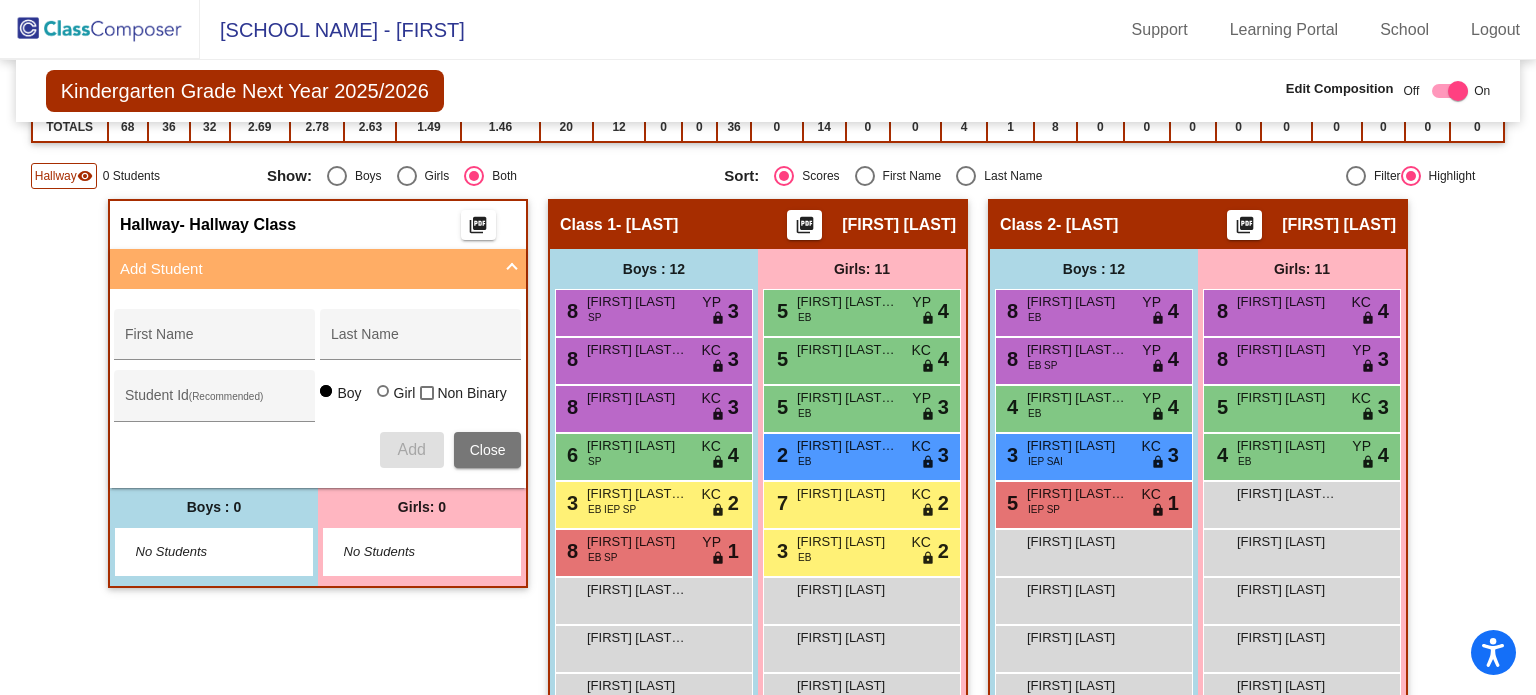 scroll, scrollTop: 320, scrollLeft: 0, axis: vertical 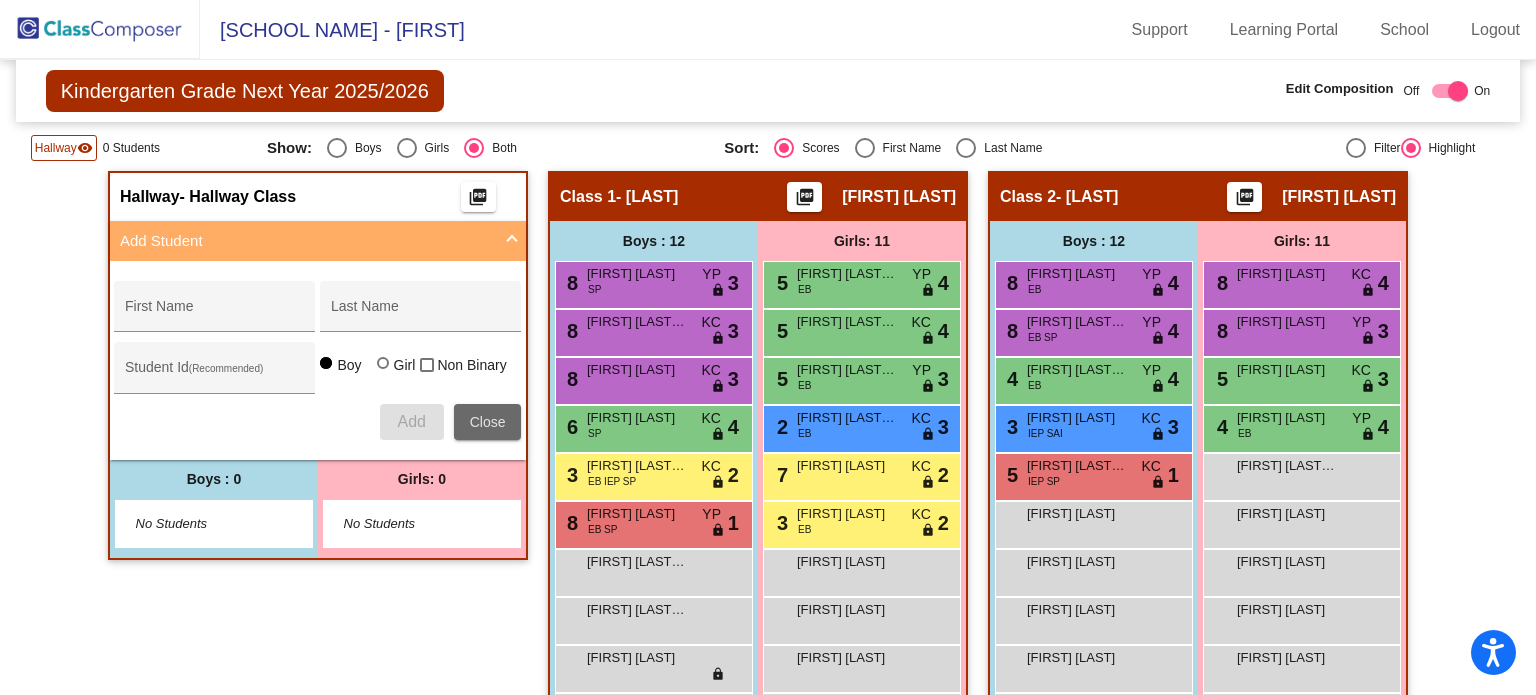 click on "Close" at bounding box center (488, 422) 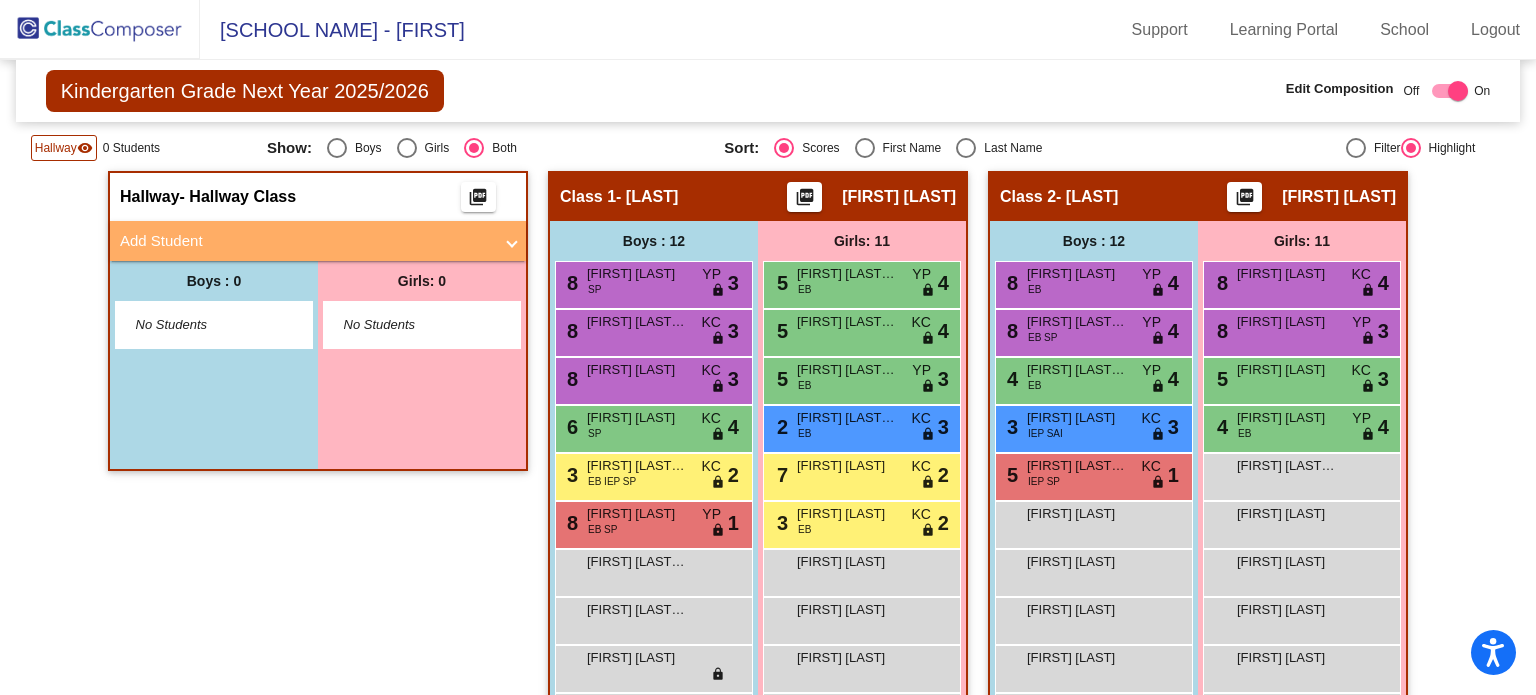 click 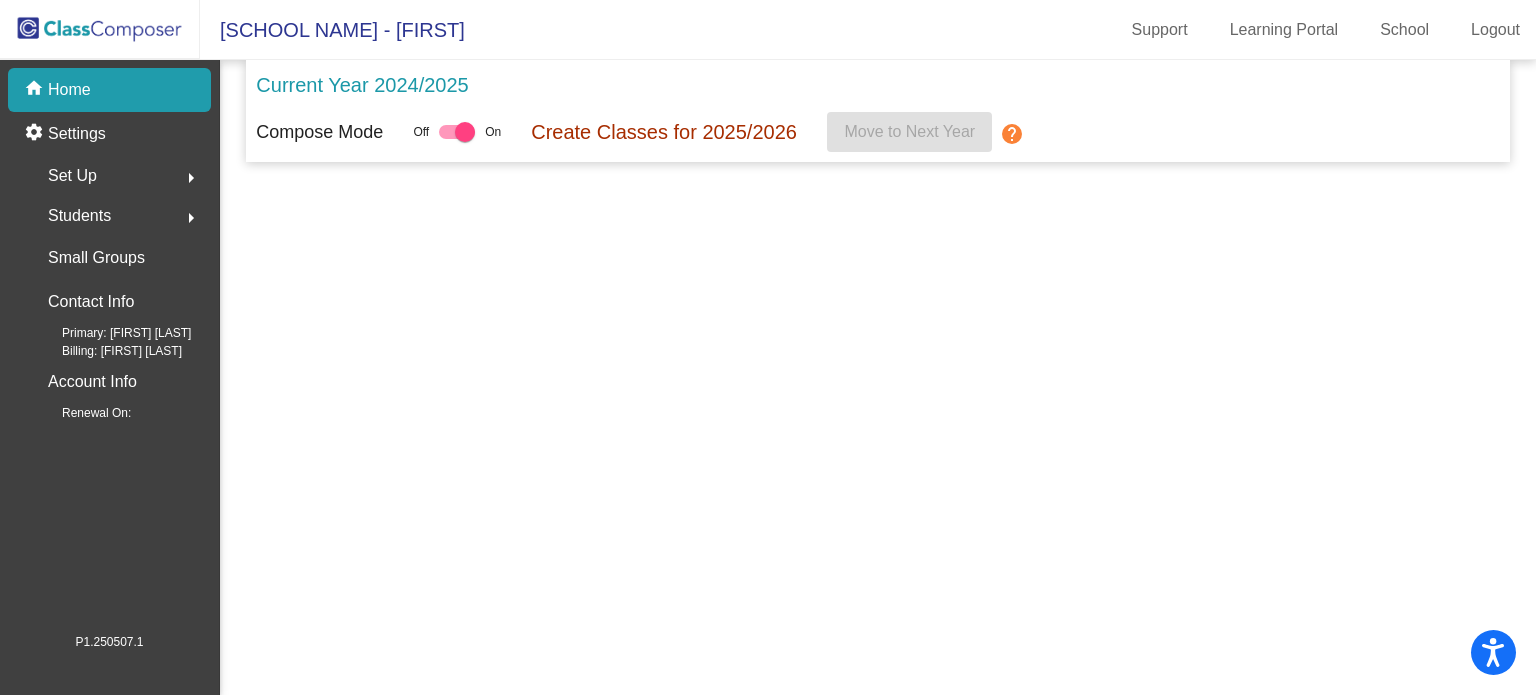 scroll, scrollTop: 0, scrollLeft: 0, axis: both 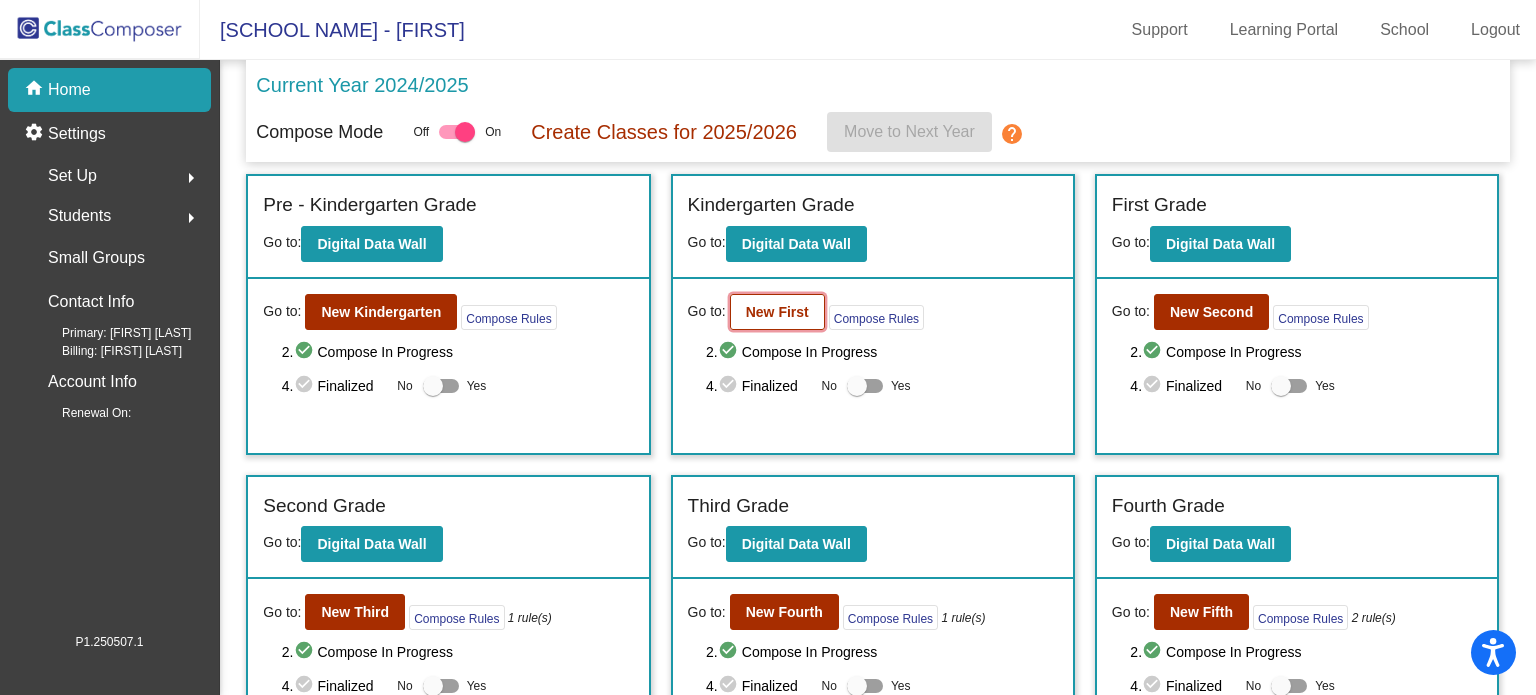 click on "New First" 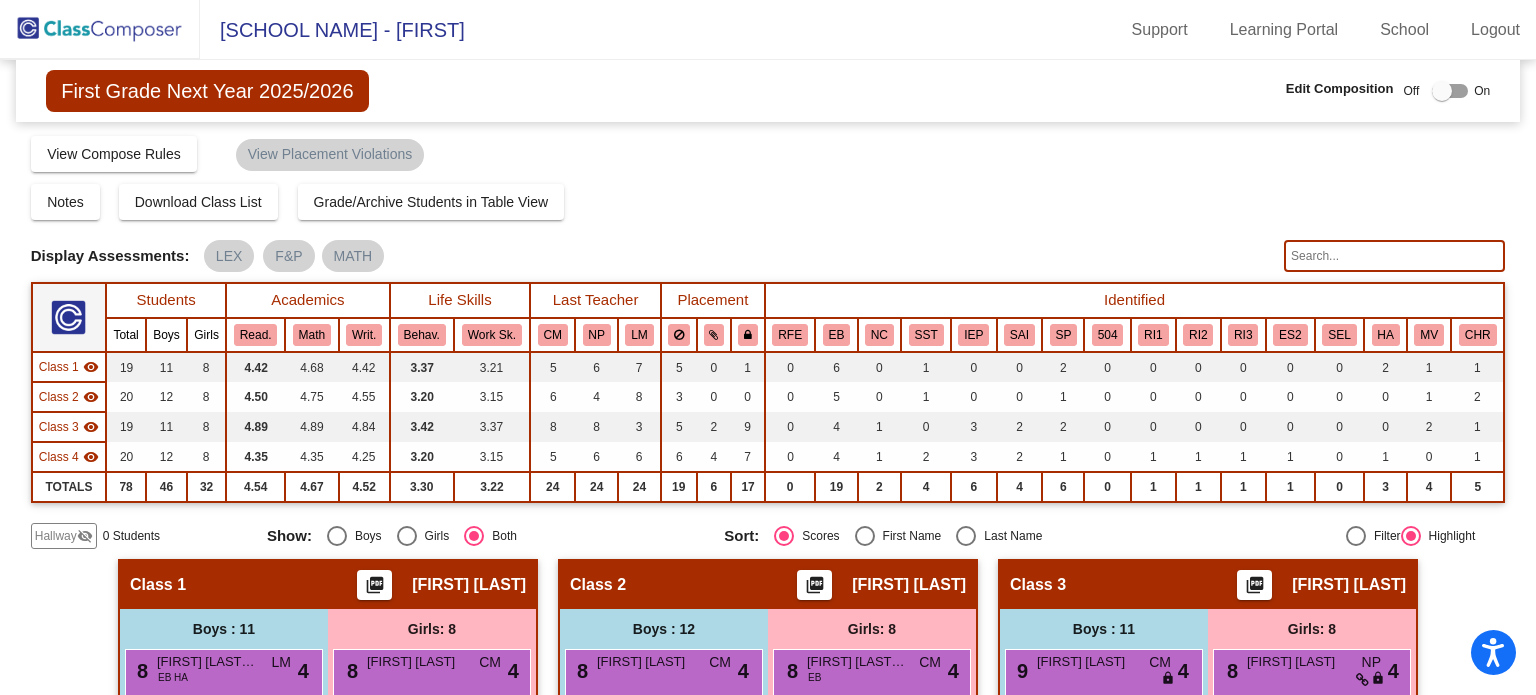 click on "visibility_off" 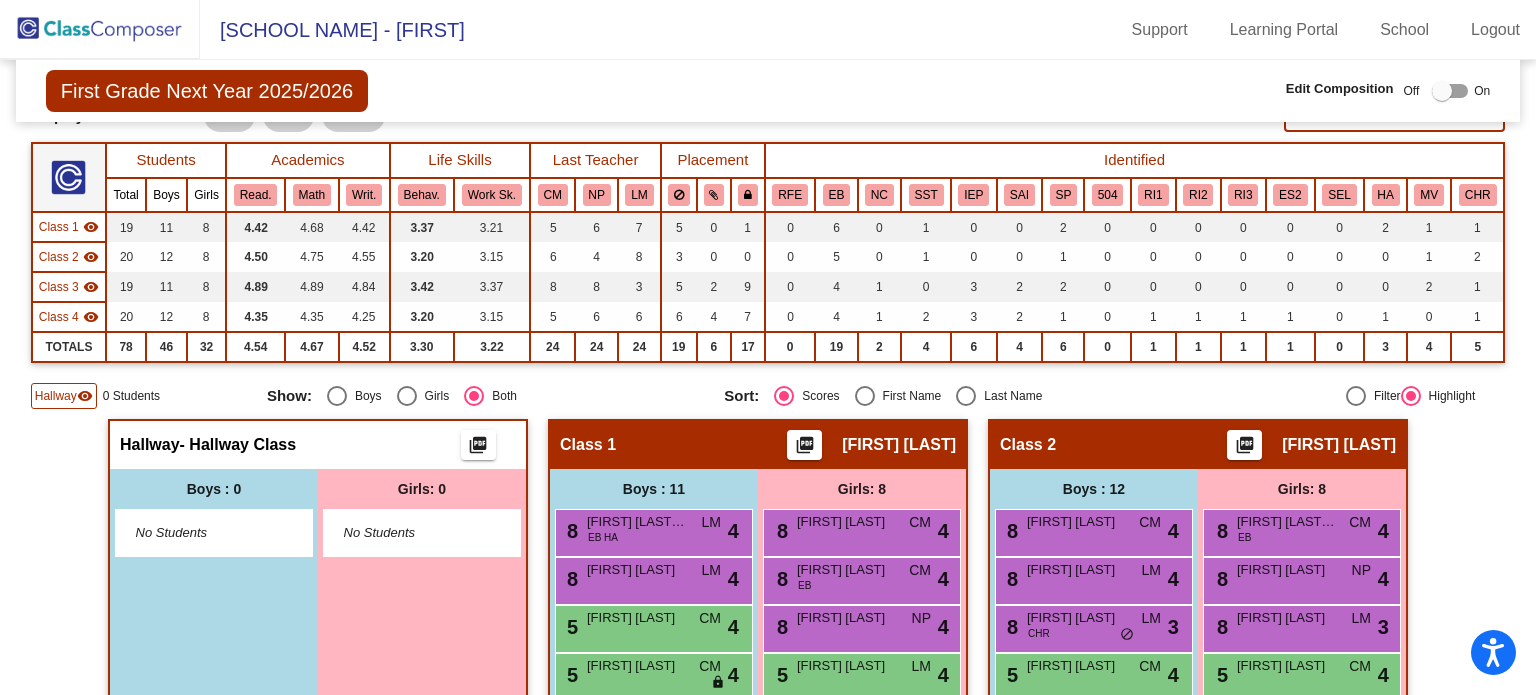 scroll, scrollTop: 160, scrollLeft: 0, axis: vertical 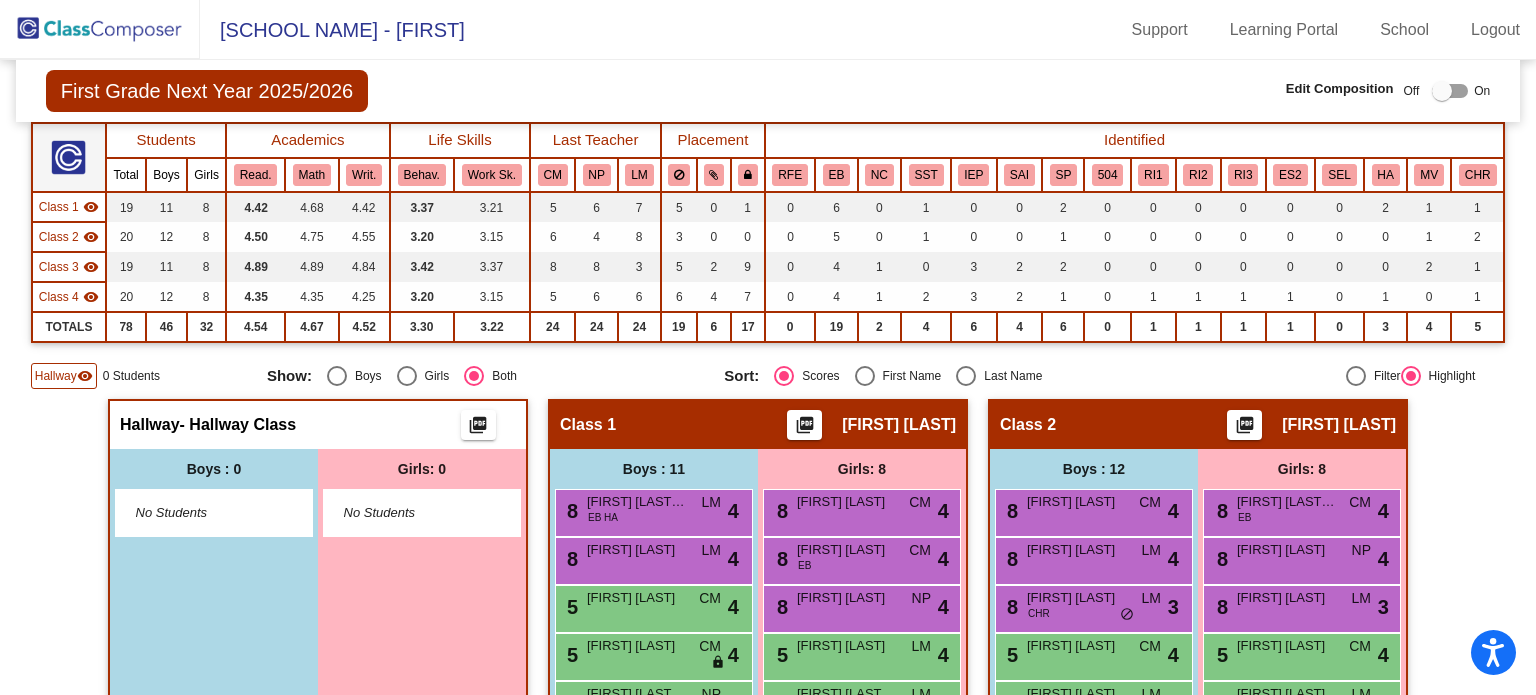 click on "Hallway   - Hallway Class  picture_as_pdf" 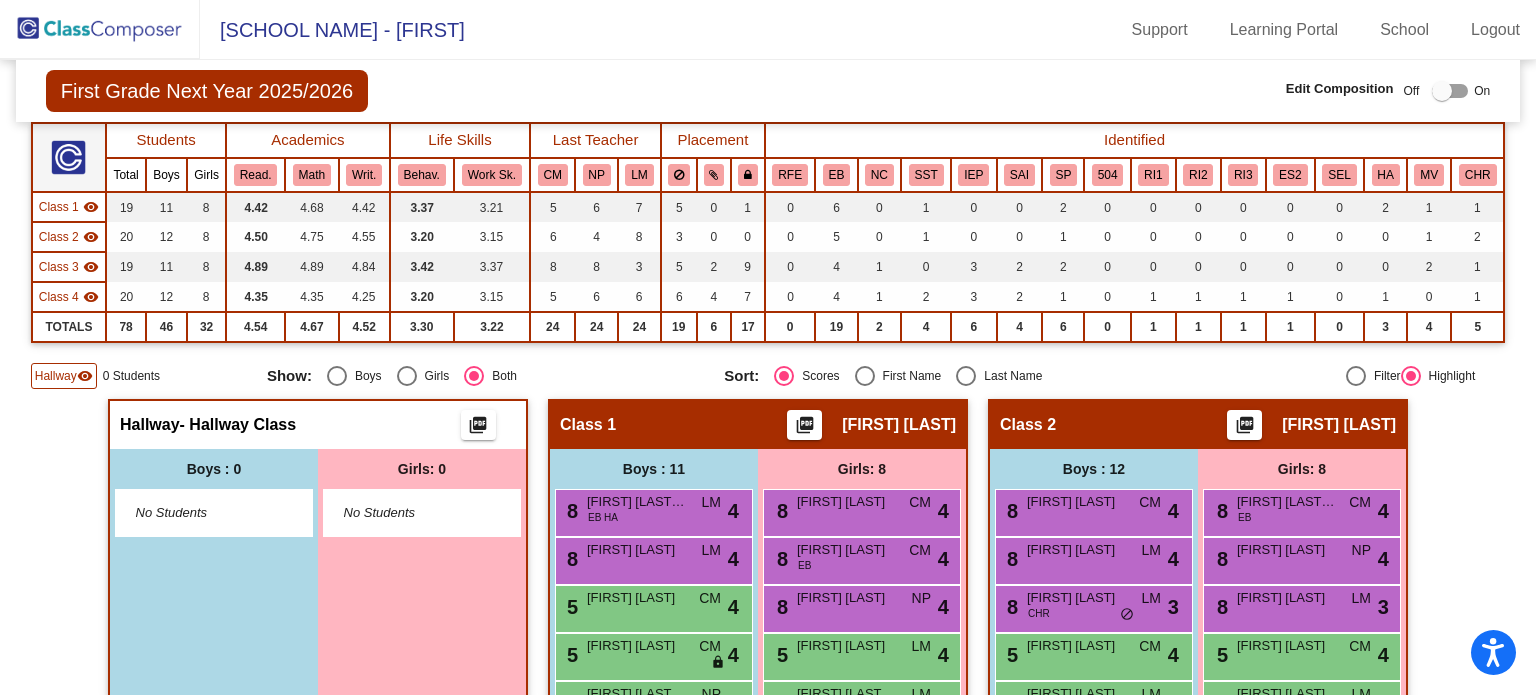 click on "Hallway" 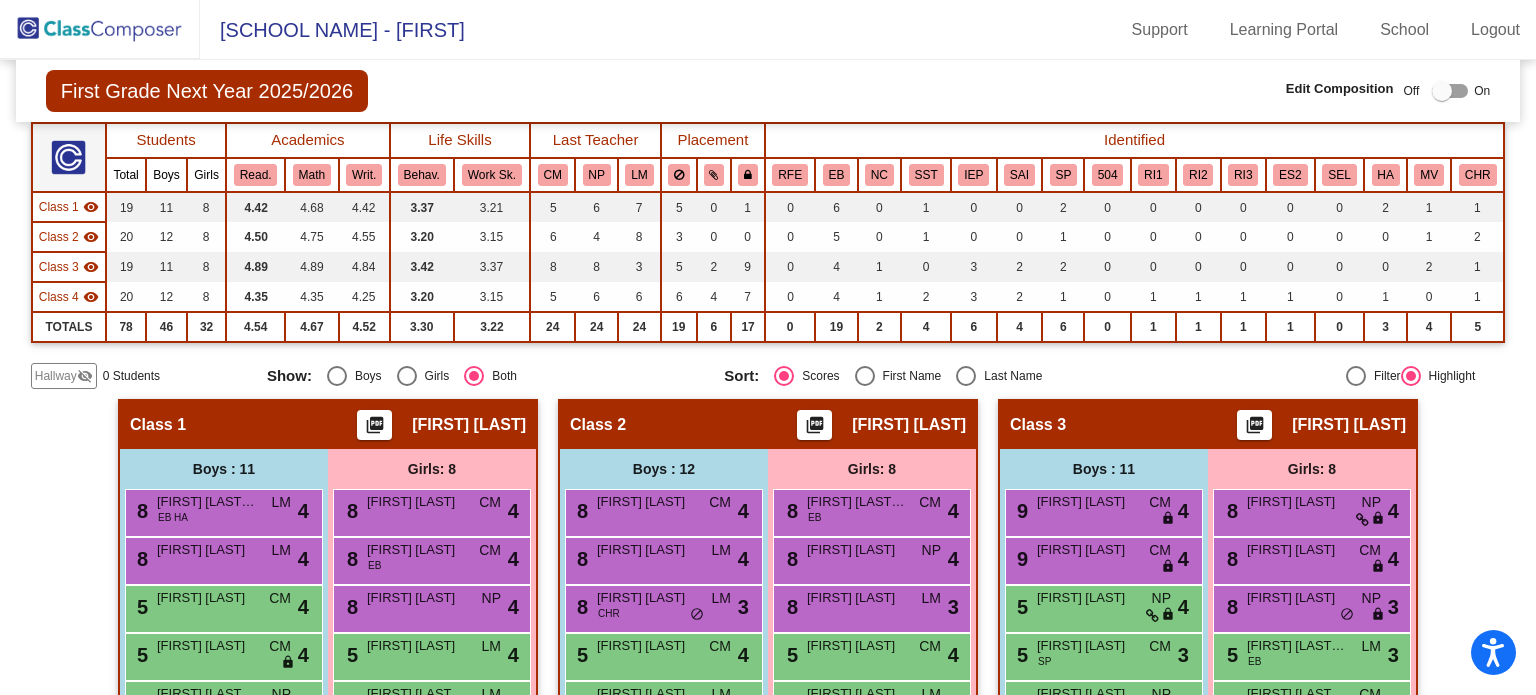 click on "Hallway" 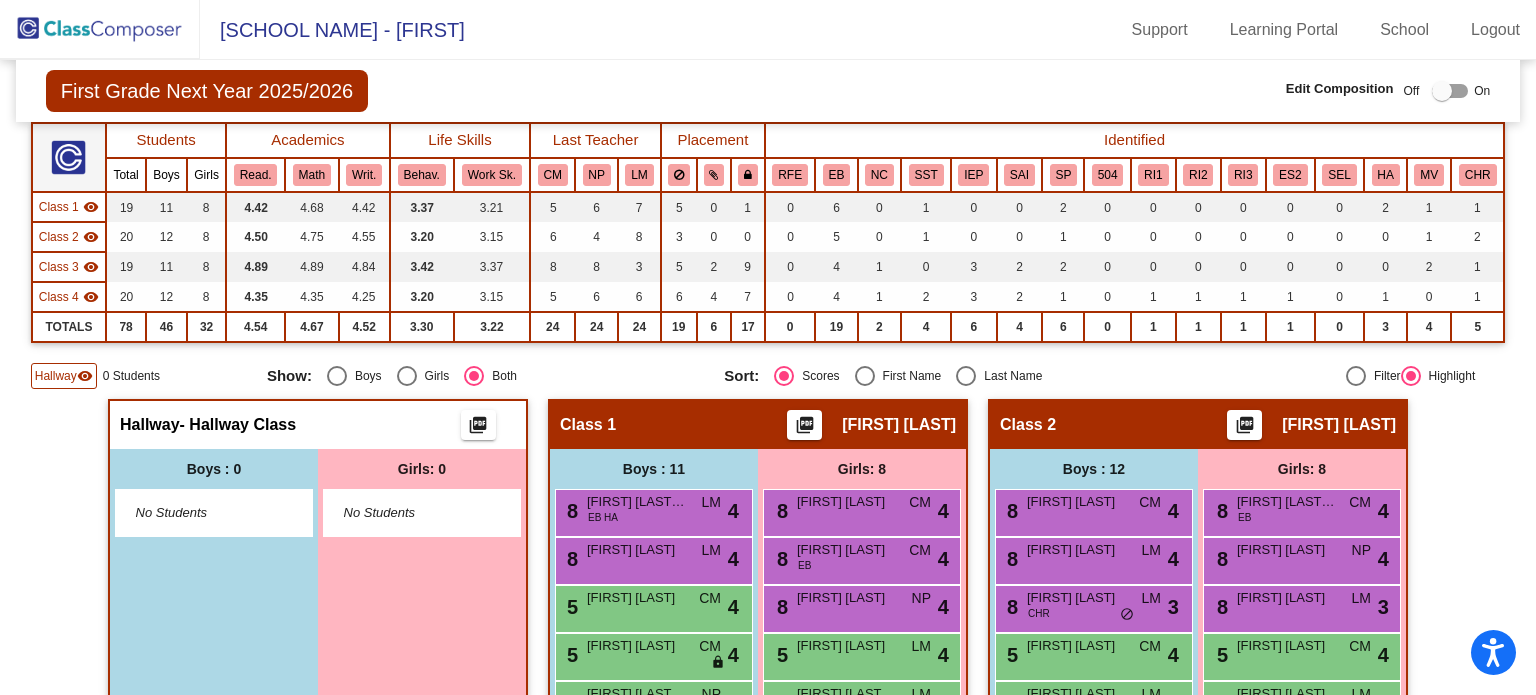 click on "No Students" at bounding box center (214, 513) 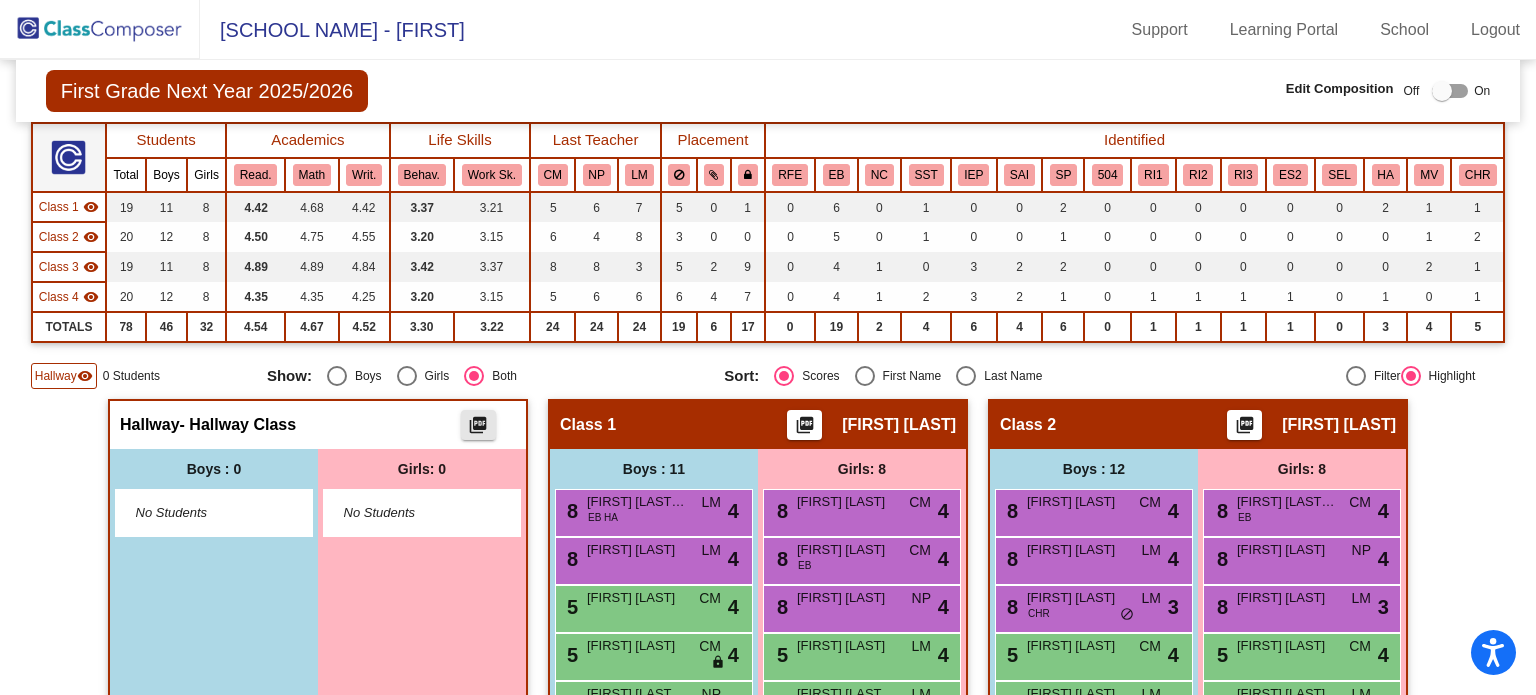 click on "picture_as_pdf" 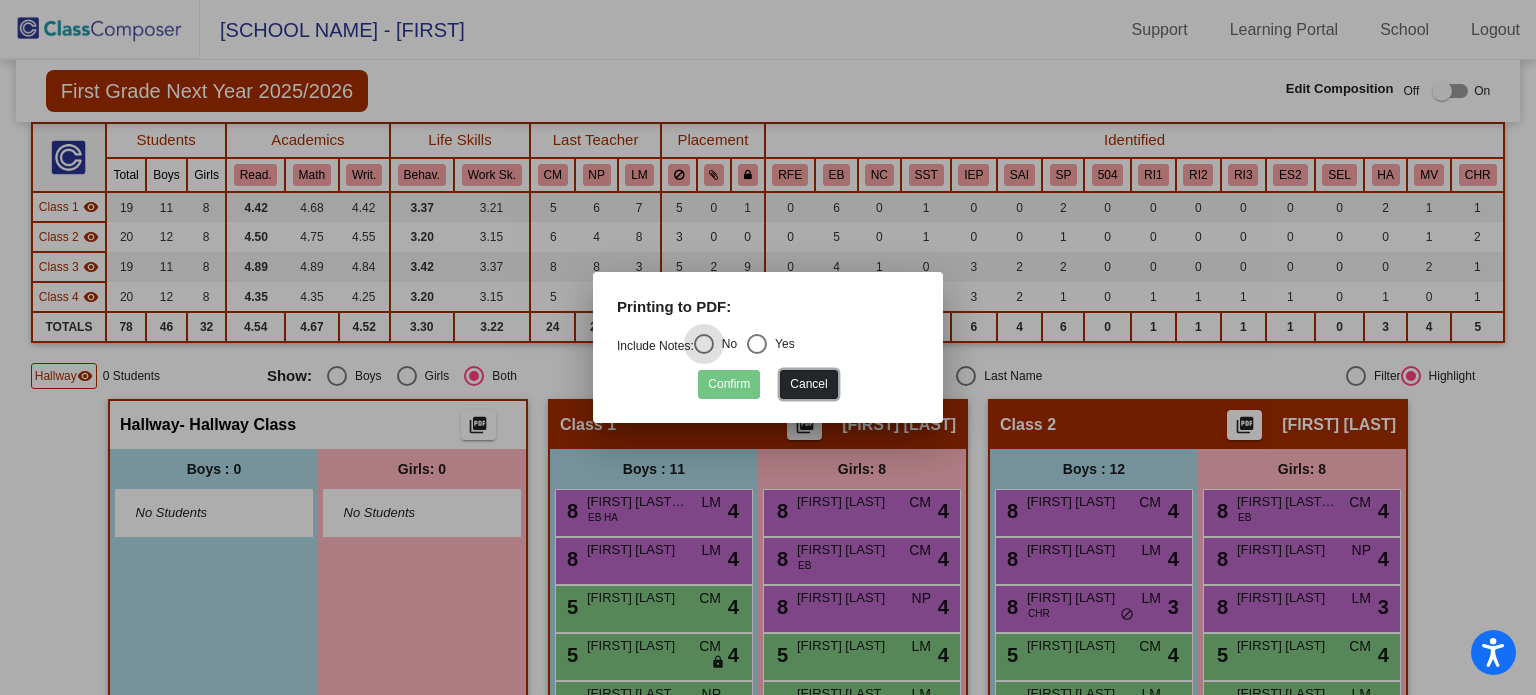 click on "Cancel" at bounding box center (808, 384) 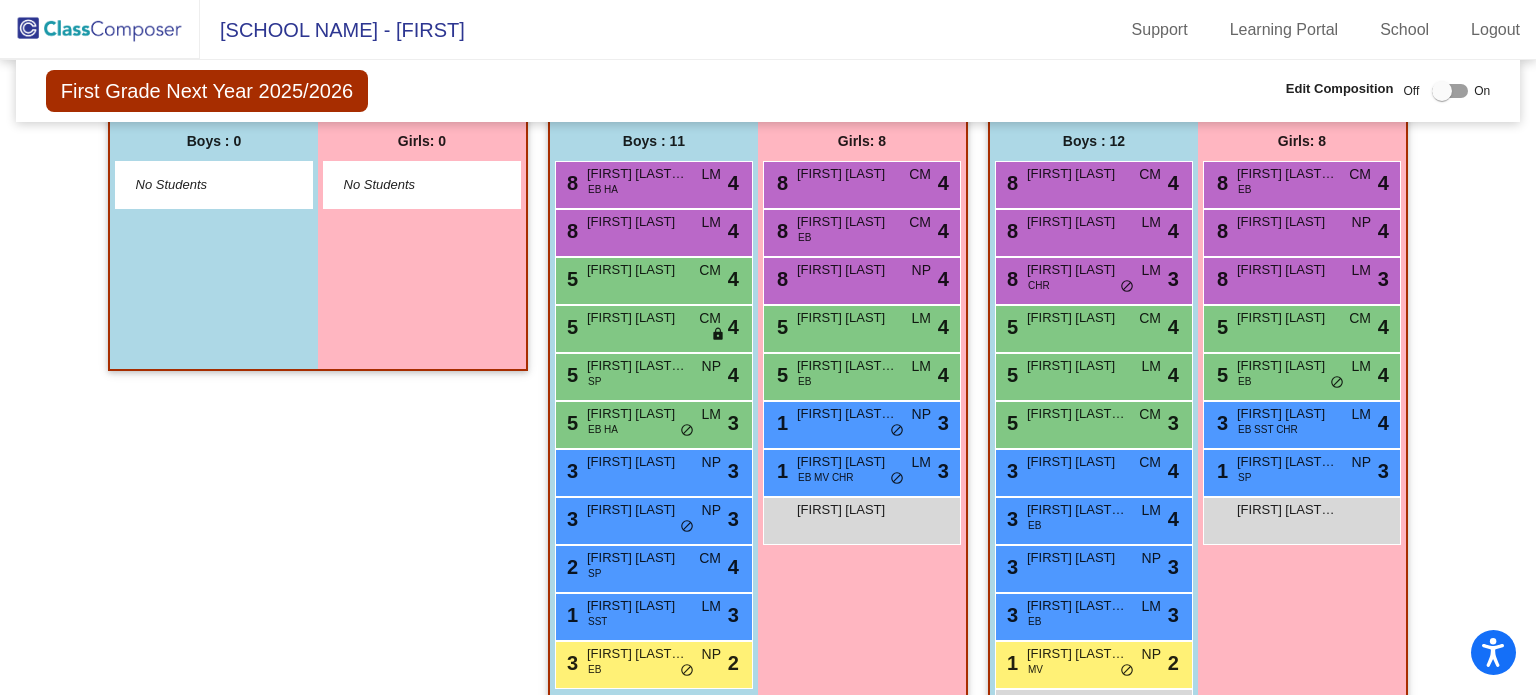 scroll, scrollTop: 531, scrollLeft: 0, axis: vertical 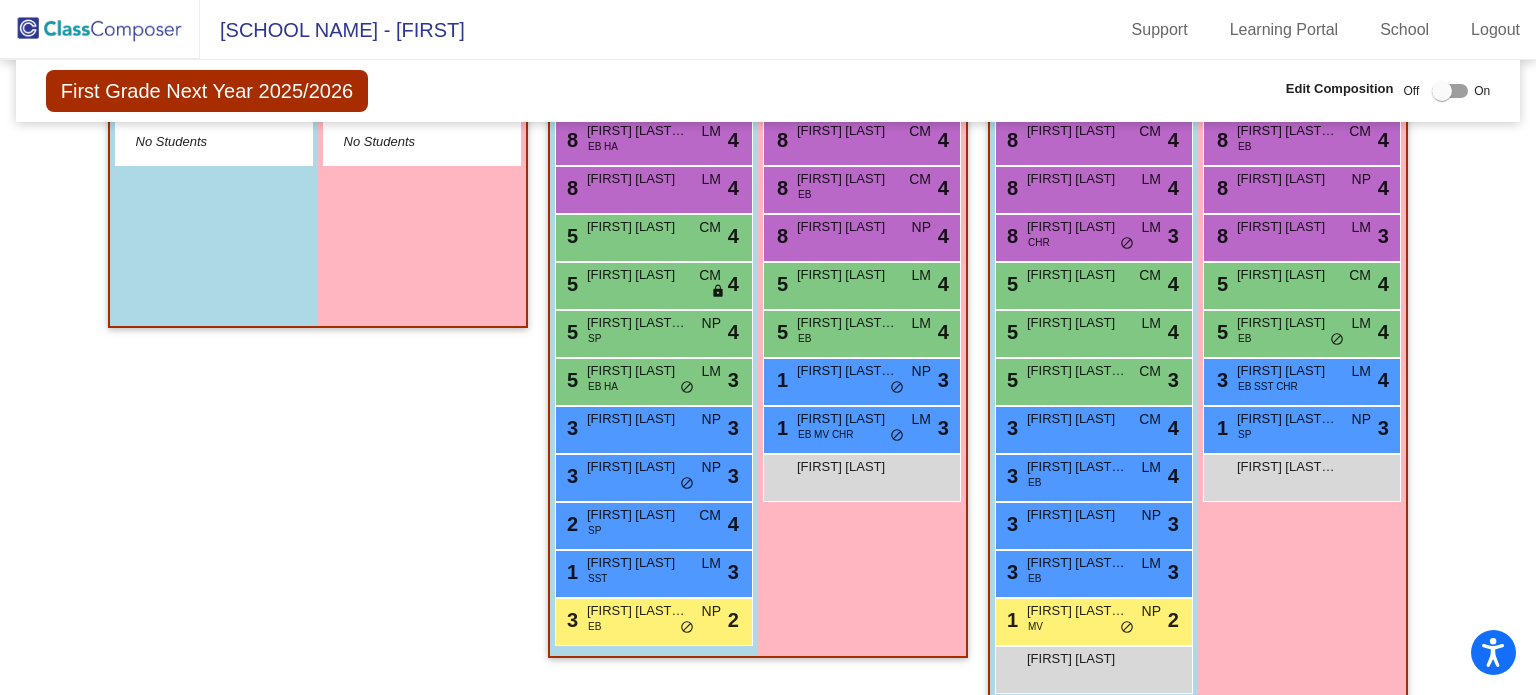 click on "Girls: 0   No Students" at bounding box center (422, 202) 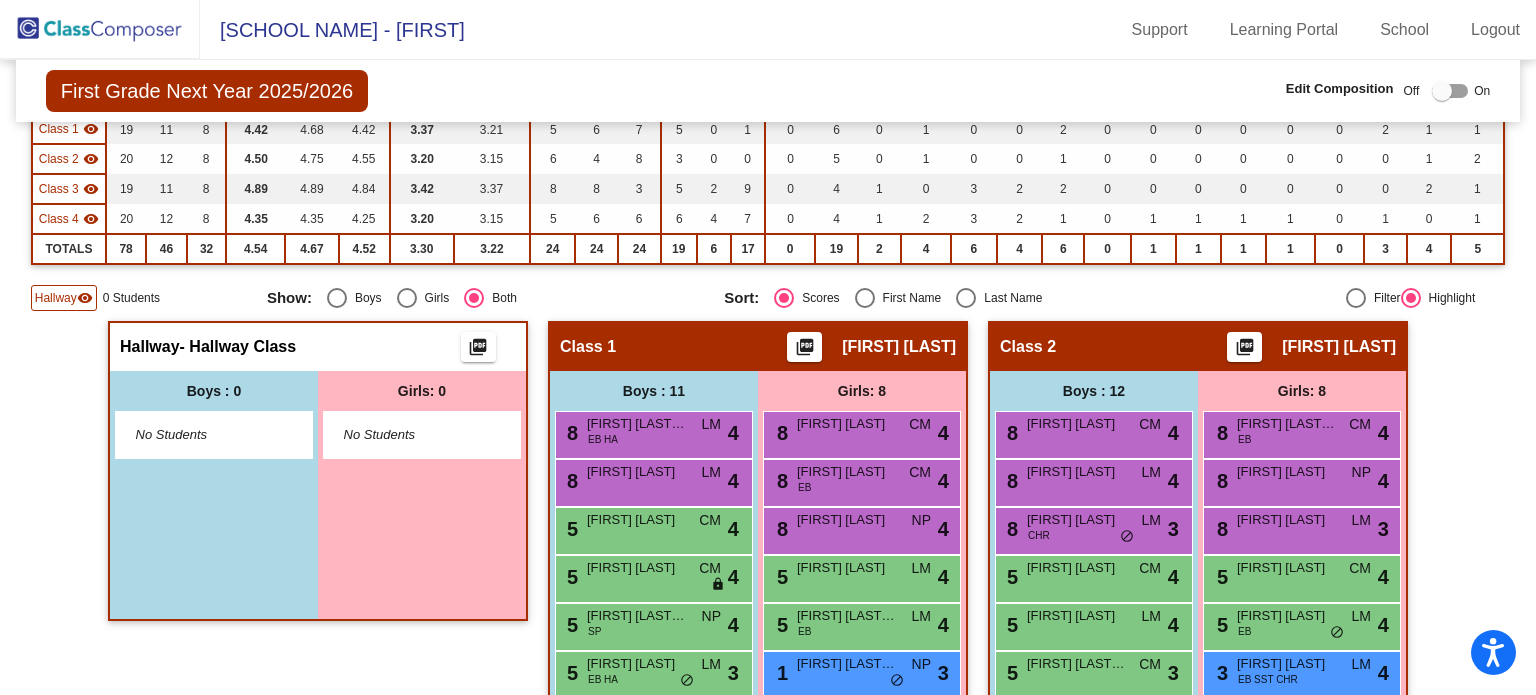 scroll, scrollTop: 236, scrollLeft: 0, axis: vertical 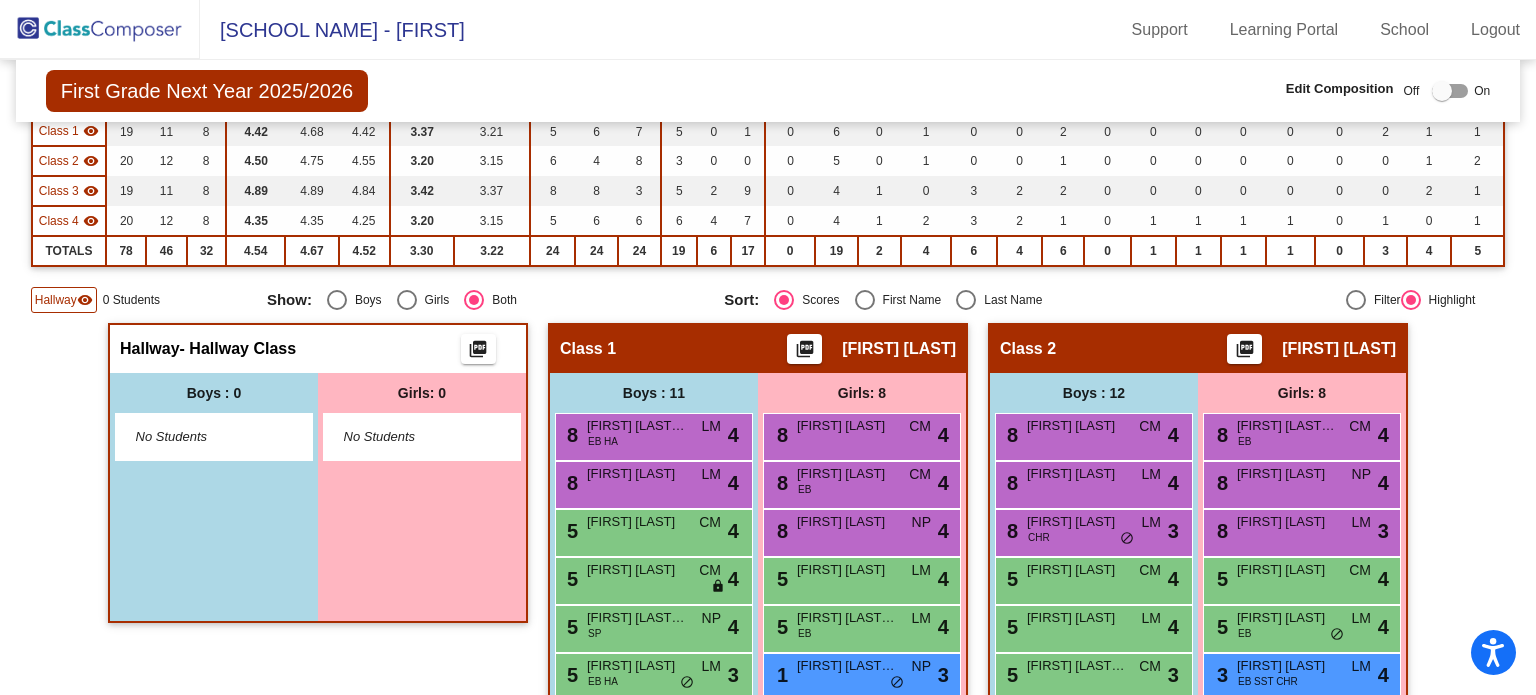 click on "Hallway" 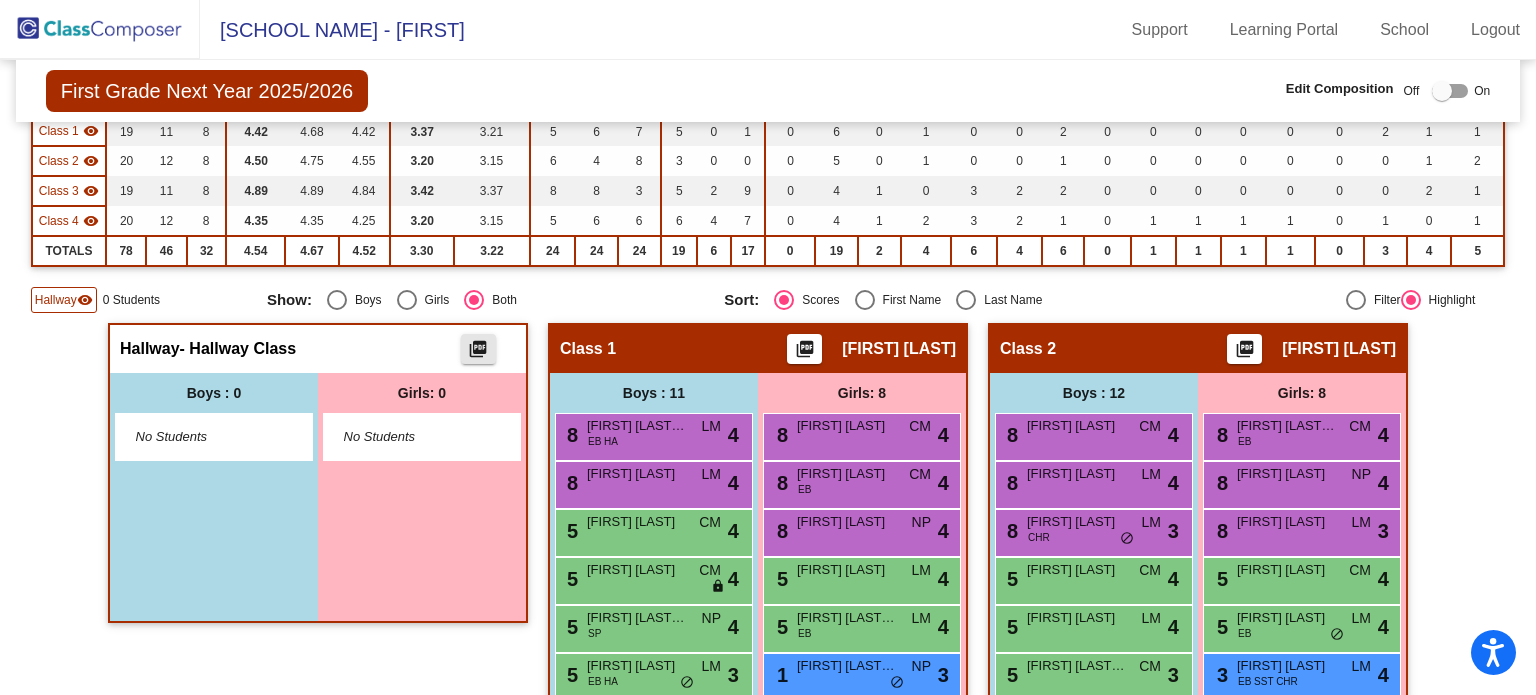 click on "picture_as_pdf" 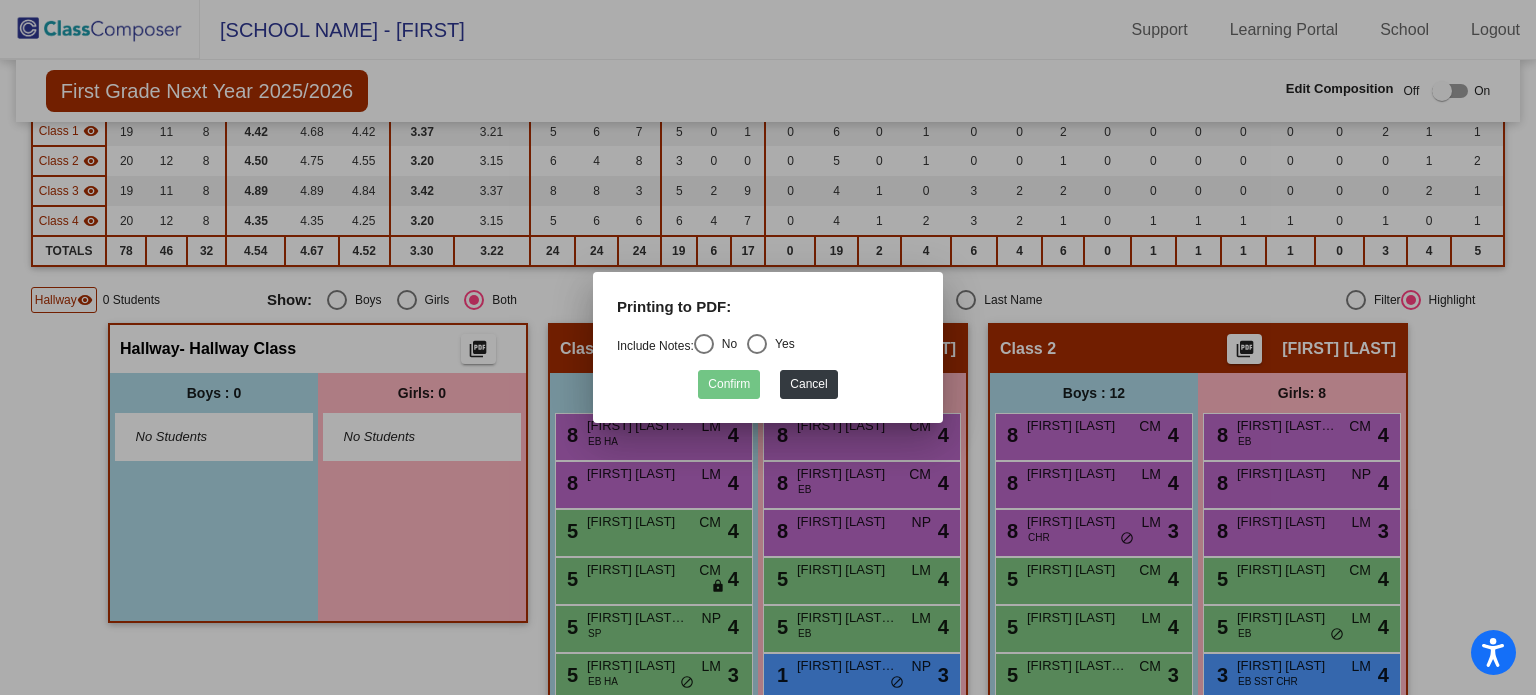 click at bounding box center (704, 344) 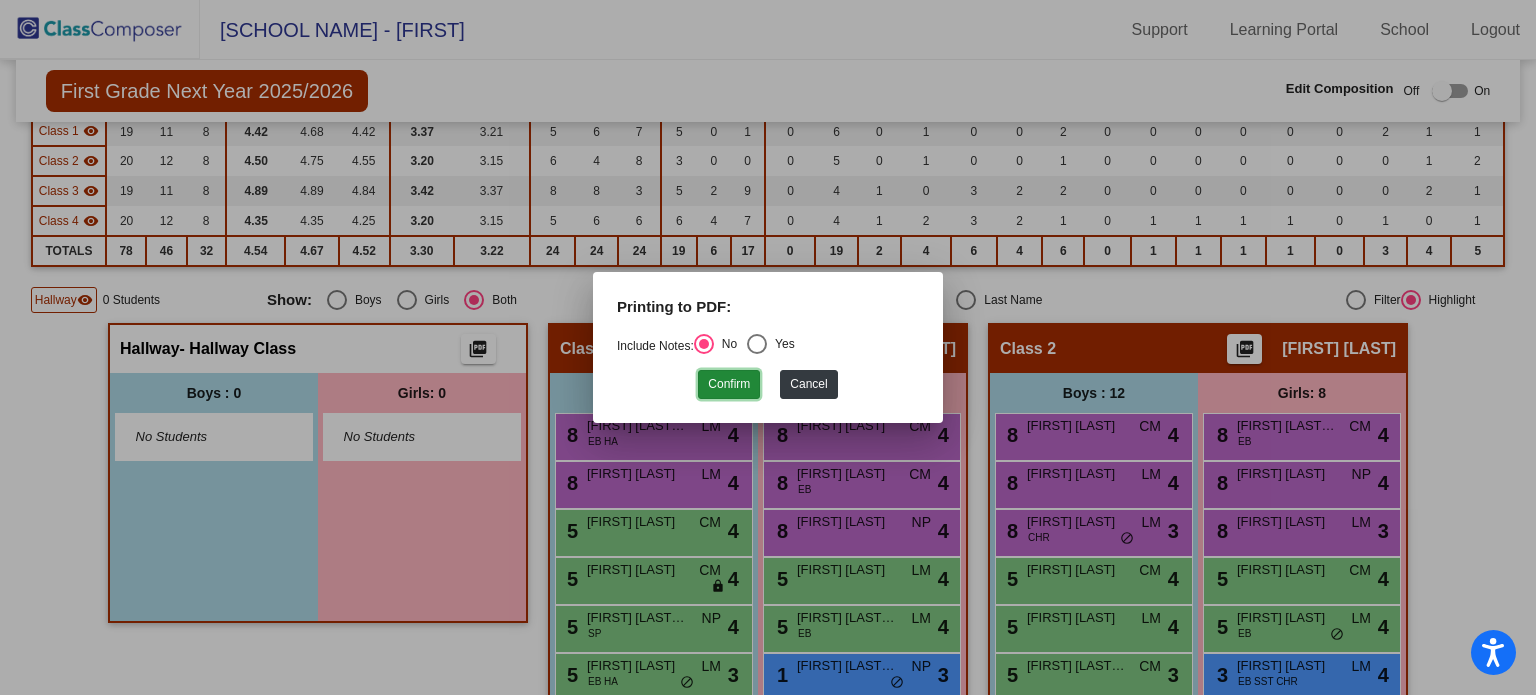 click on "Confirm" at bounding box center (729, 384) 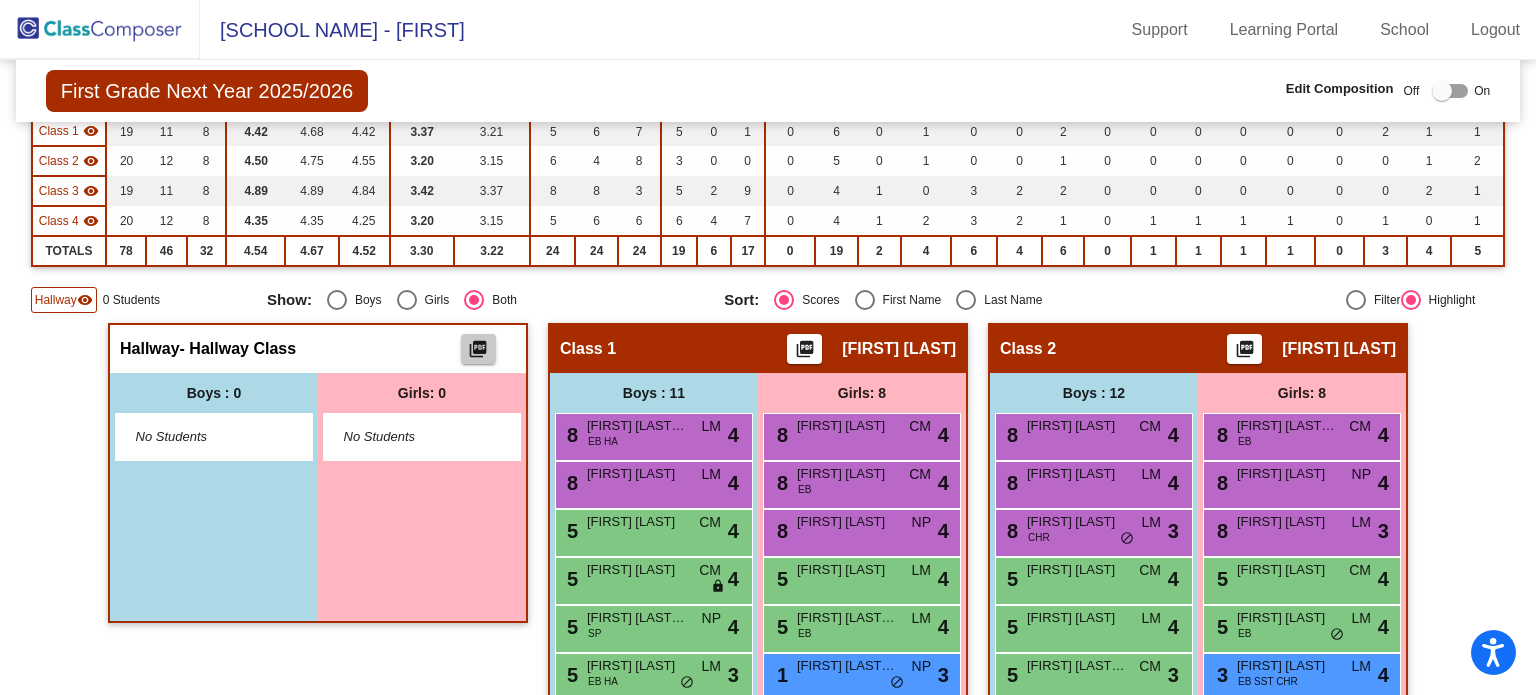 click on "picture_as_pdf" 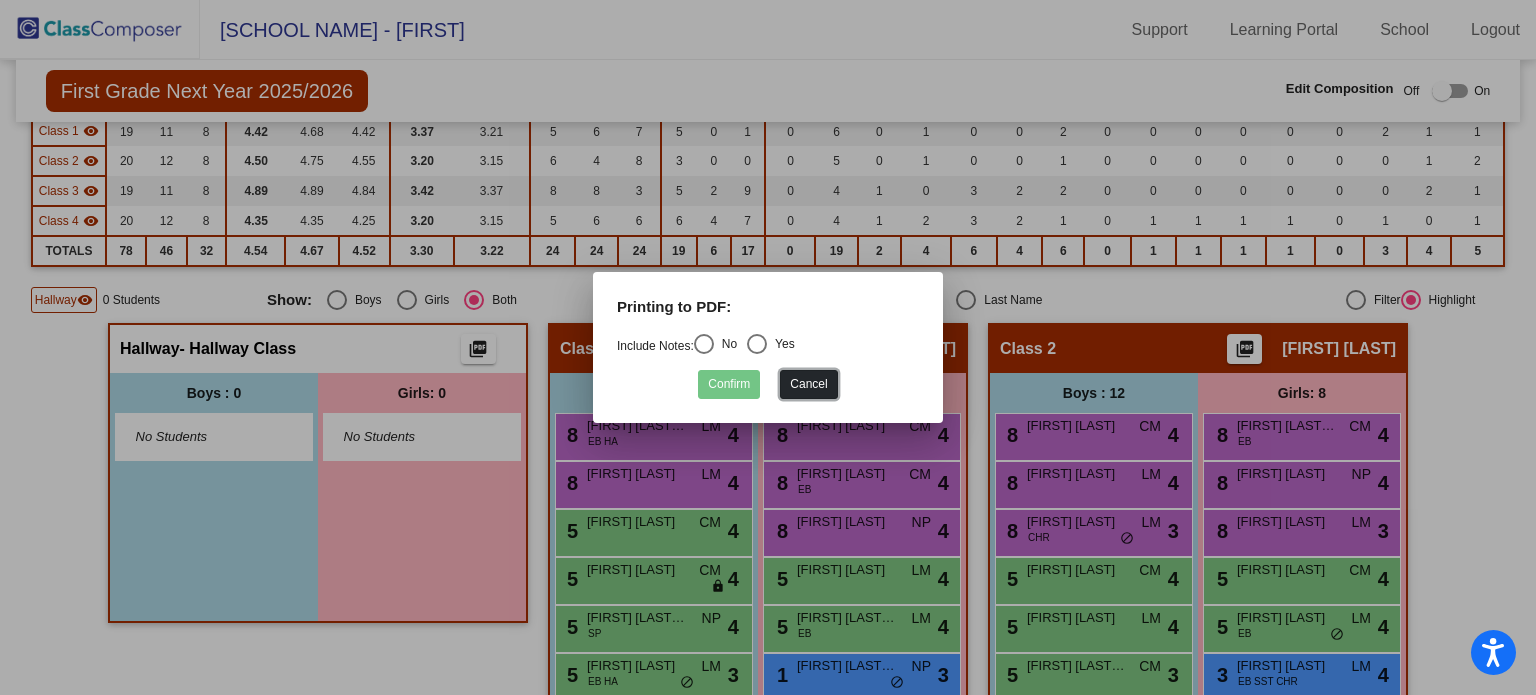 click on "Cancel" at bounding box center [808, 384] 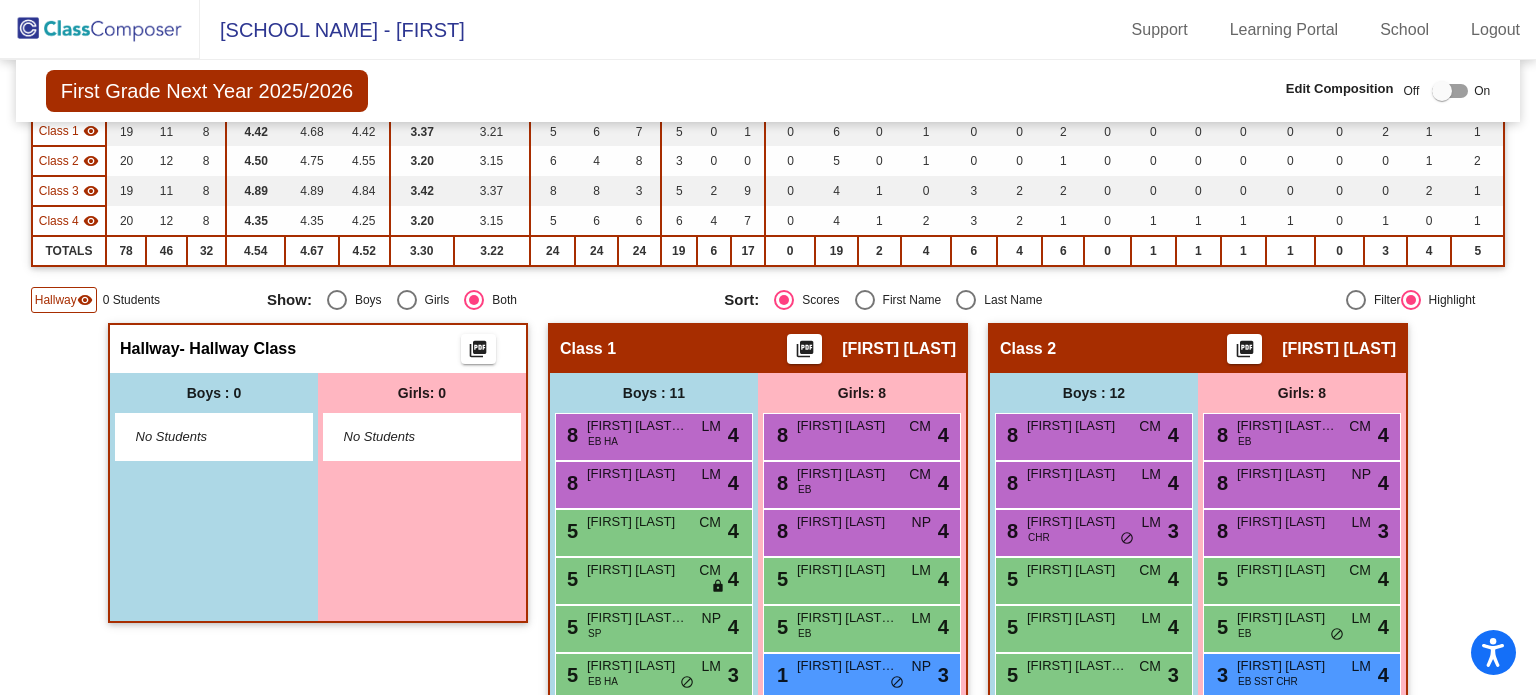 click on "Hallway" 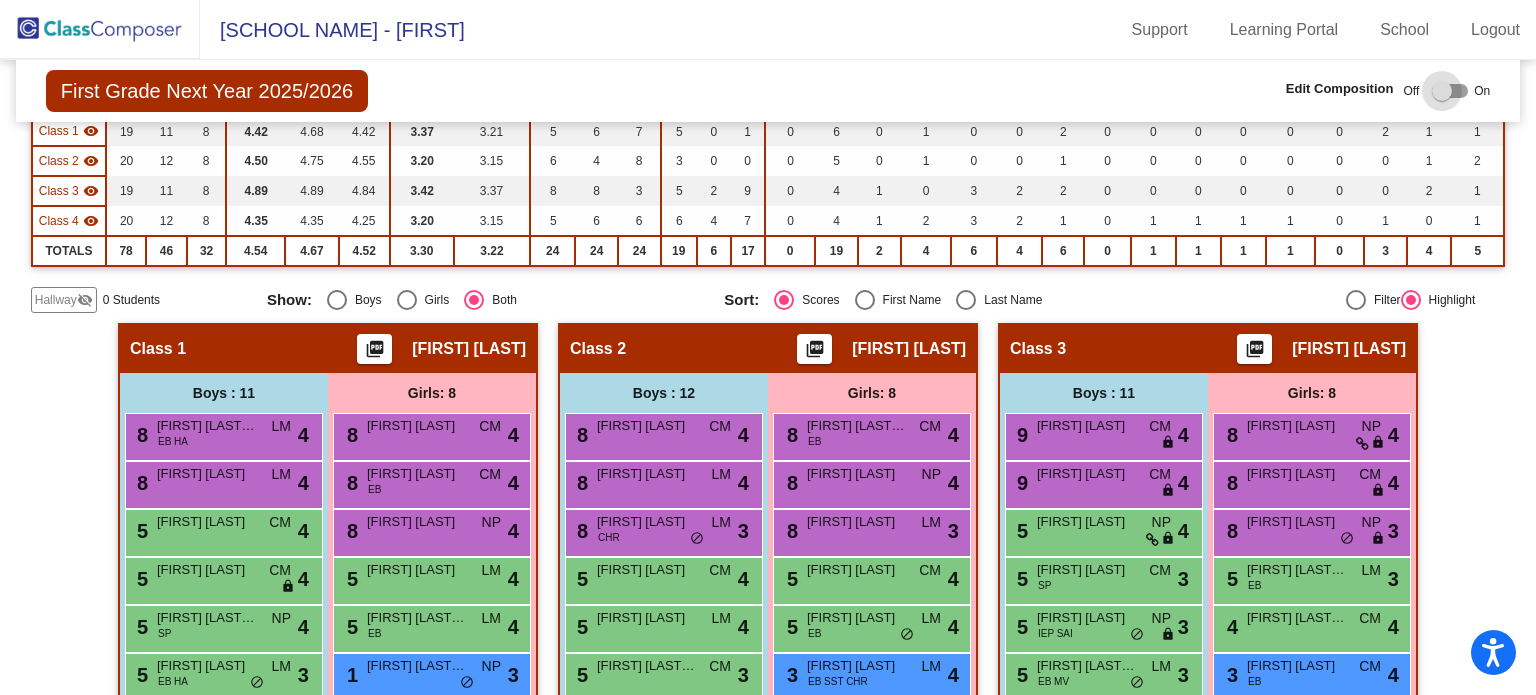 click at bounding box center (1442, 91) 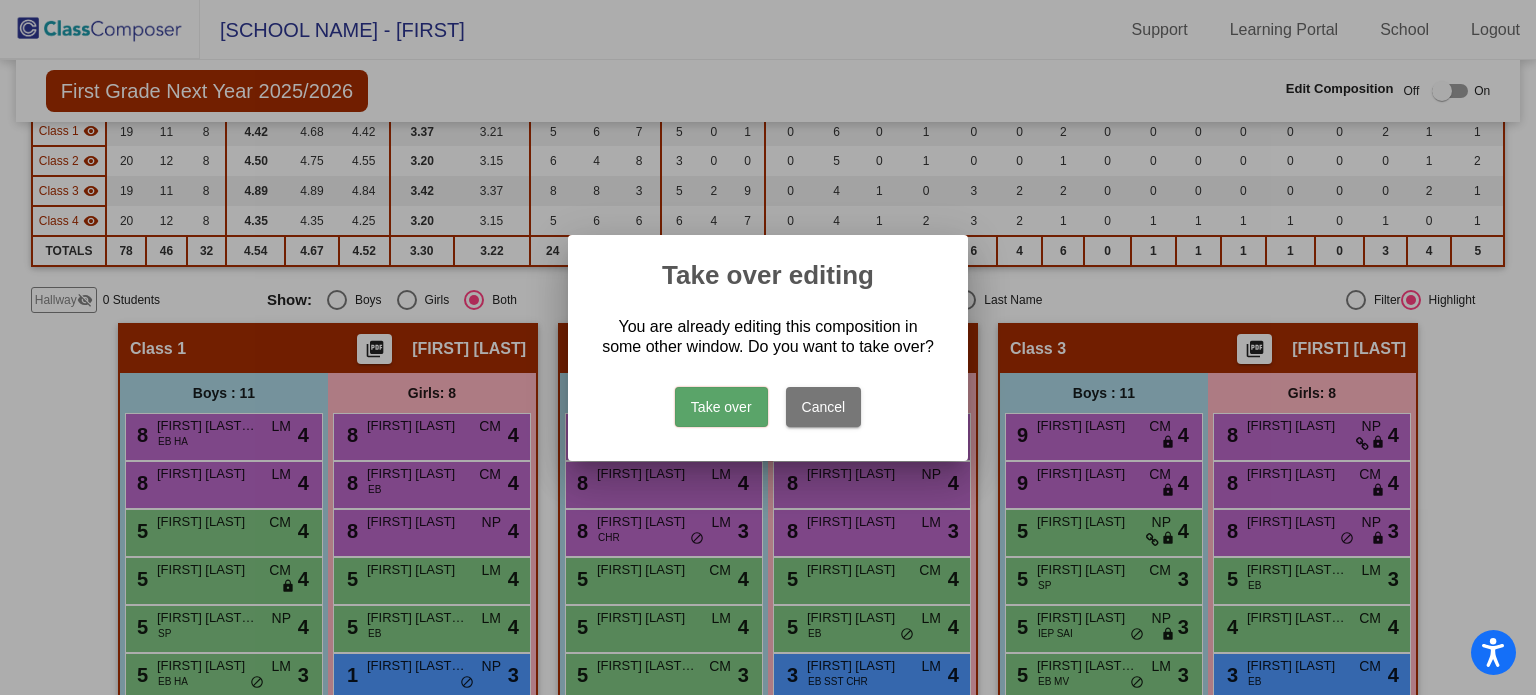 click on "Cancel" at bounding box center [824, 407] 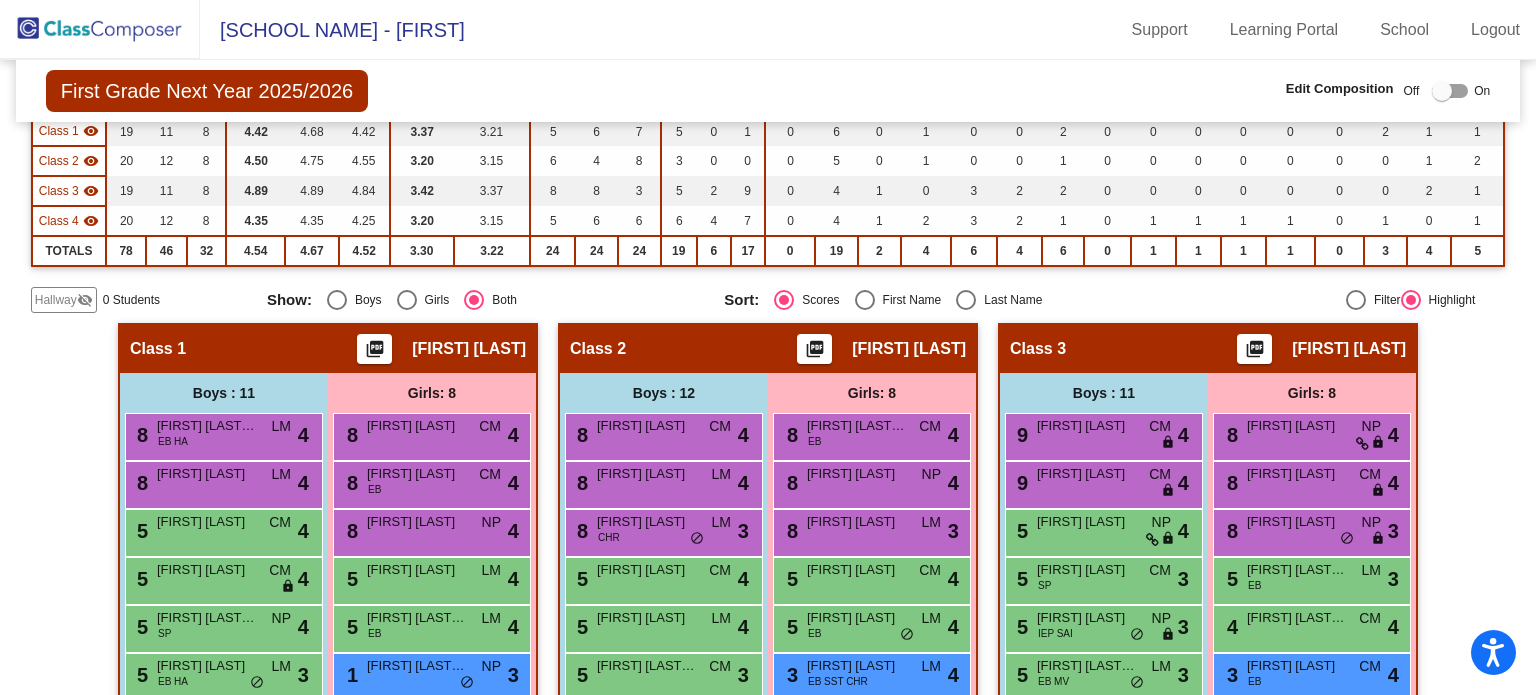 click 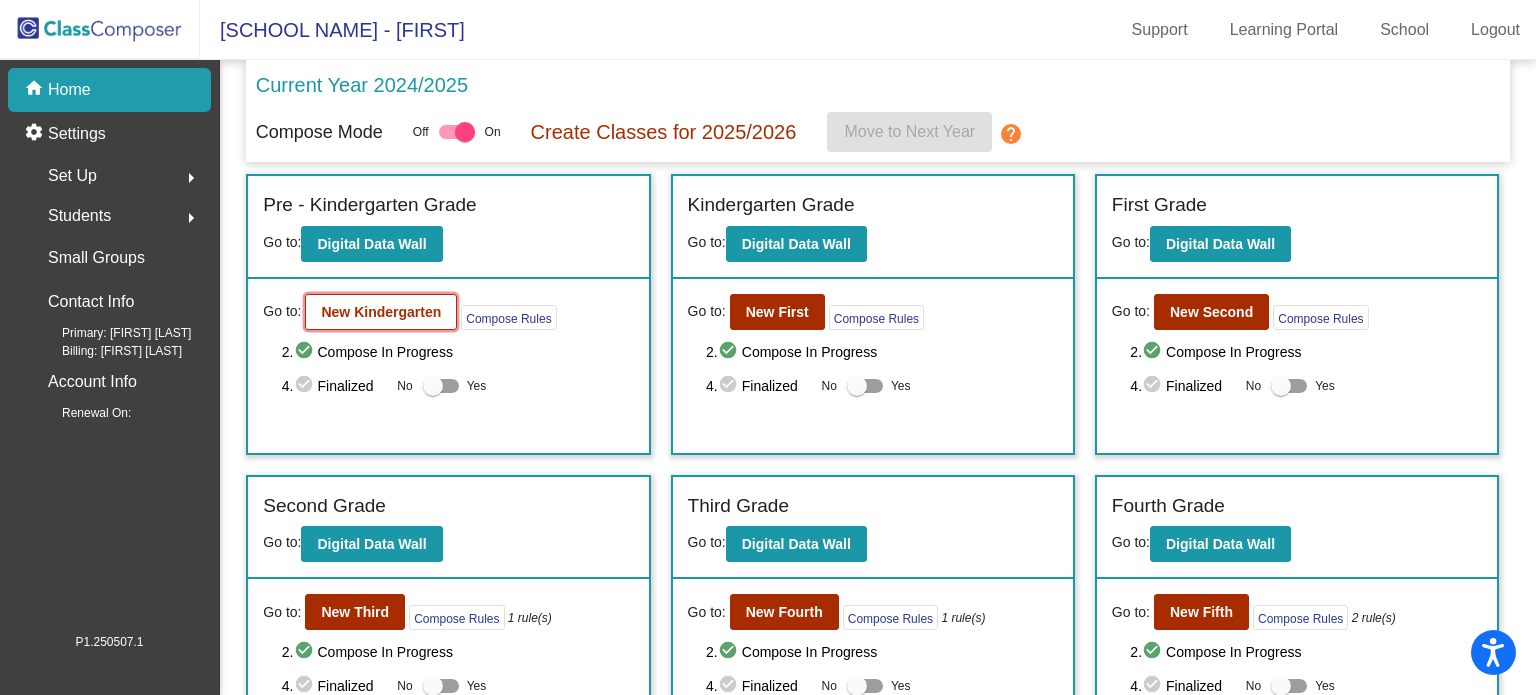 click on "New Kindergarten" 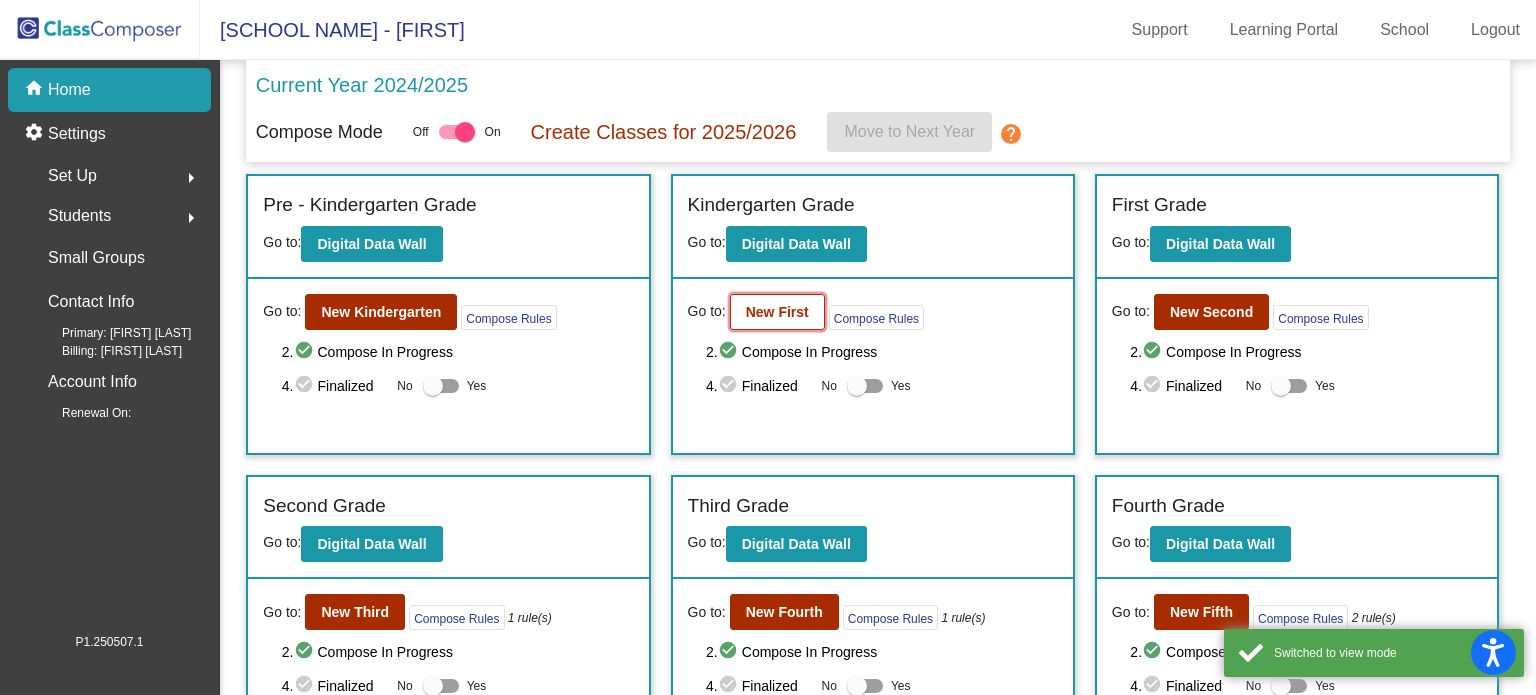 click on "New First" 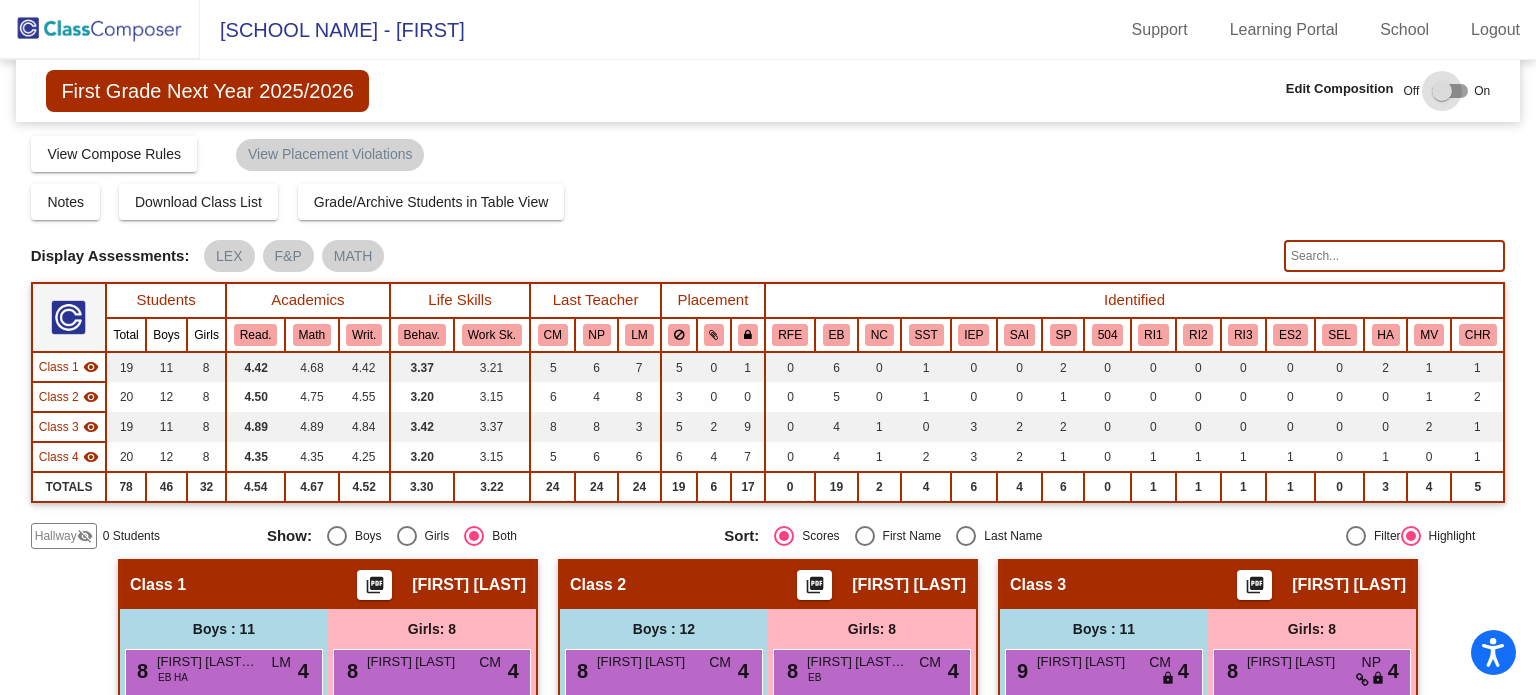 click at bounding box center (1442, 91) 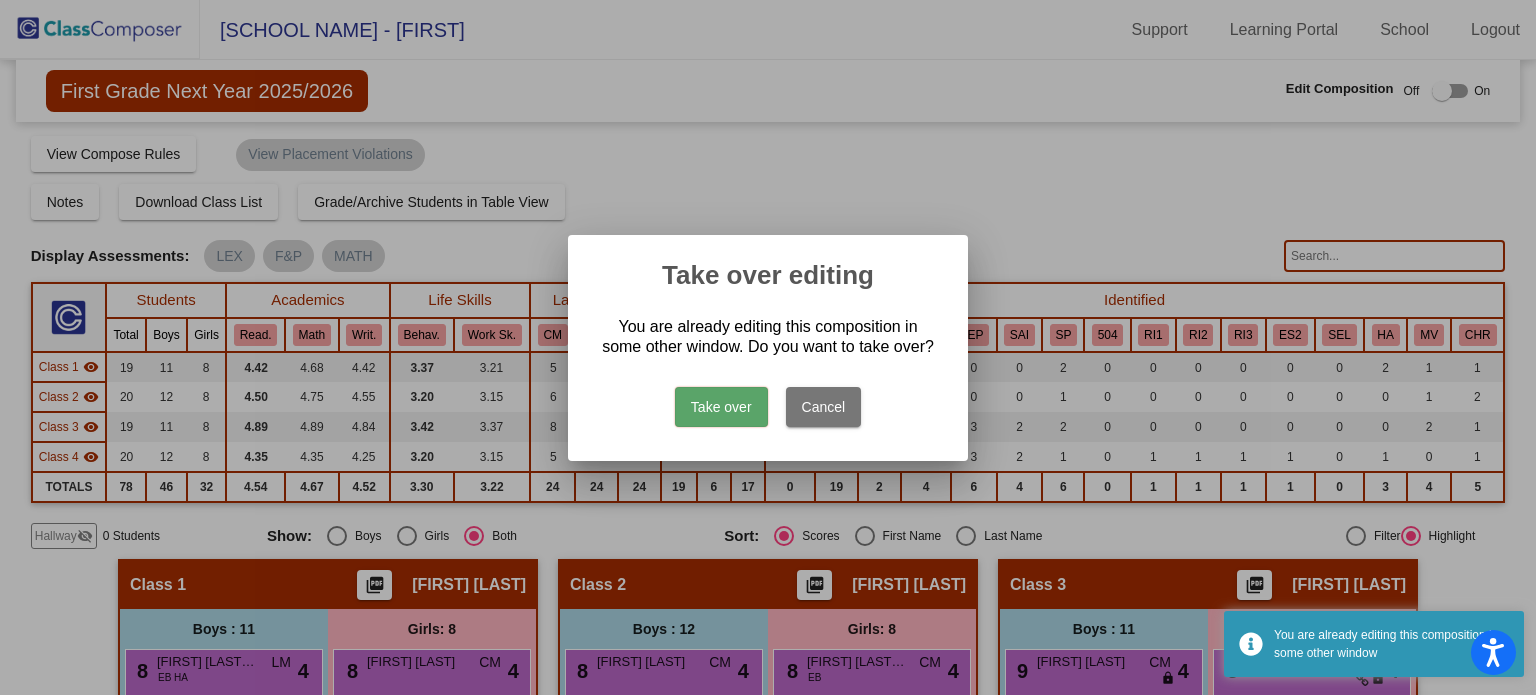 click on "Take over" at bounding box center (721, 407) 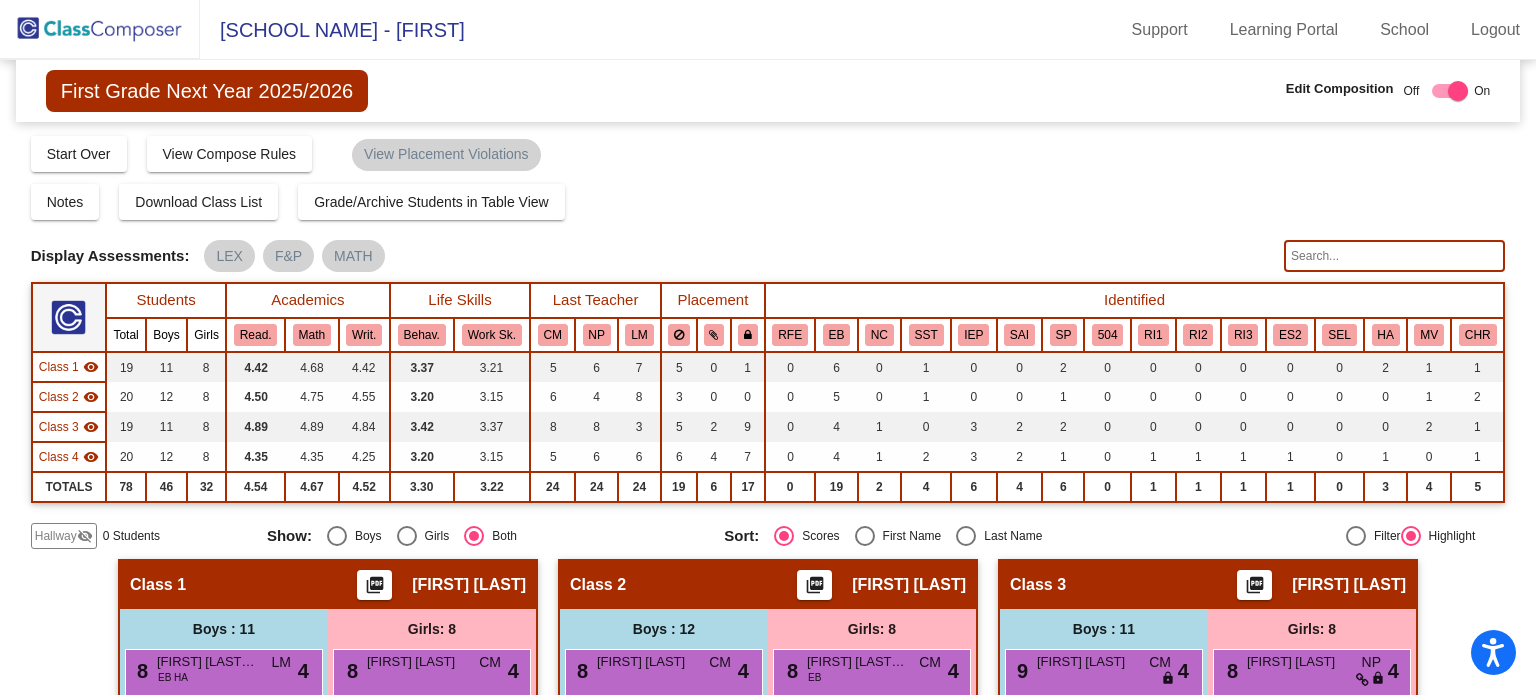 click on "Hallway" 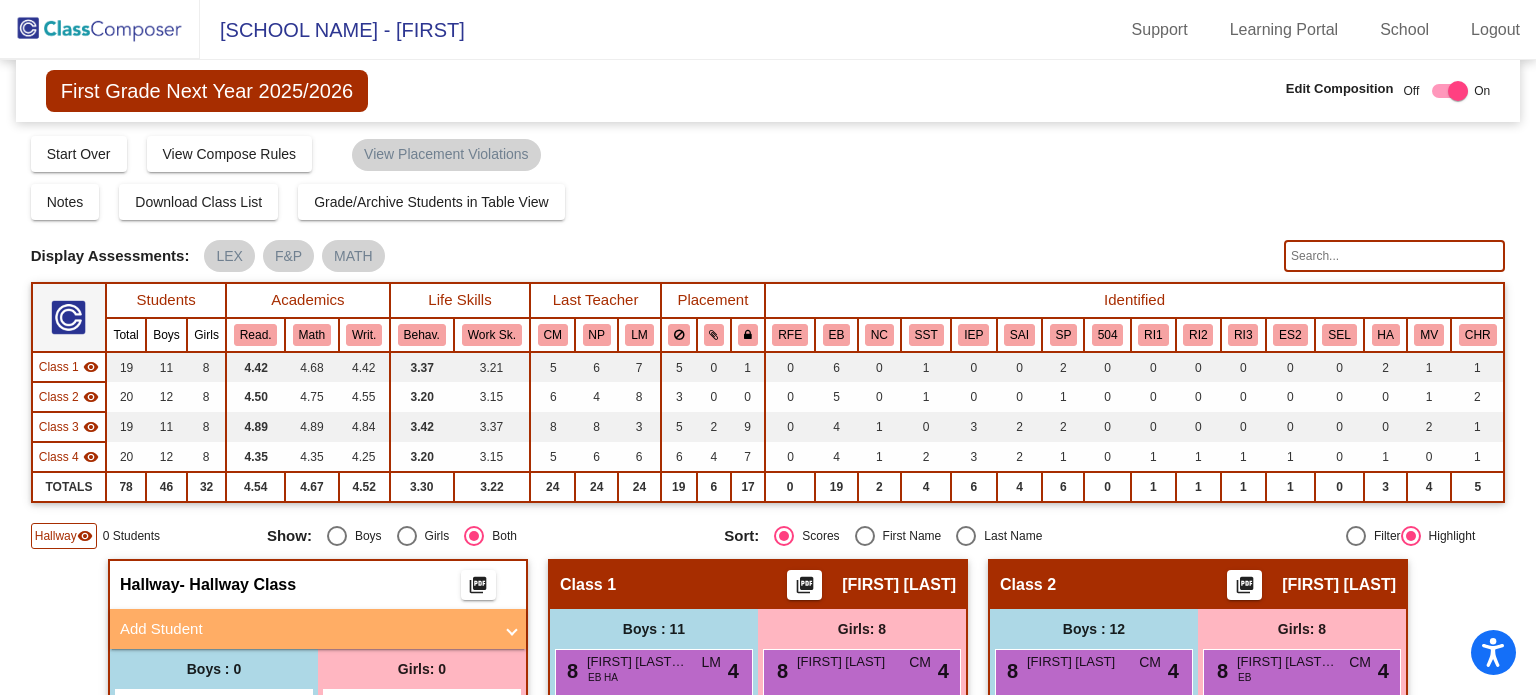 click at bounding box center (512, 629) 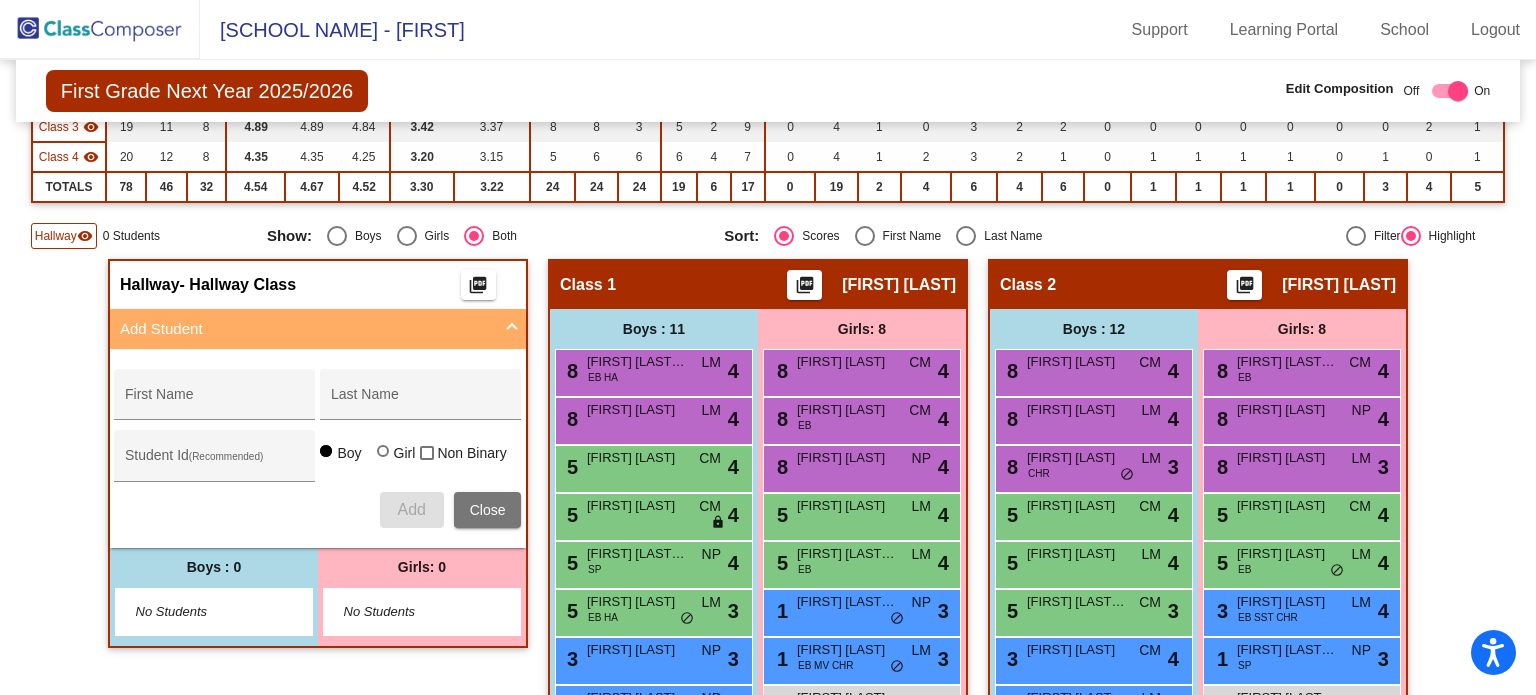 scroll, scrollTop: 312, scrollLeft: 0, axis: vertical 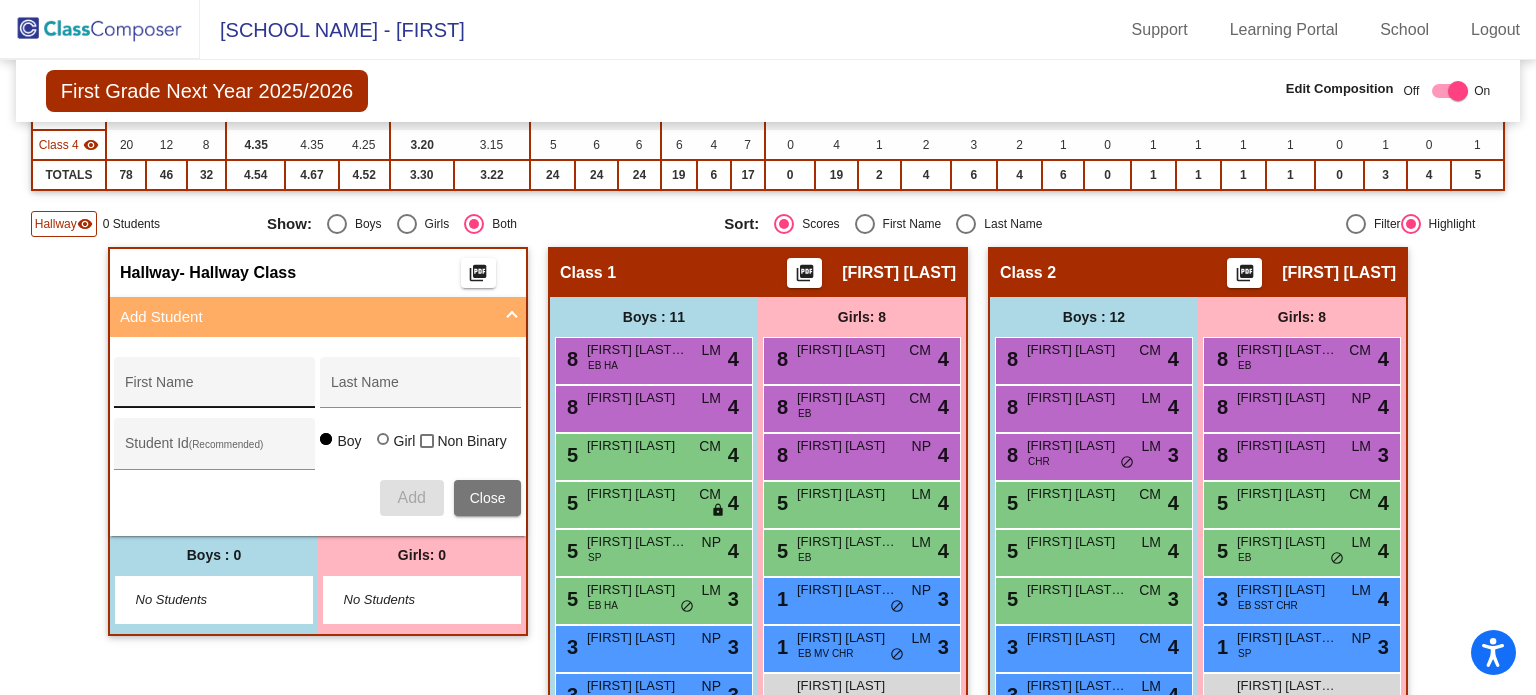 click on "First Name" at bounding box center [215, 390] 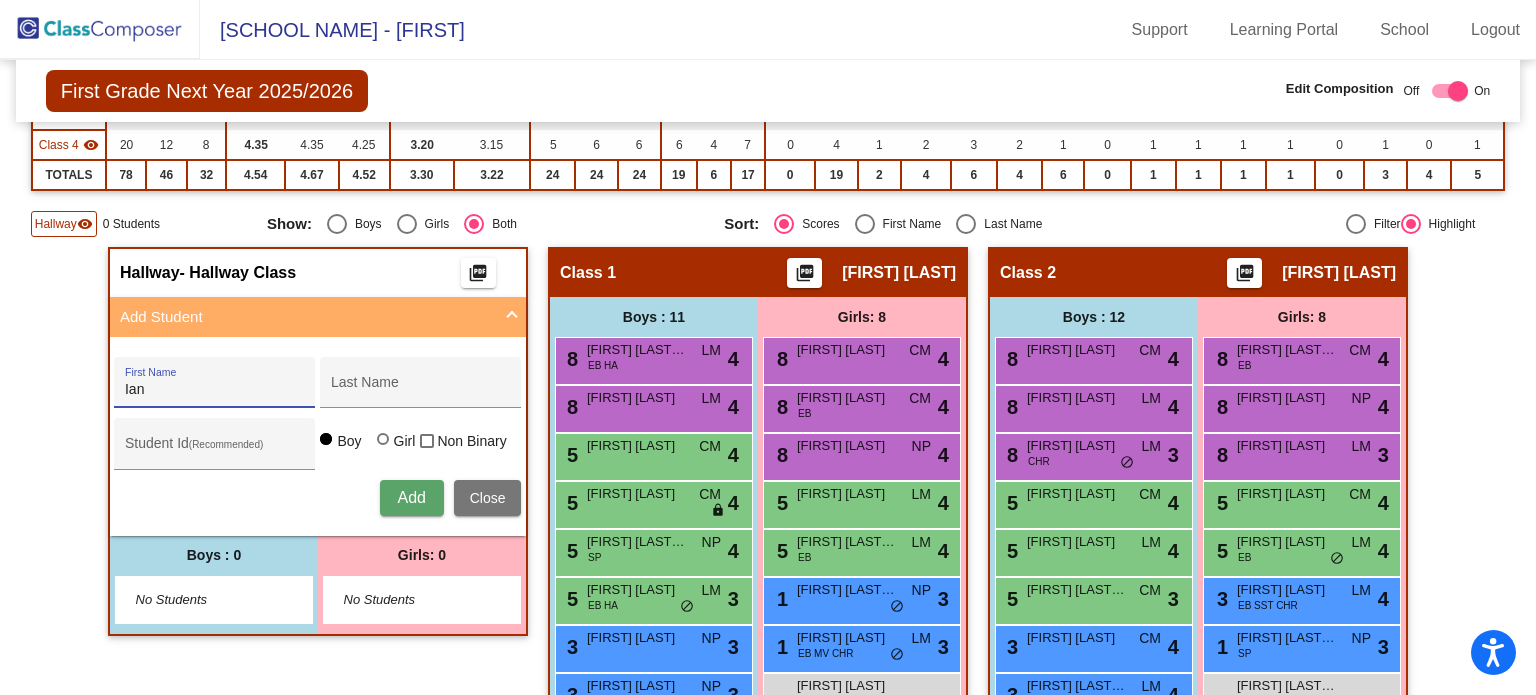 type on "Ian" 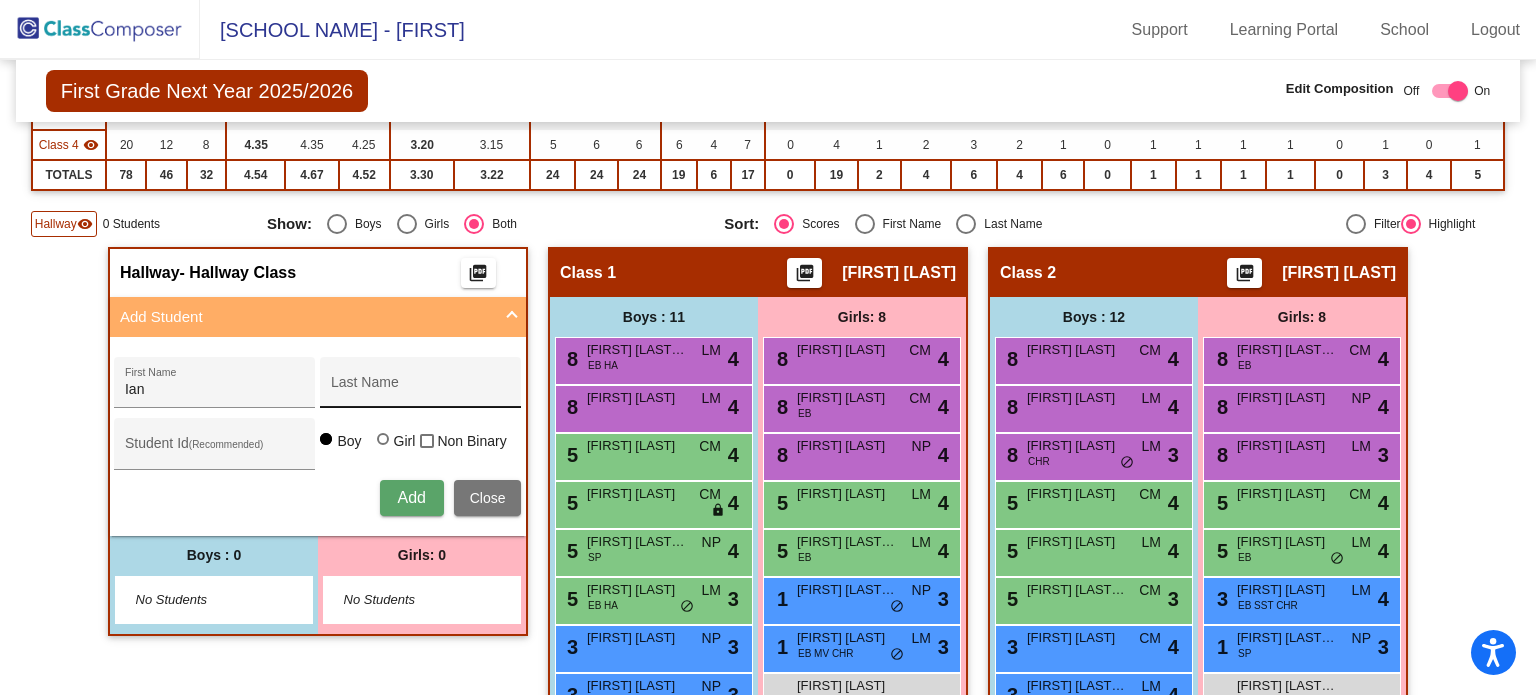 click on "Last Name" at bounding box center [421, 390] 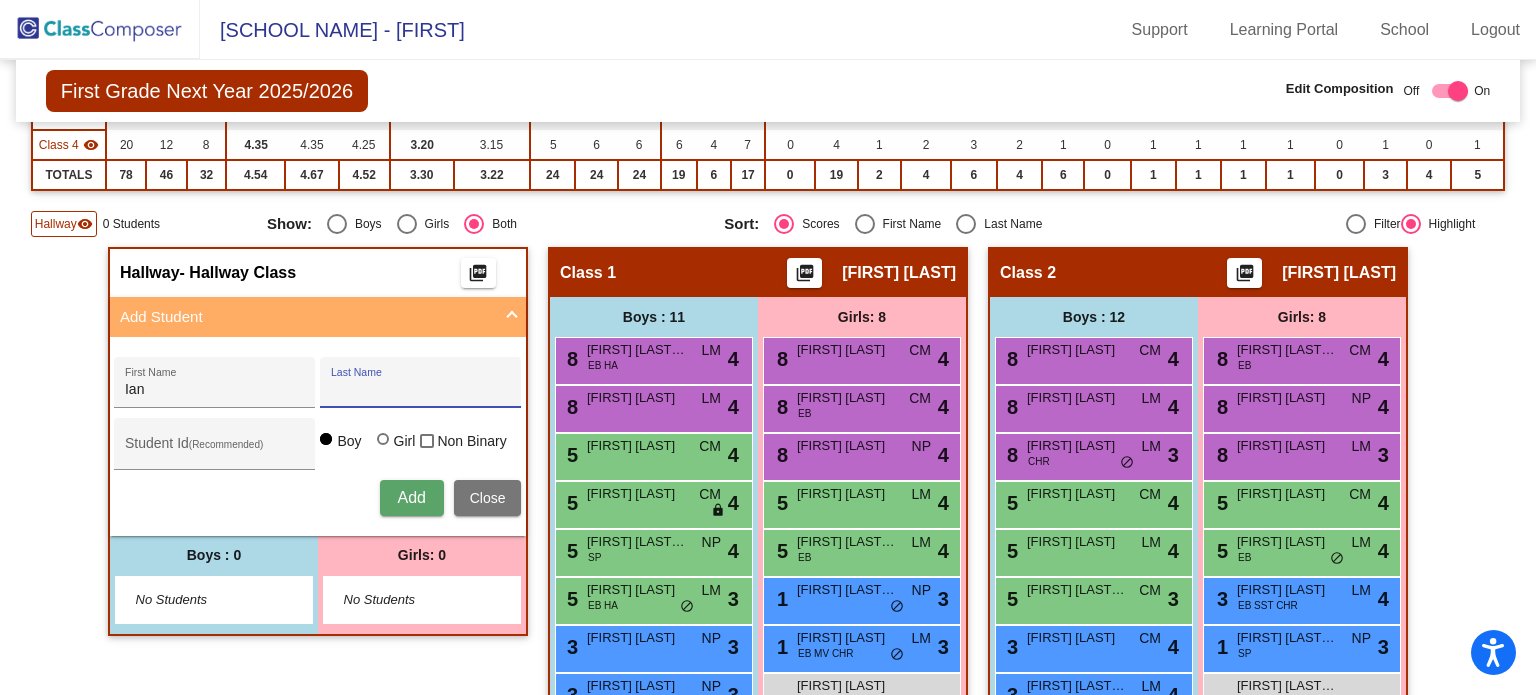 paste on "[LAST] [LAST]" 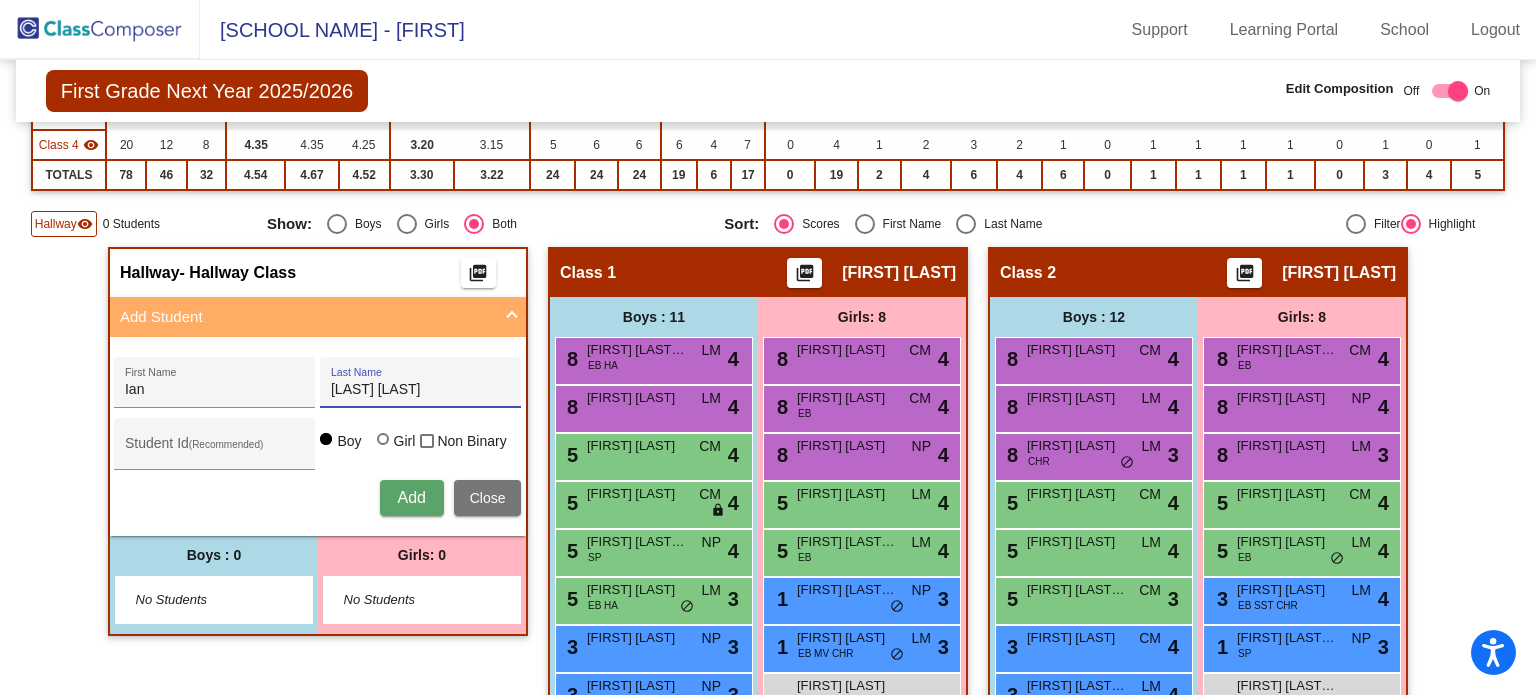type on "[LAST] [LAST]" 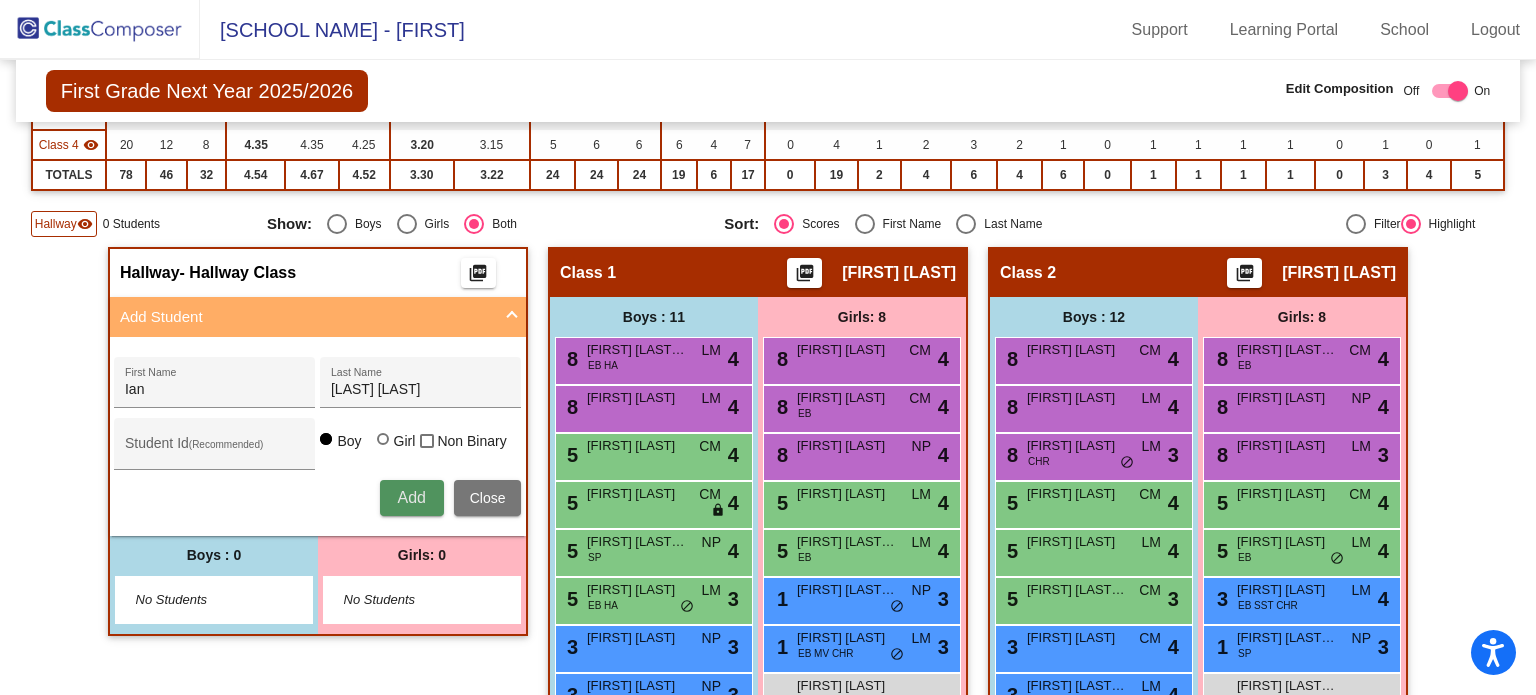 click on "Add" at bounding box center (411, 497) 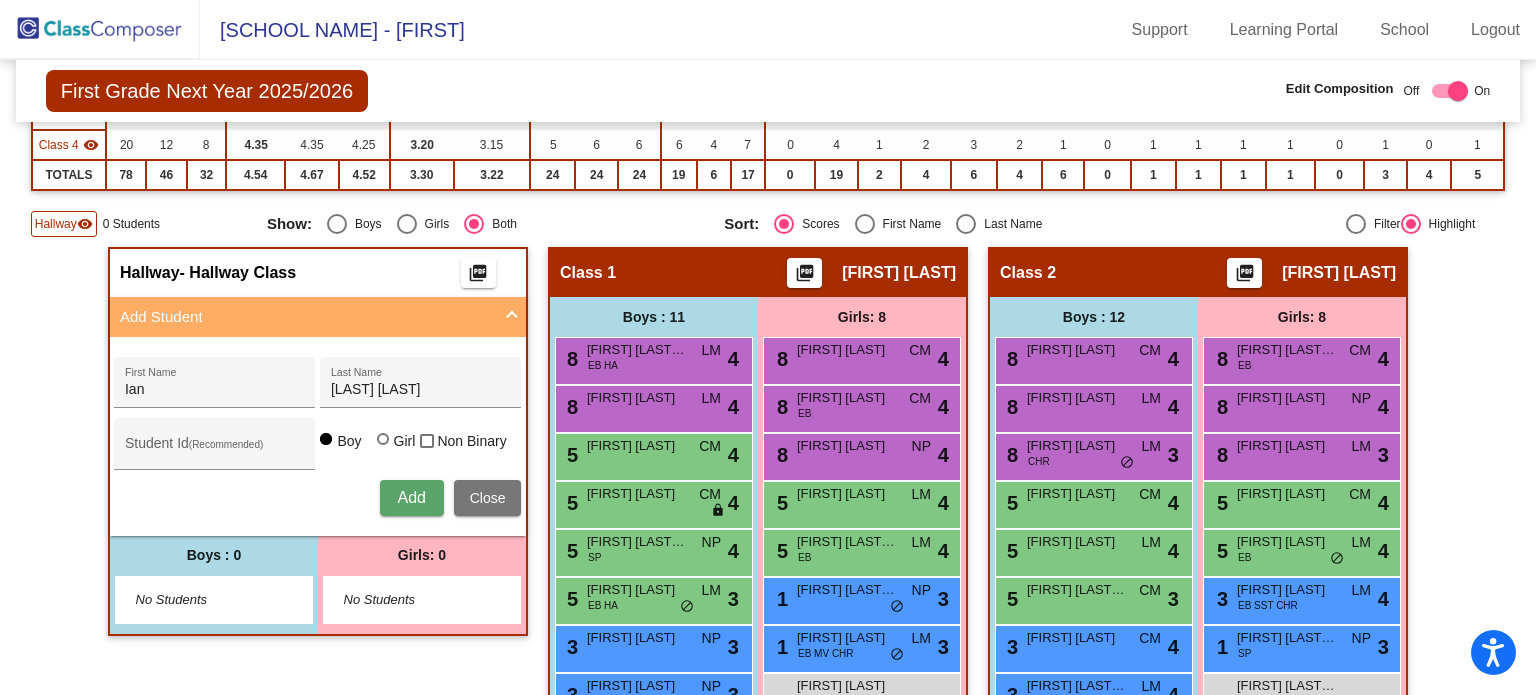 type 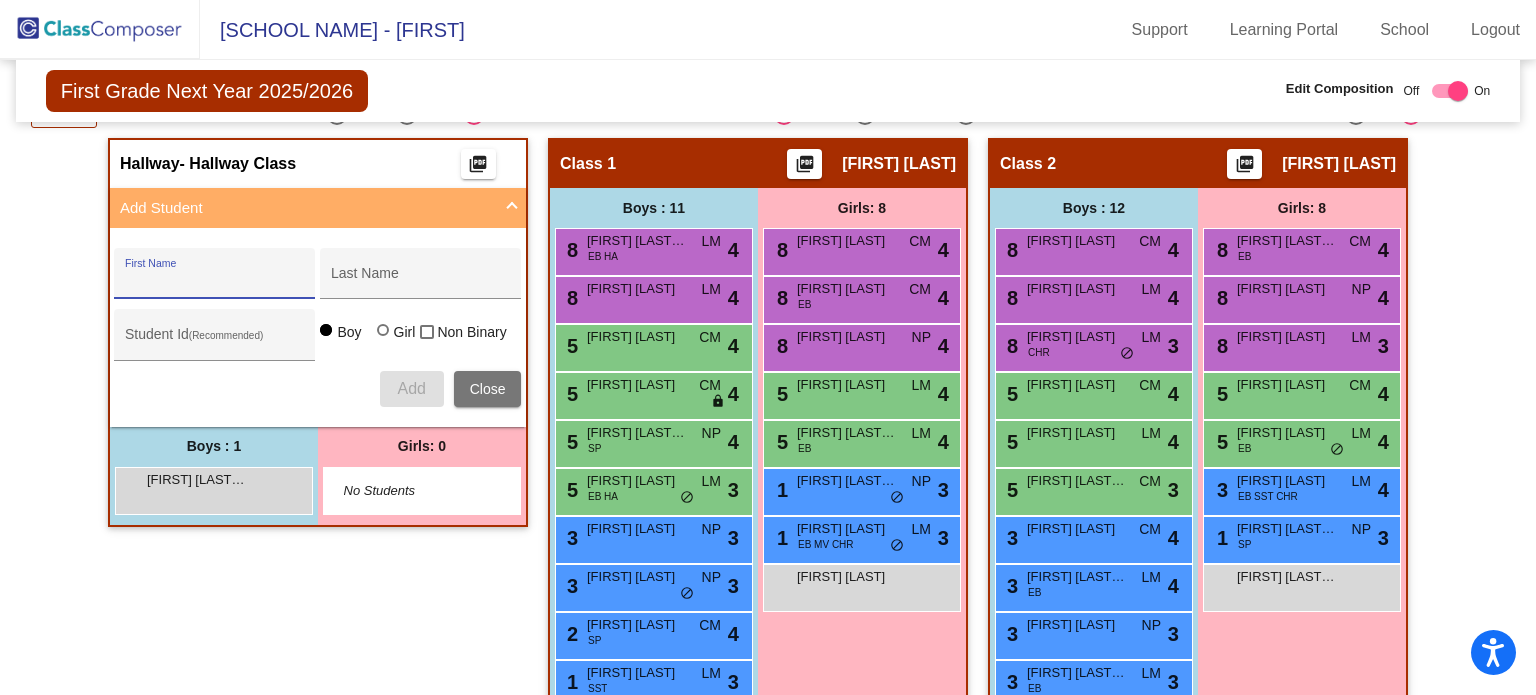 scroll, scrollTop: 403, scrollLeft: 0, axis: vertical 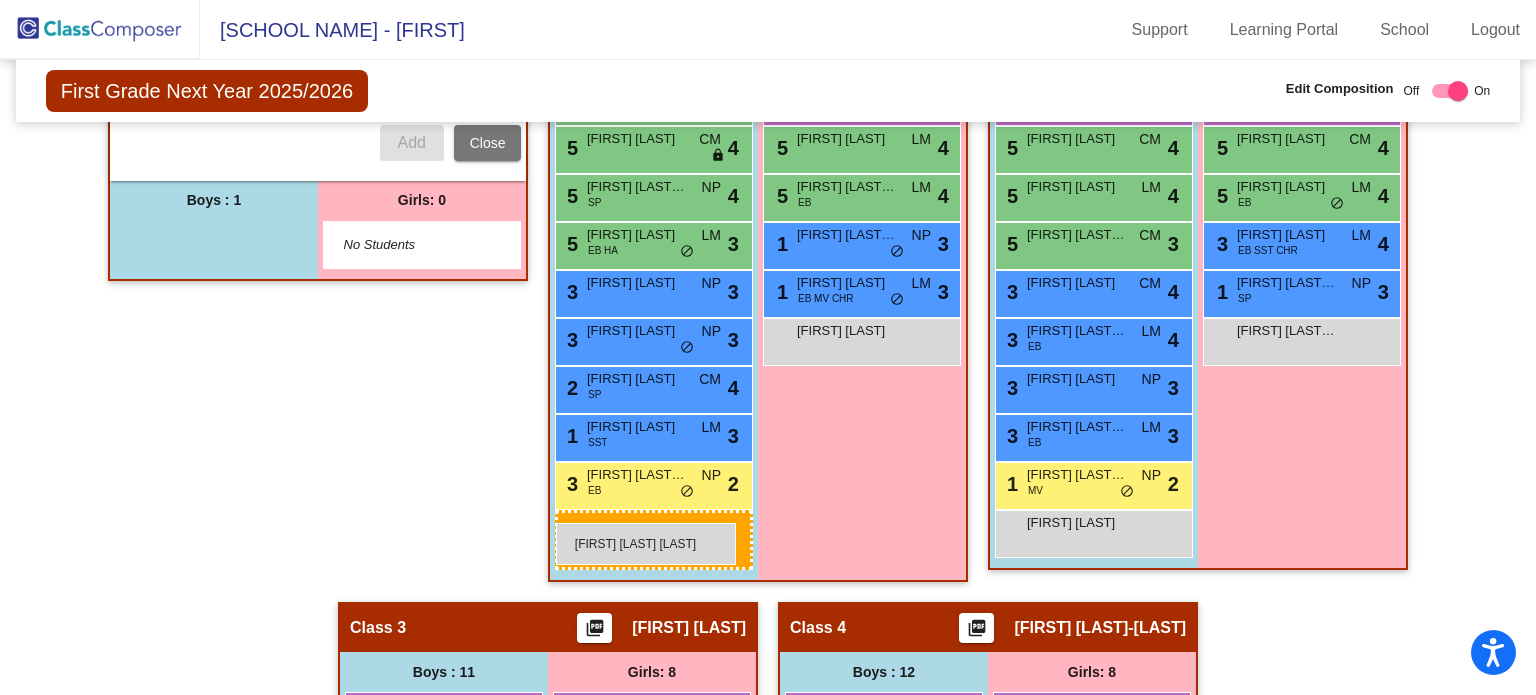drag, startPoint x: 192, startPoint y: 506, endPoint x: 556, endPoint y: 523, distance: 364.39676 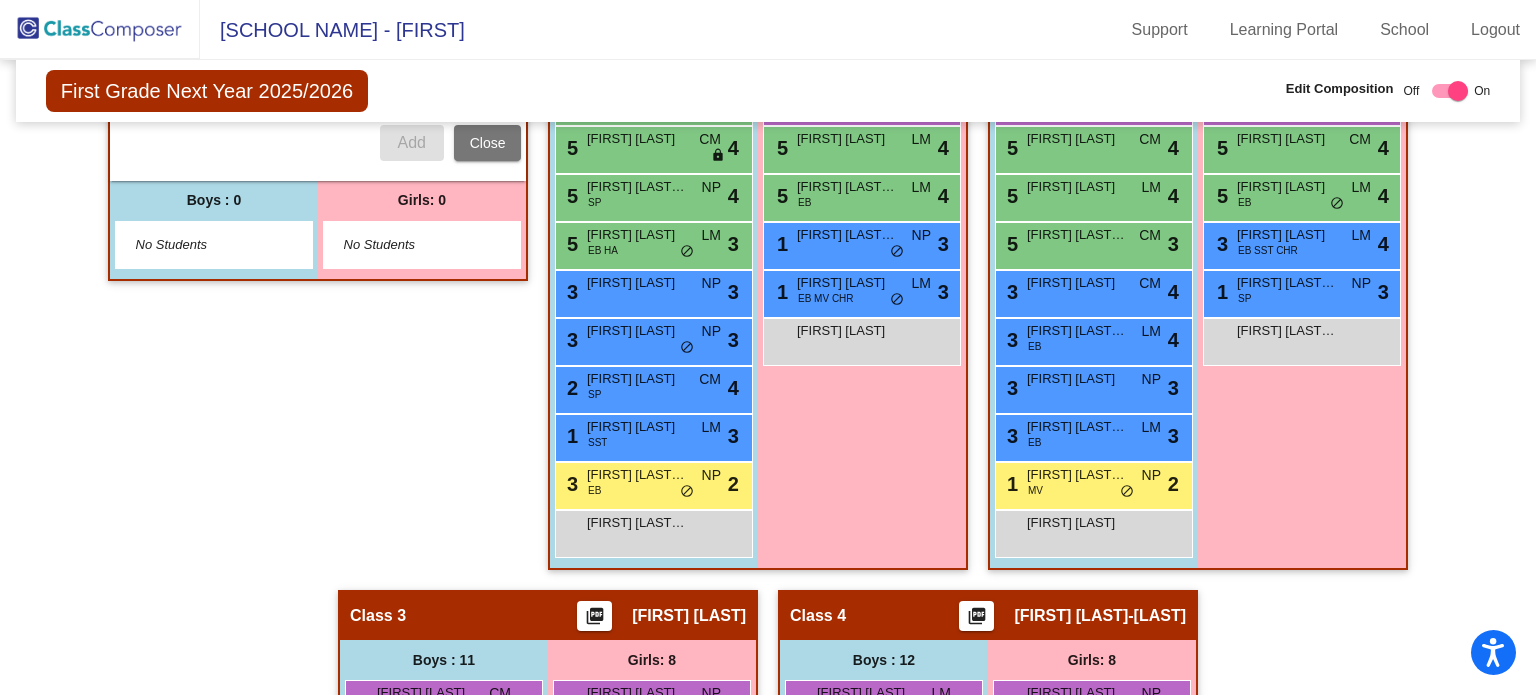 click on "Close" at bounding box center [488, 143] 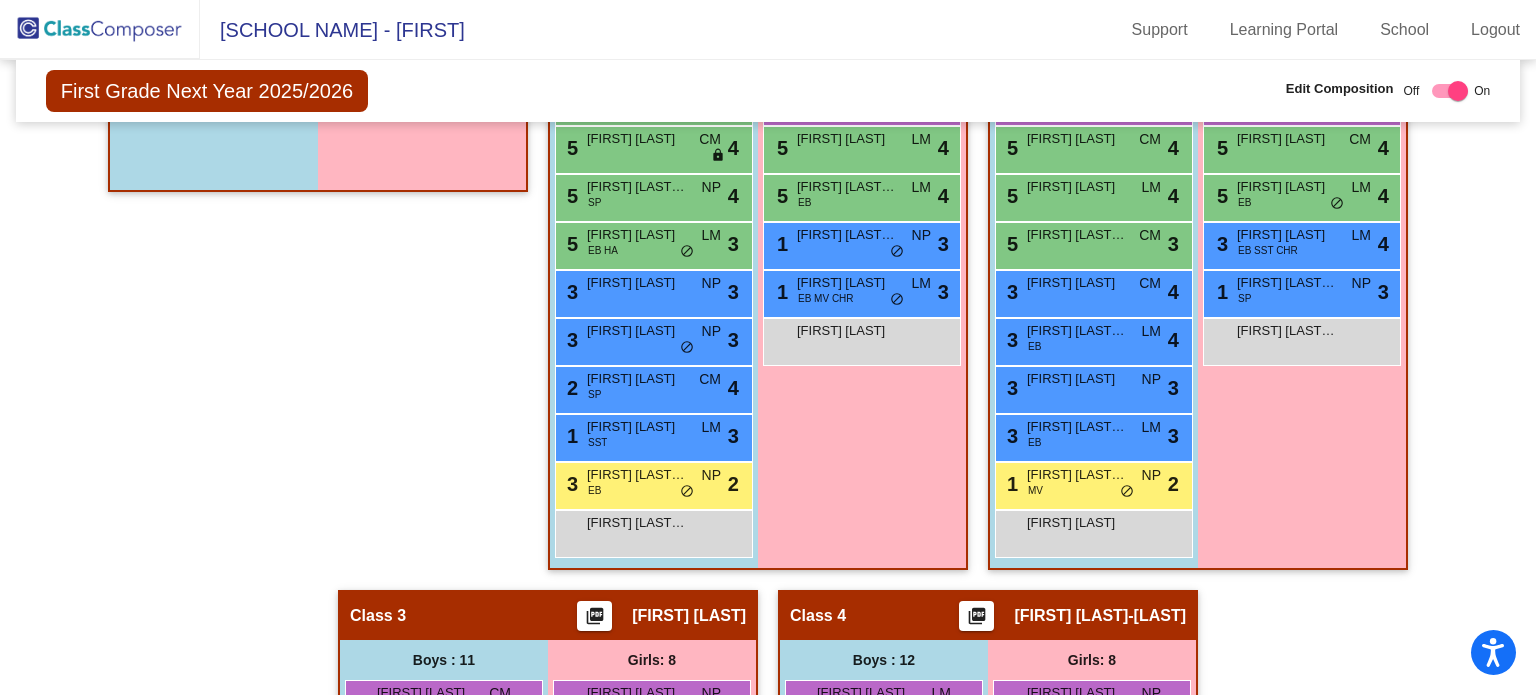 scroll, scrollTop: 248, scrollLeft: 0, axis: vertical 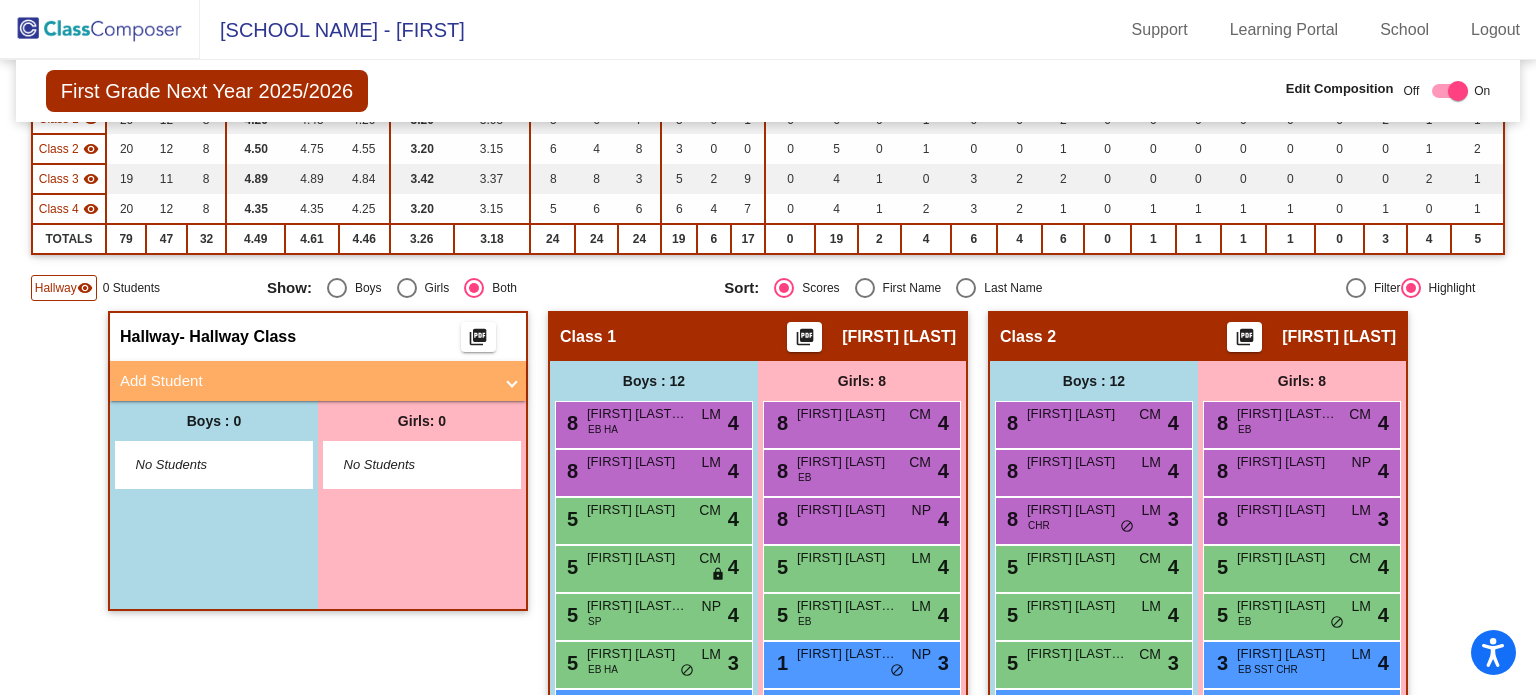 click 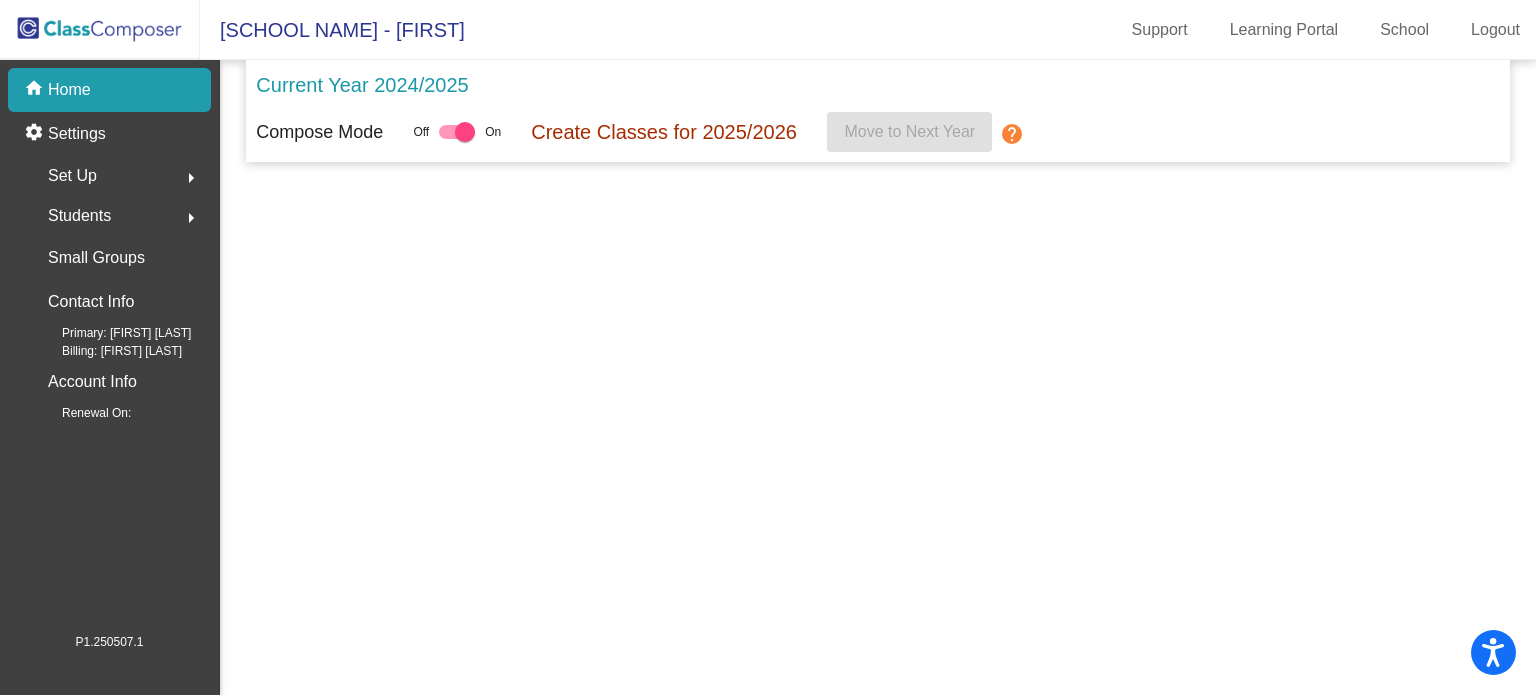 scroll, scrollTop: 0, scrollLeft: 0, axis: both 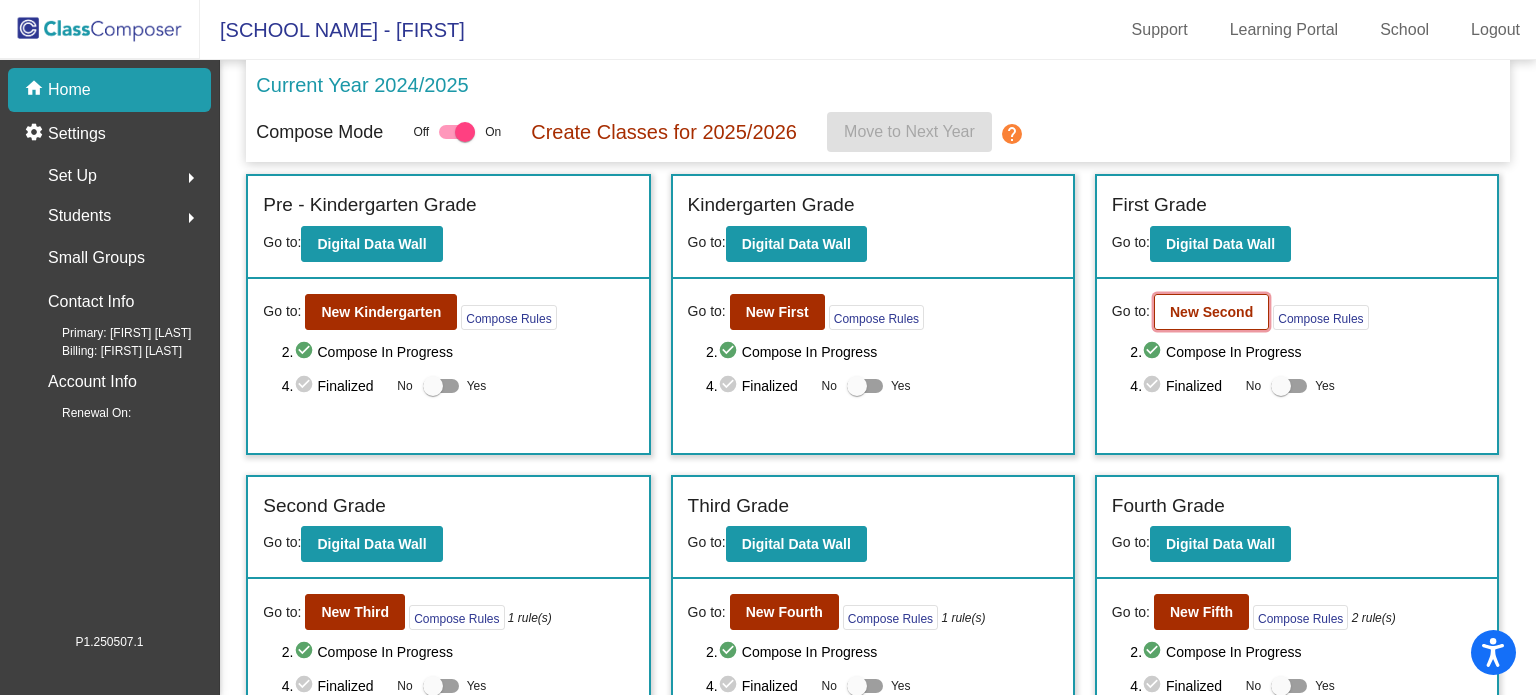 click on "New Second" 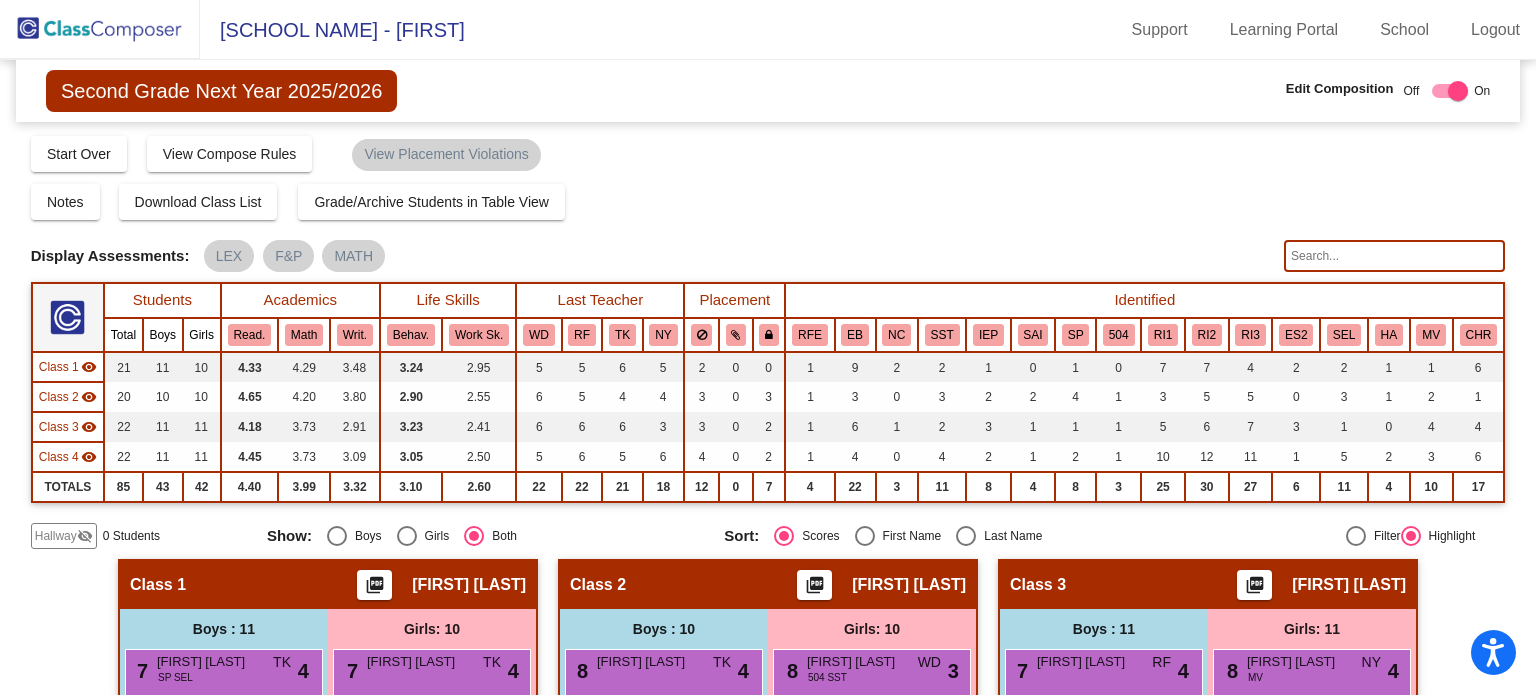 click on "Hallway   visibility_off" 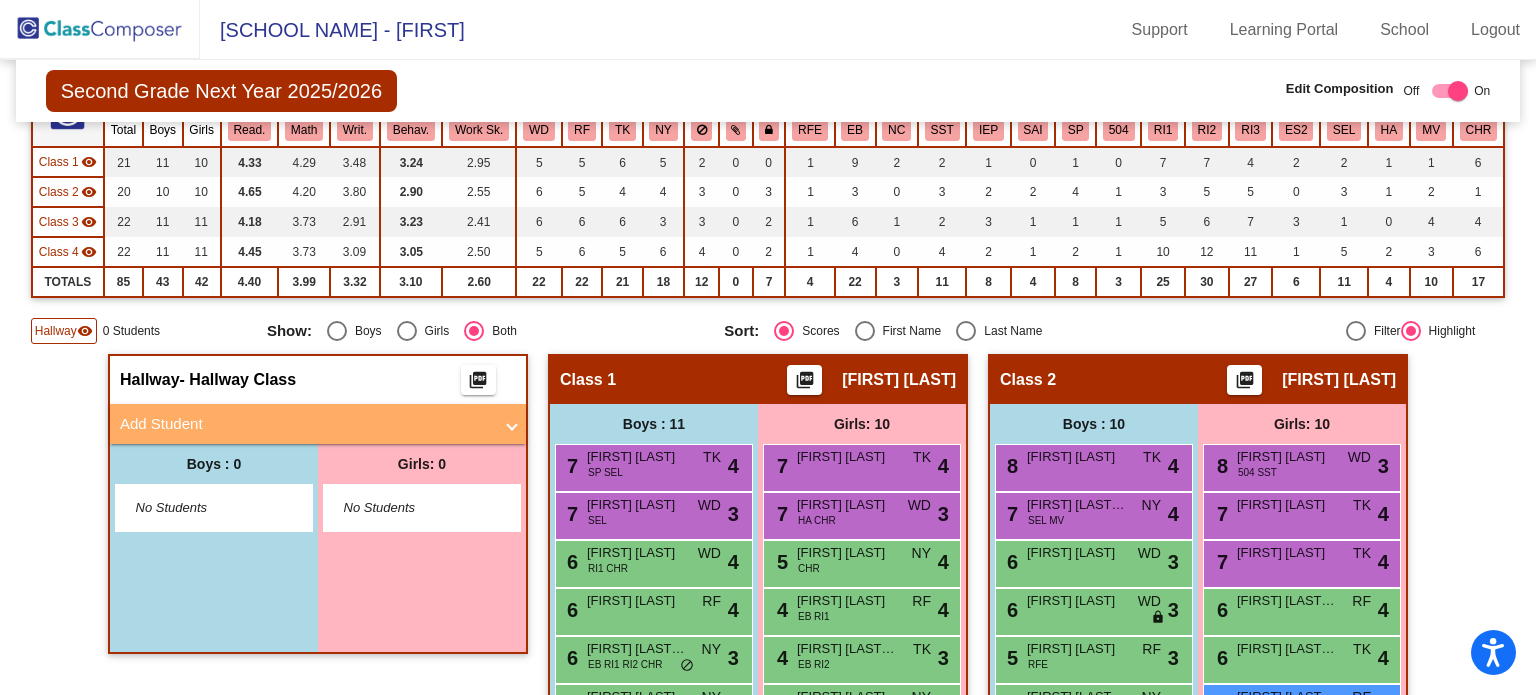 scroll, scrollTop: 208, scrollLeft: 0, axis: vertical 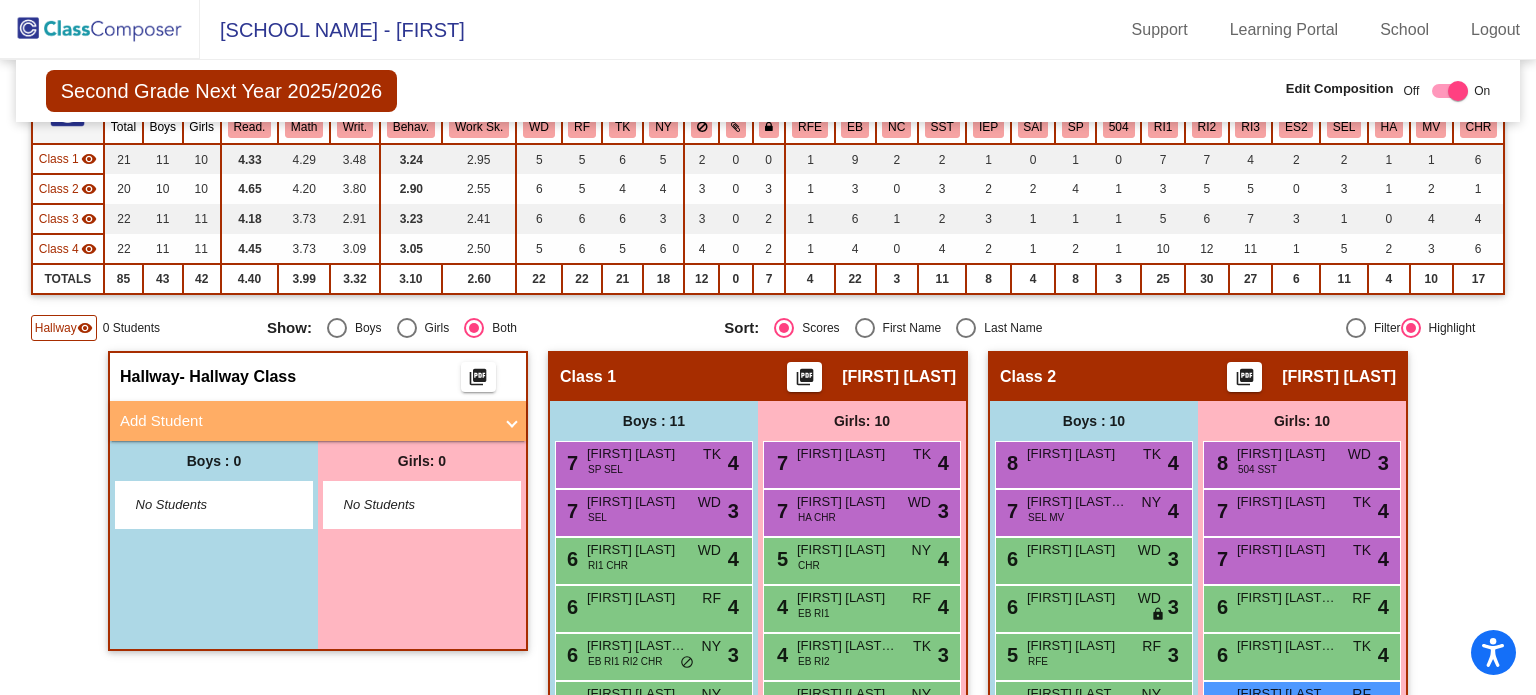 click at bounding box center [512, 421] 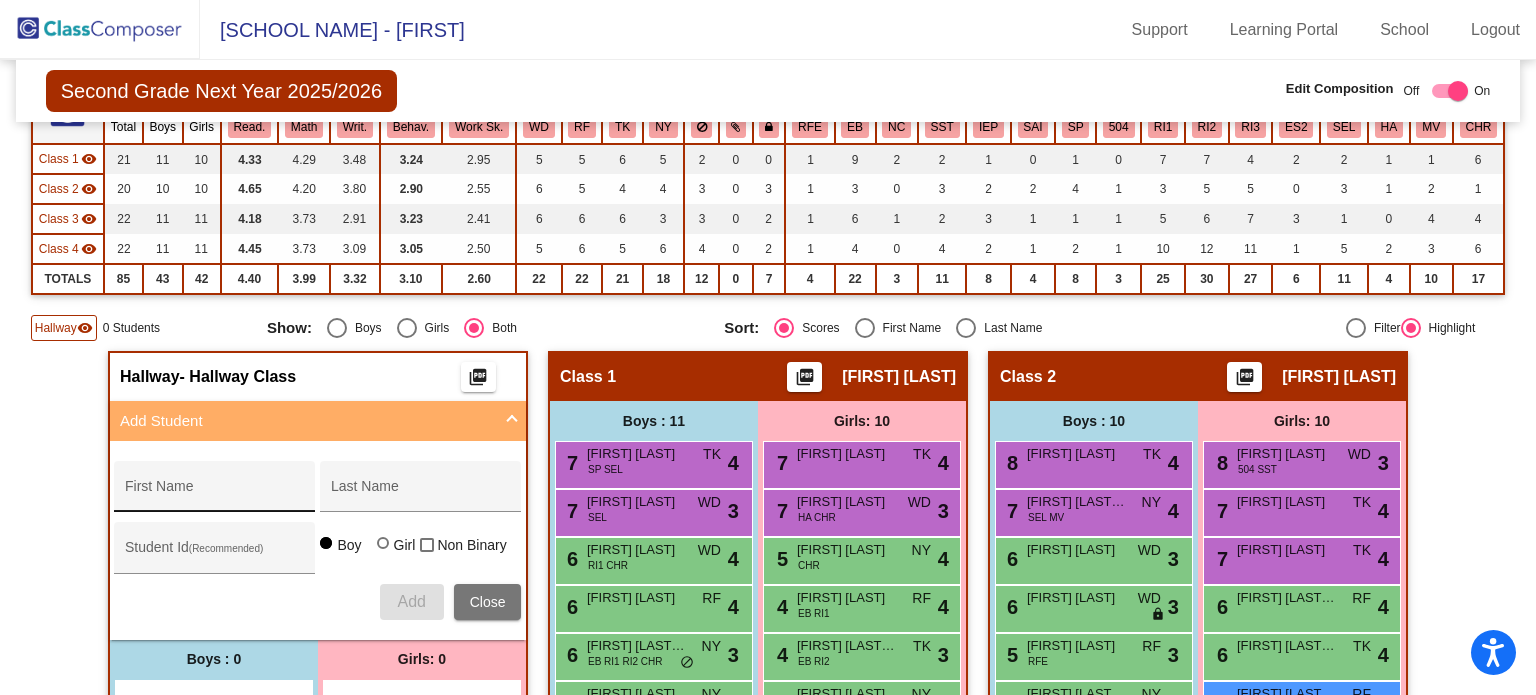 click on "First Name" at bounding box center (214, 486) 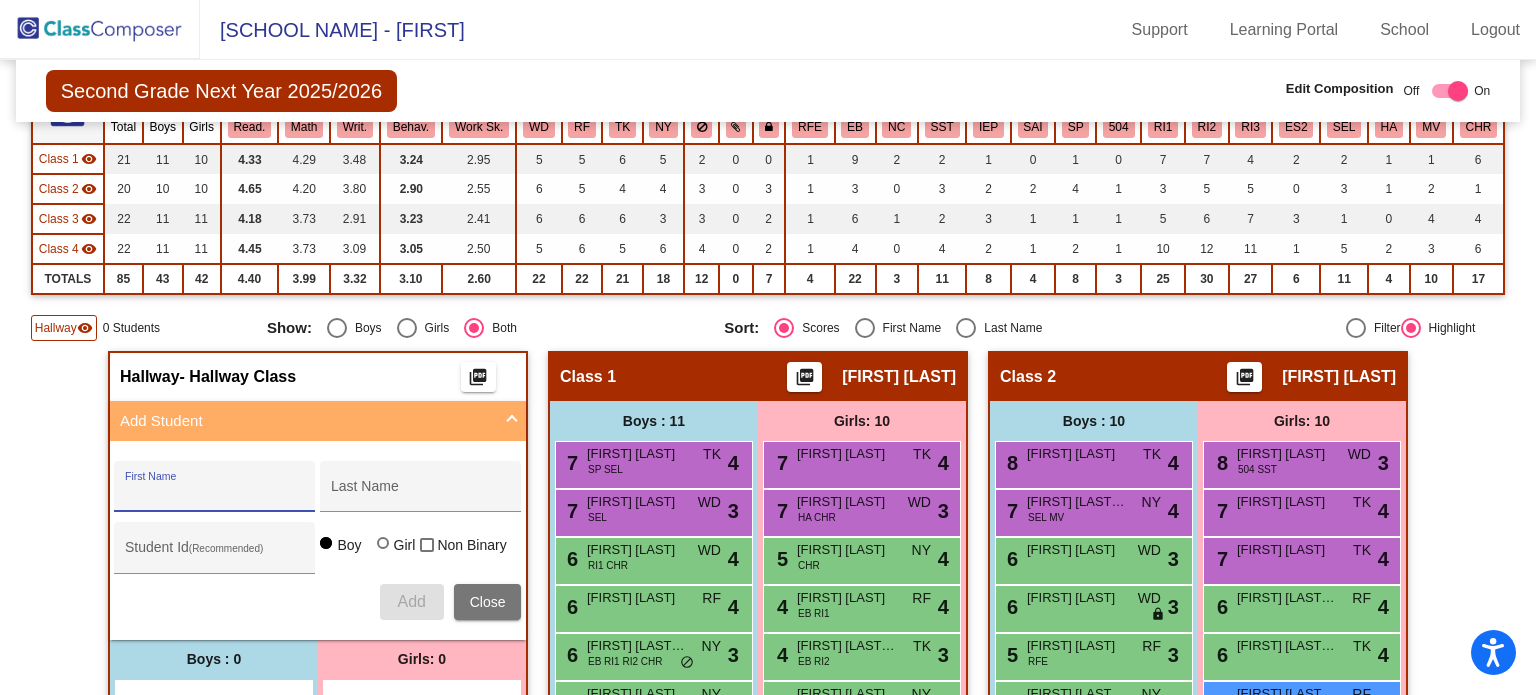 click on "First Name" at bounding box center (215, 494) 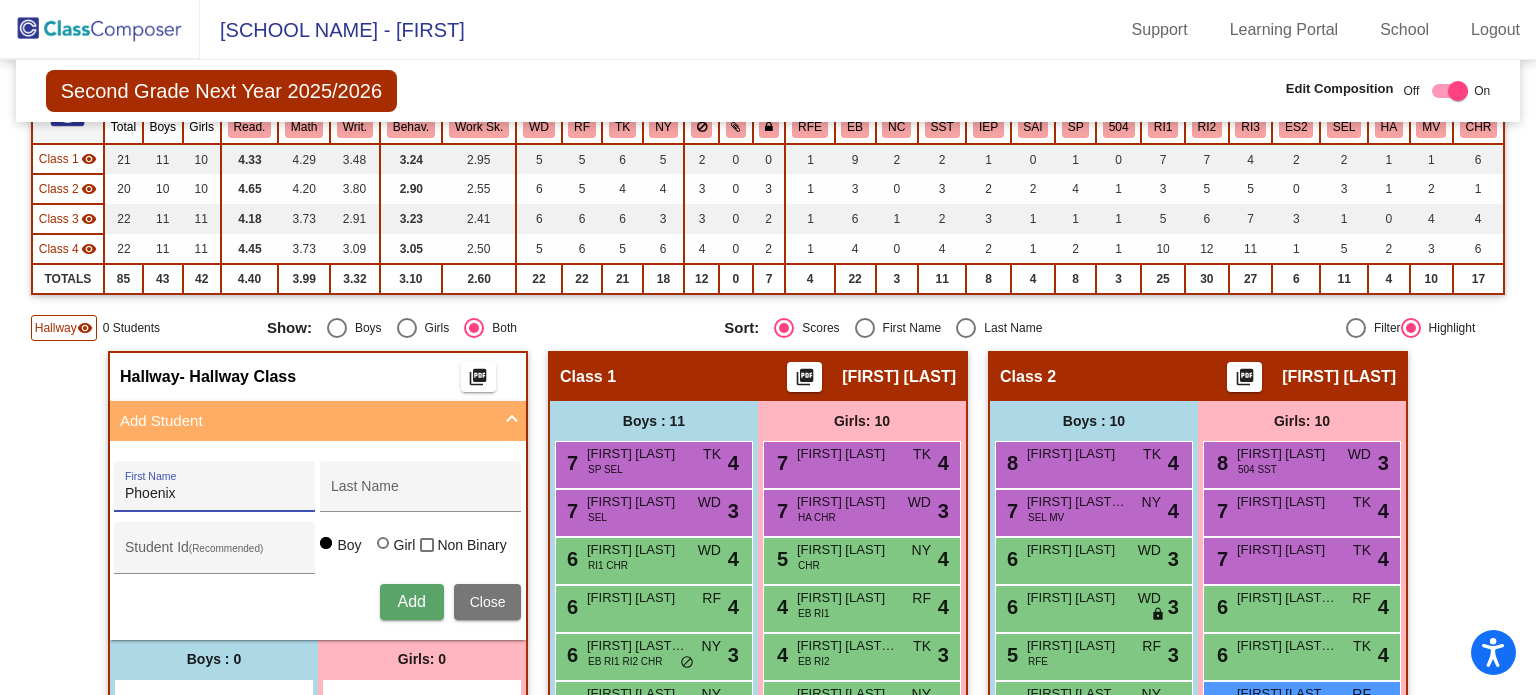 type on "Phoenix" 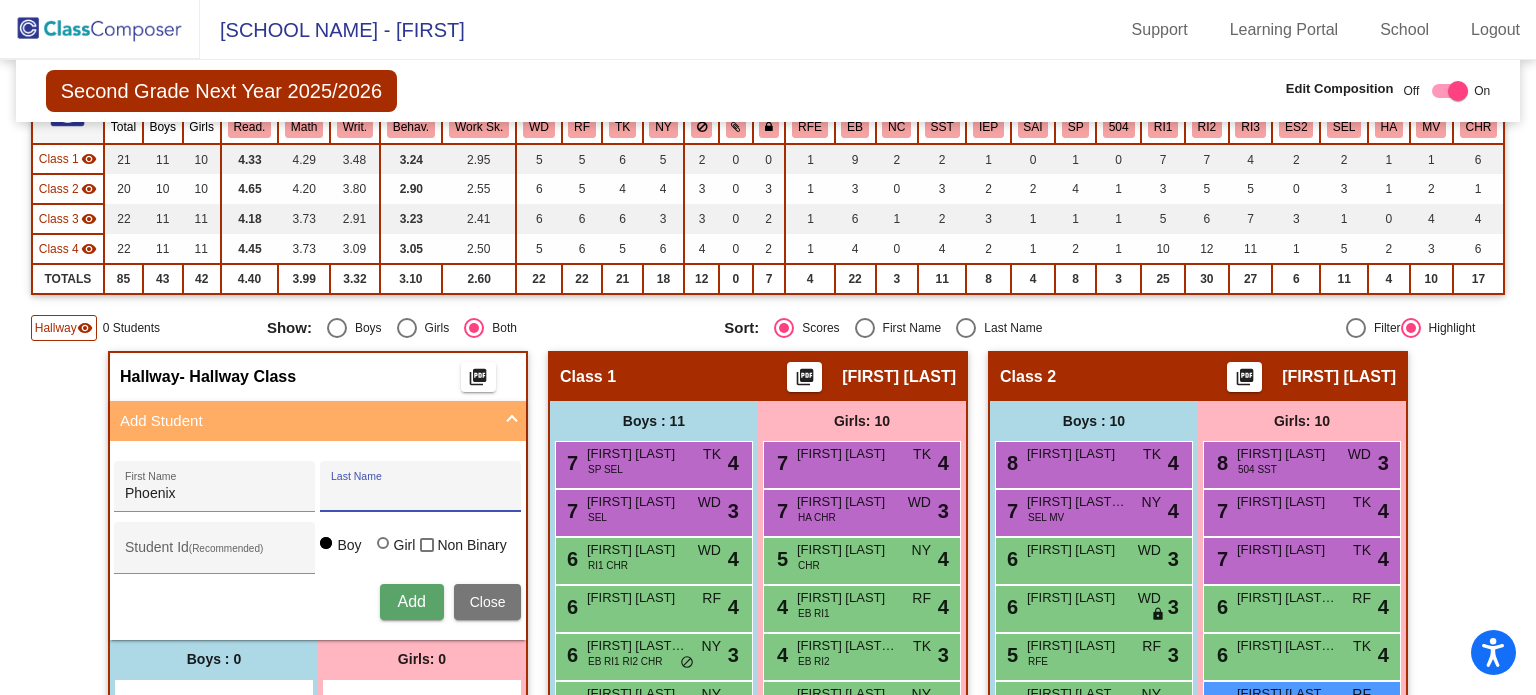 click on "Last Name" at bounding box center [421, 494] 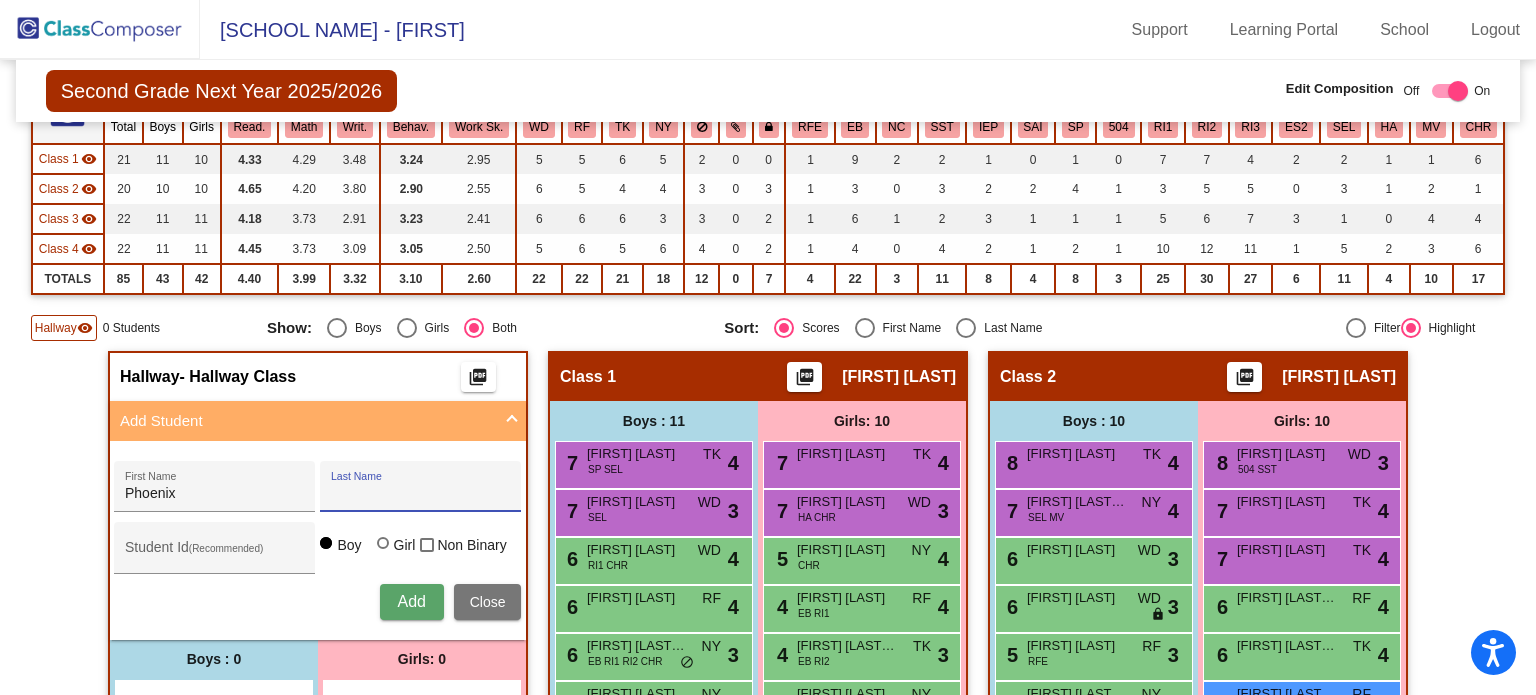 paste on "Vogt" 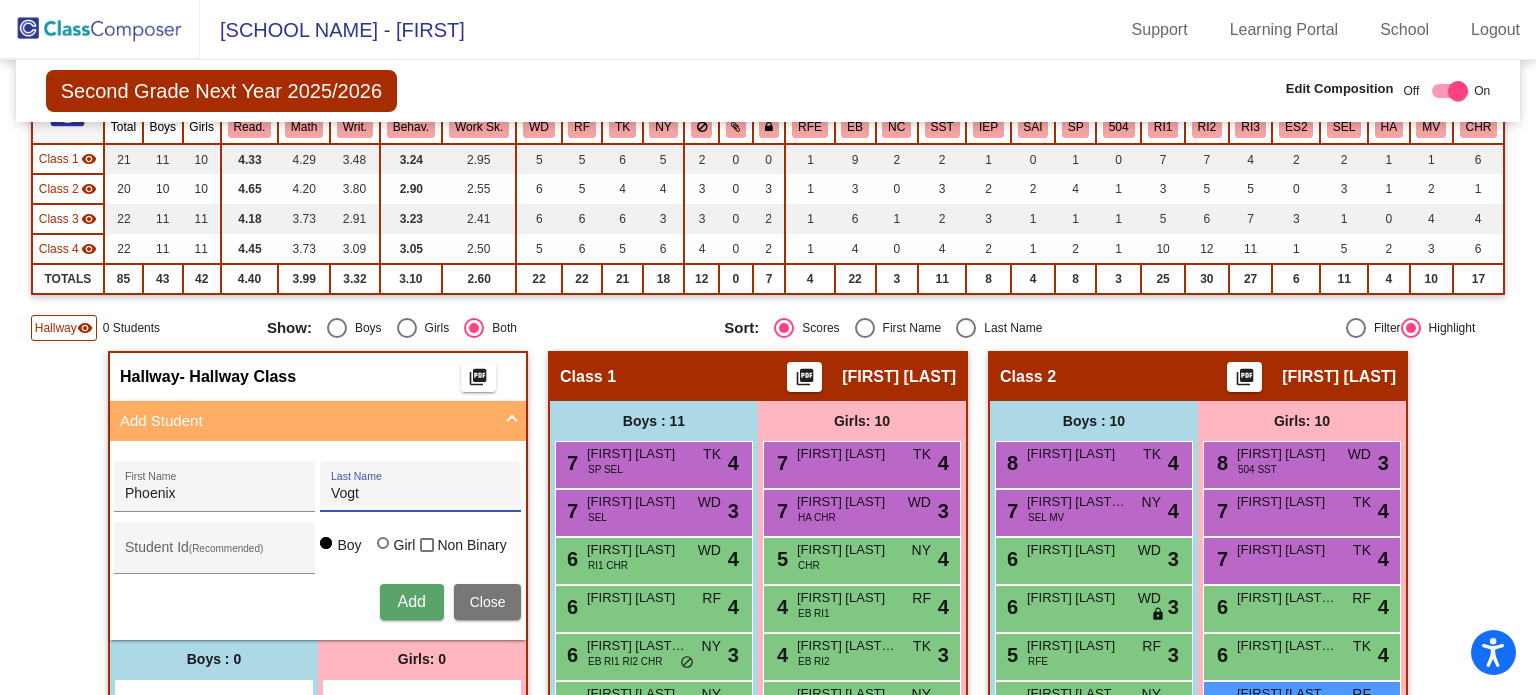 type on "Vogt" 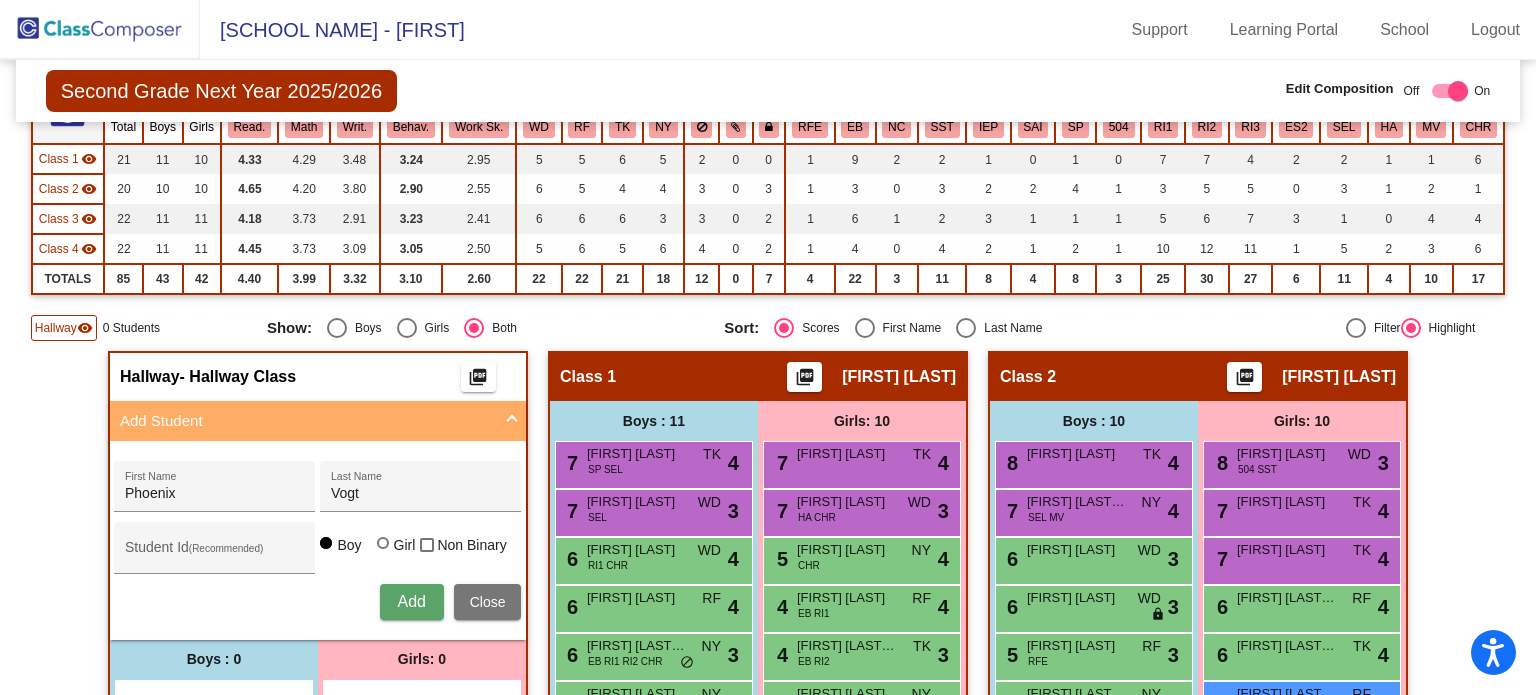 type 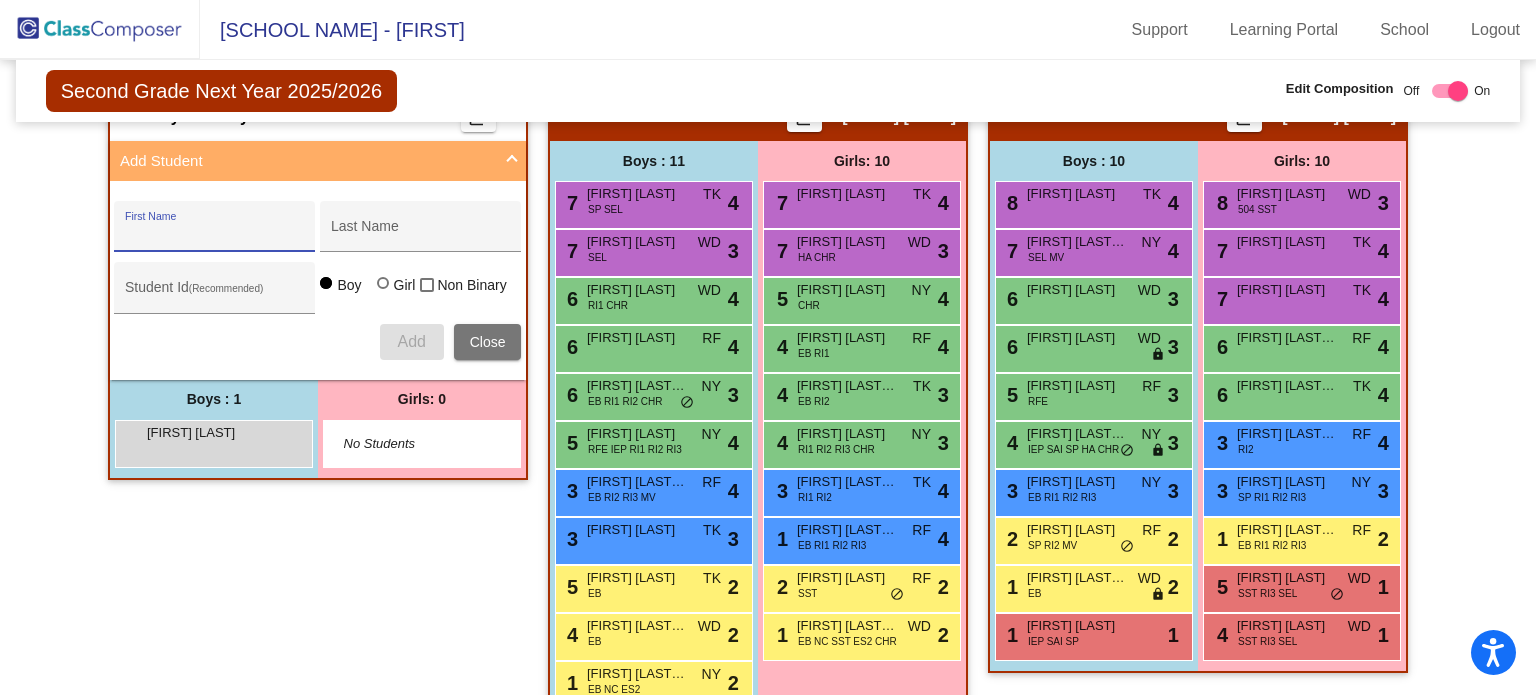 scroll, scrollTop: 470, scrollLeft: 0, axis: vertical 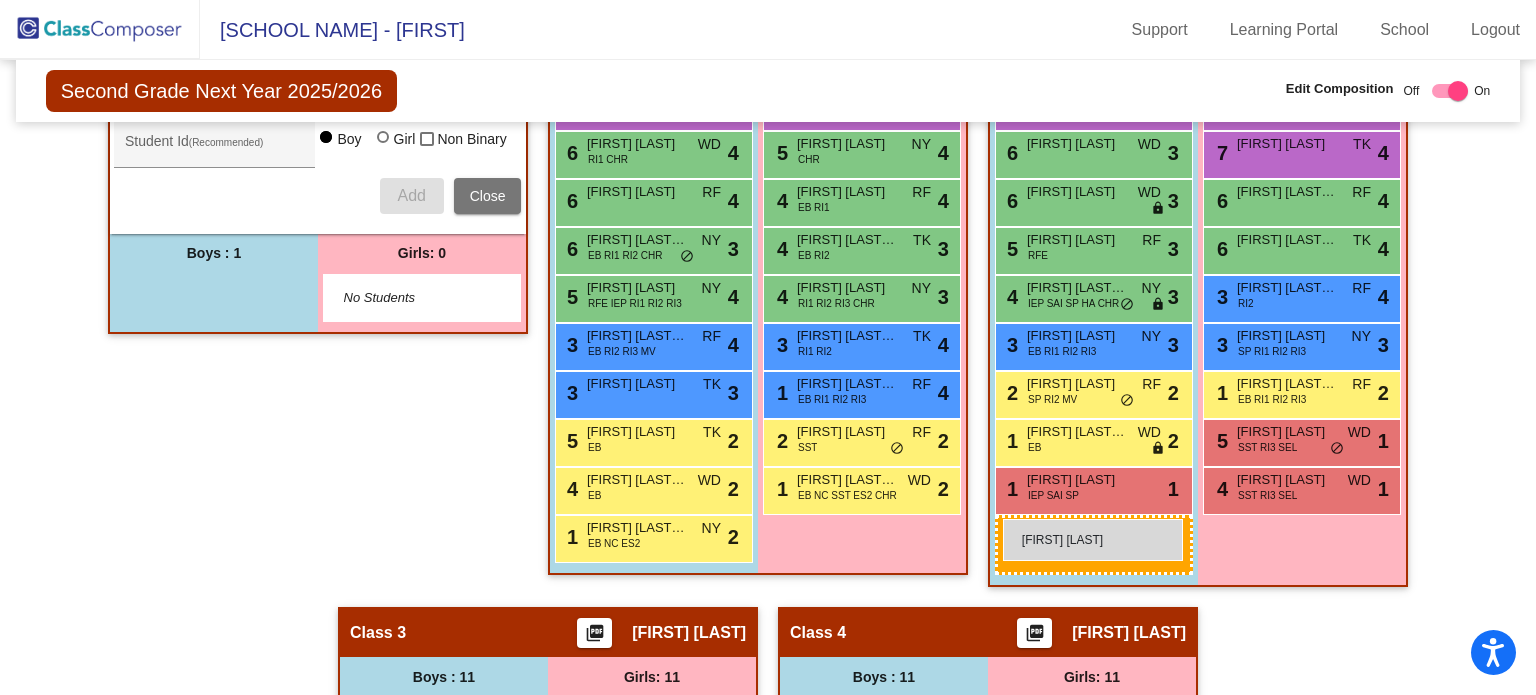 drag, startPoint x: 172, startPoint y: 436, endPoint x: 1003, endPoint y: 519, distance: 835.1347 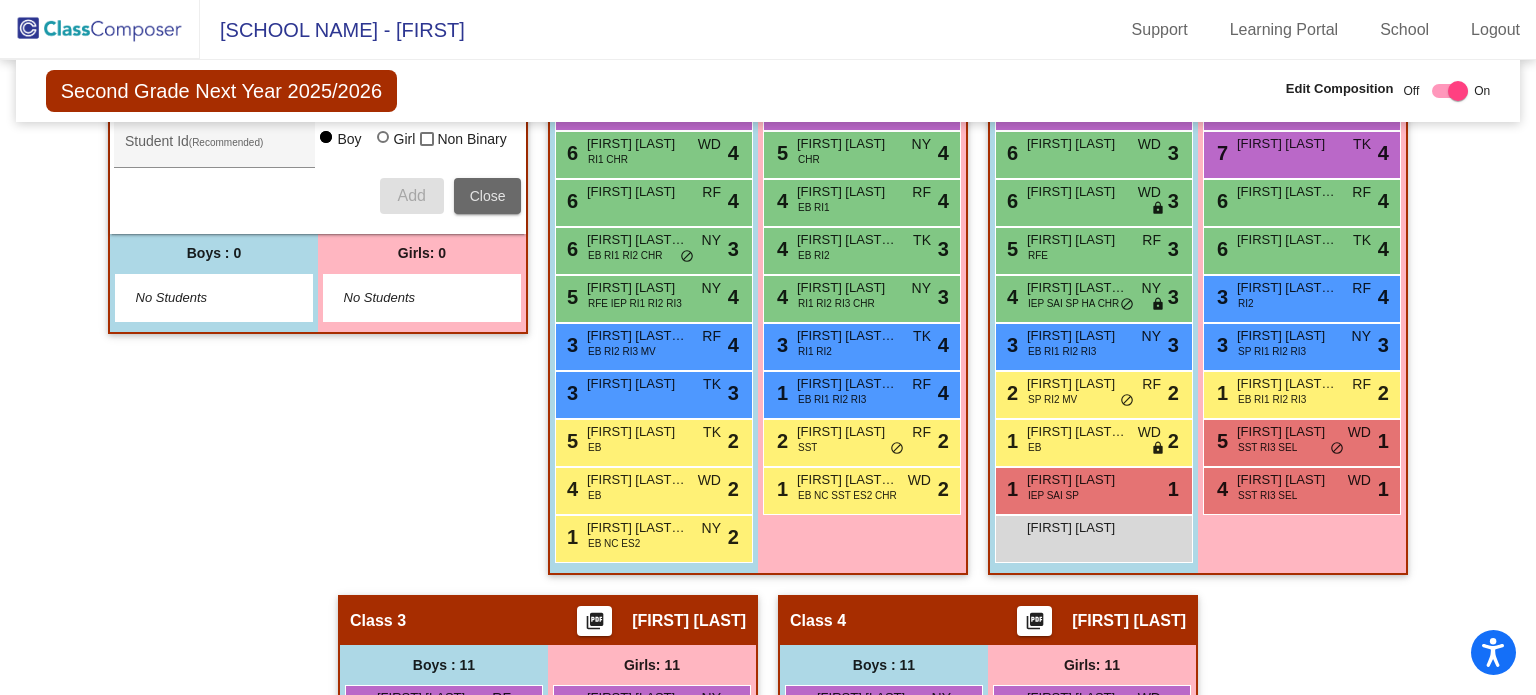 click on "Close" at bounding box center [488, 196] 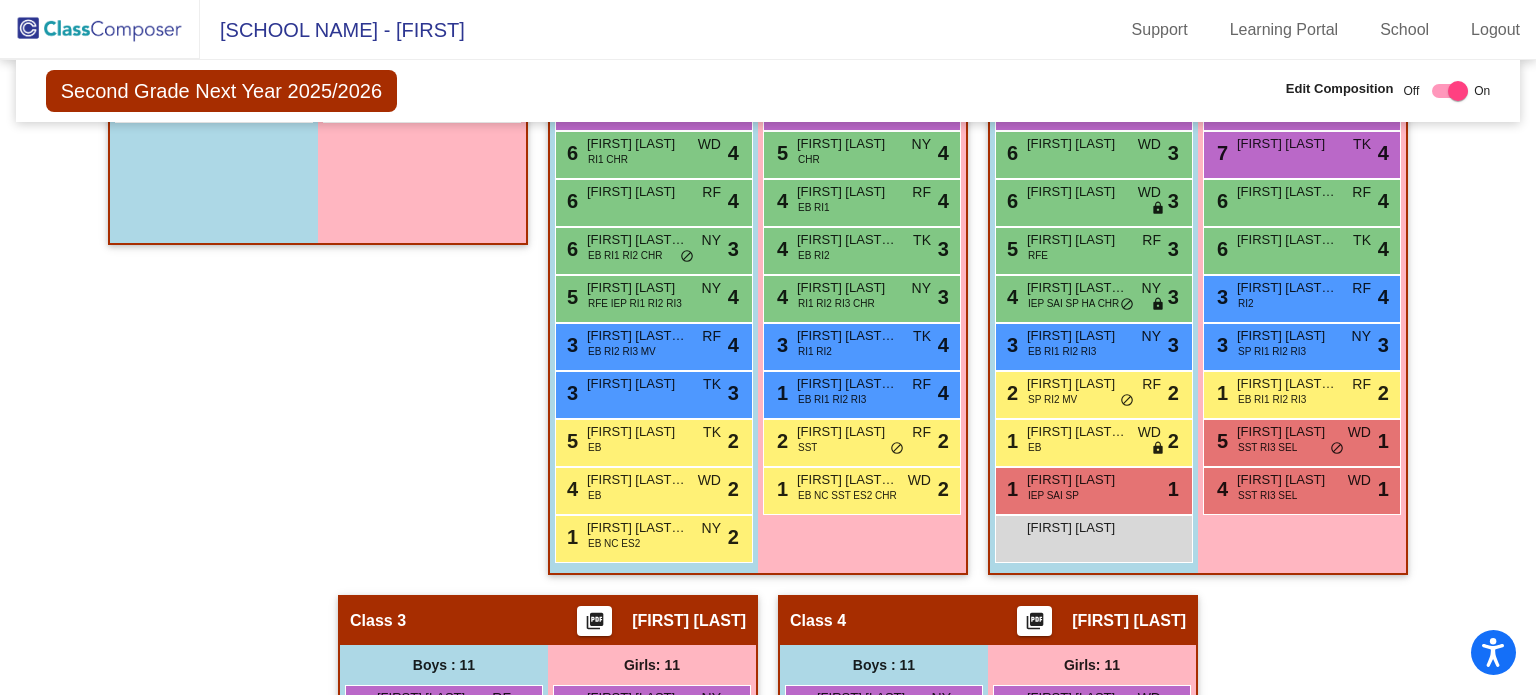 scroll, scrollTop: 248, scrollLeft: 0, axis: vertical 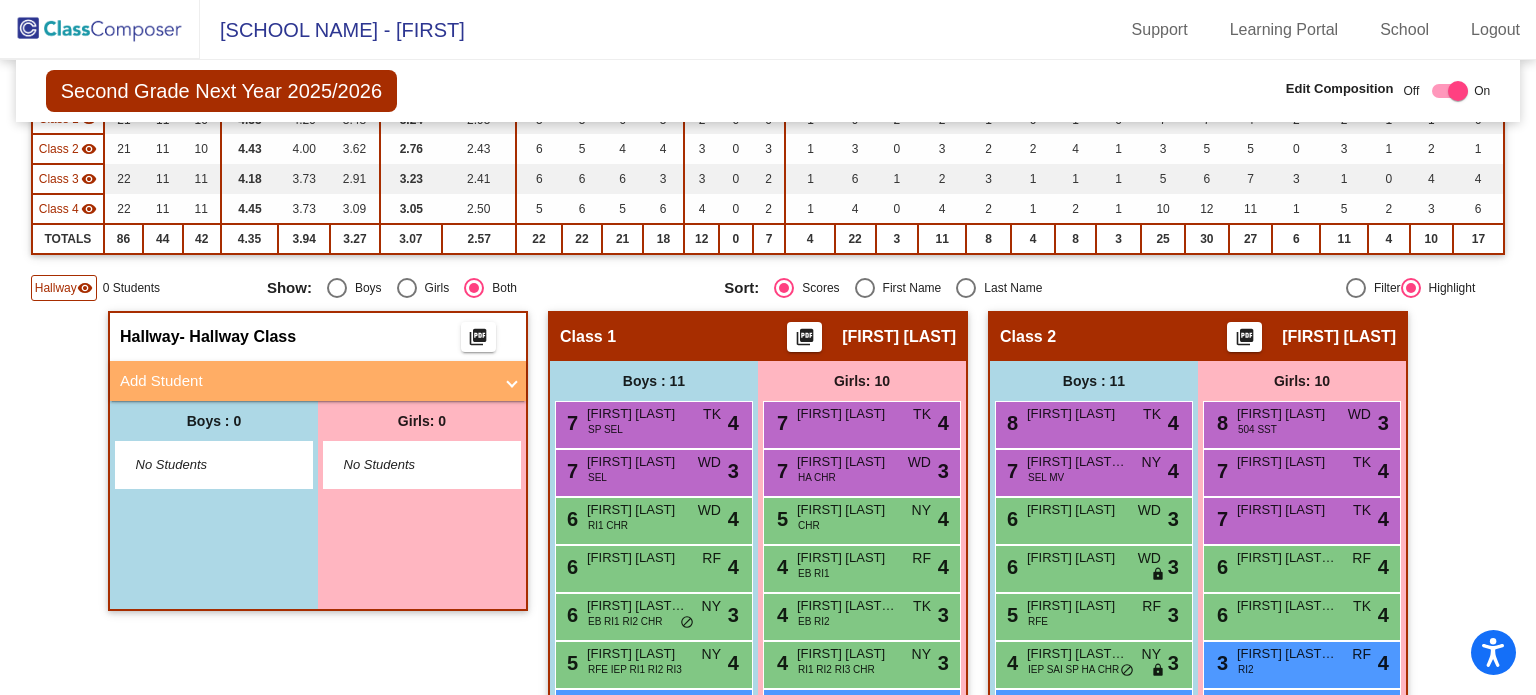 click 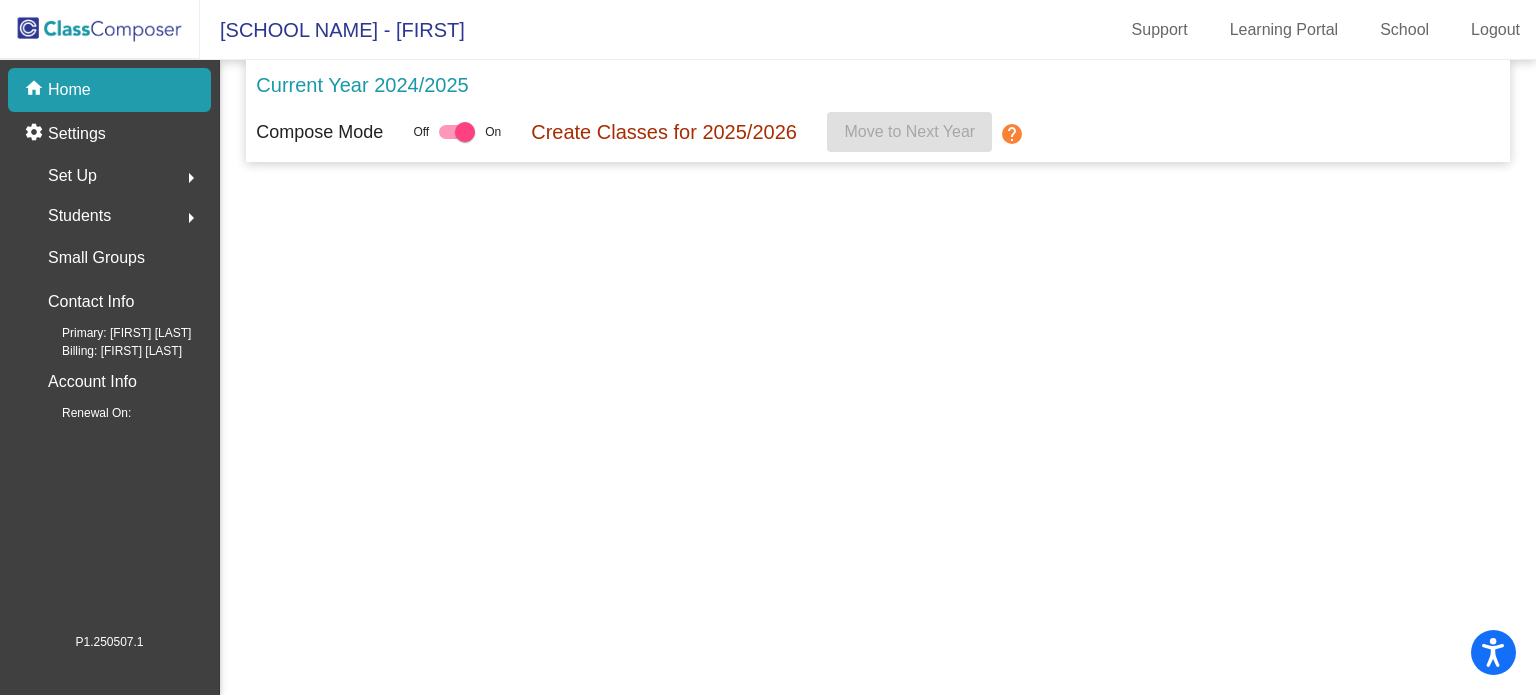 scroll, scrollTop: 0, scrollLeft: 0, axis: both 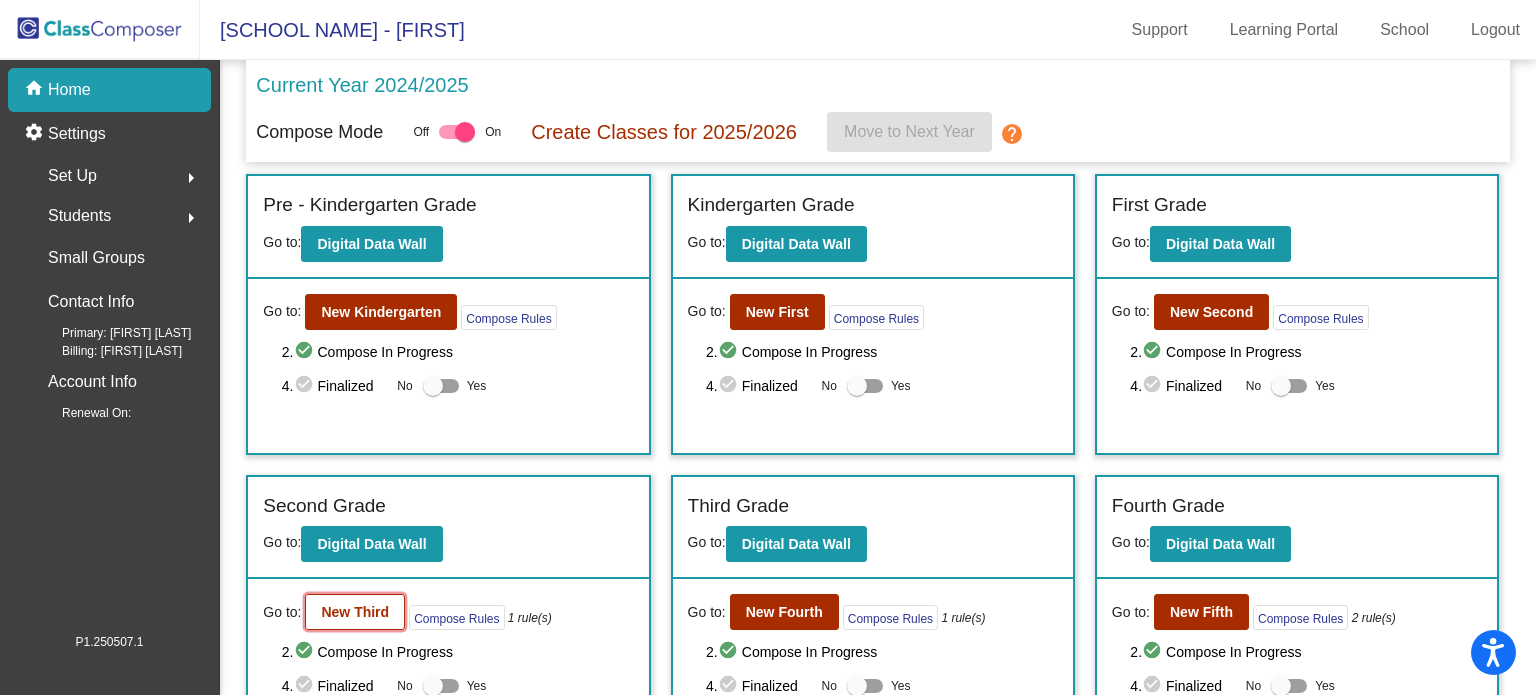 click on "New Third" 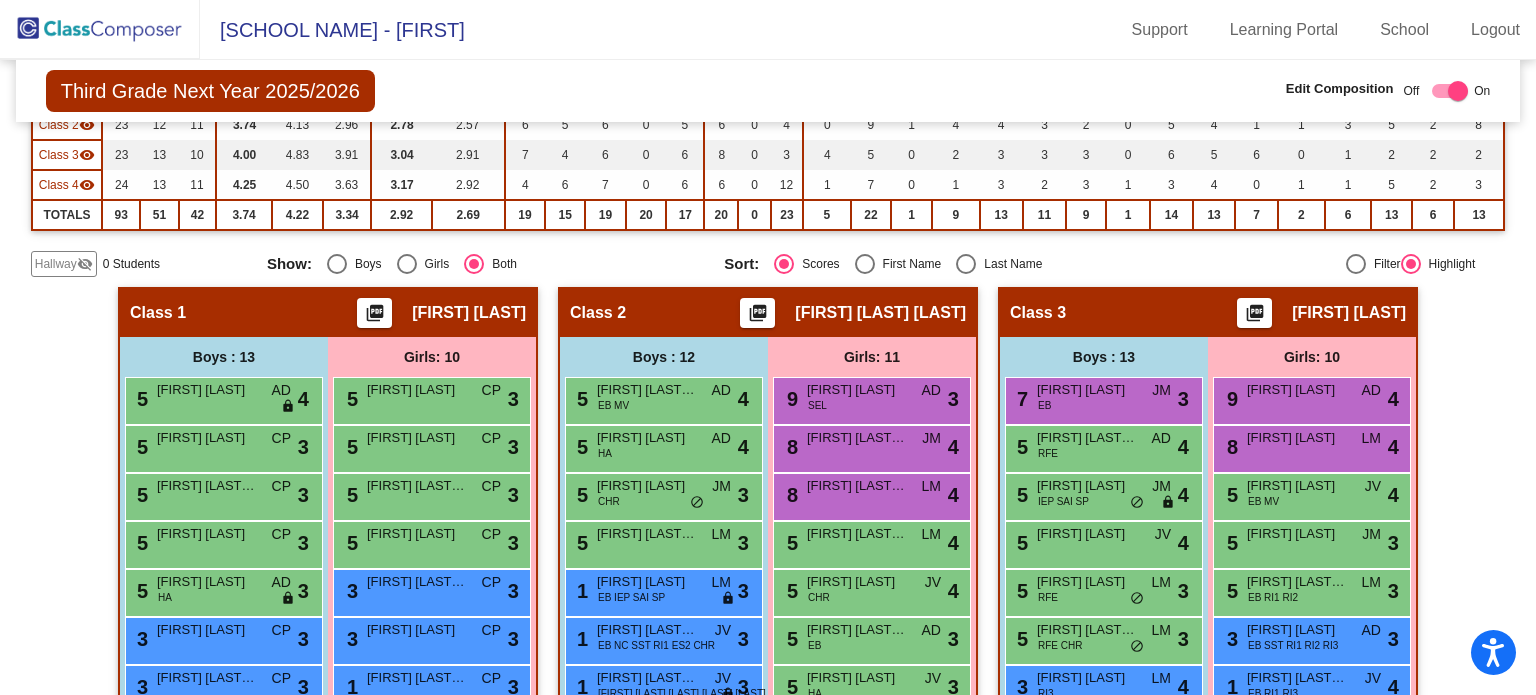 scroll, scrollTop: 275, scrollLeft: 0, axis: vertical 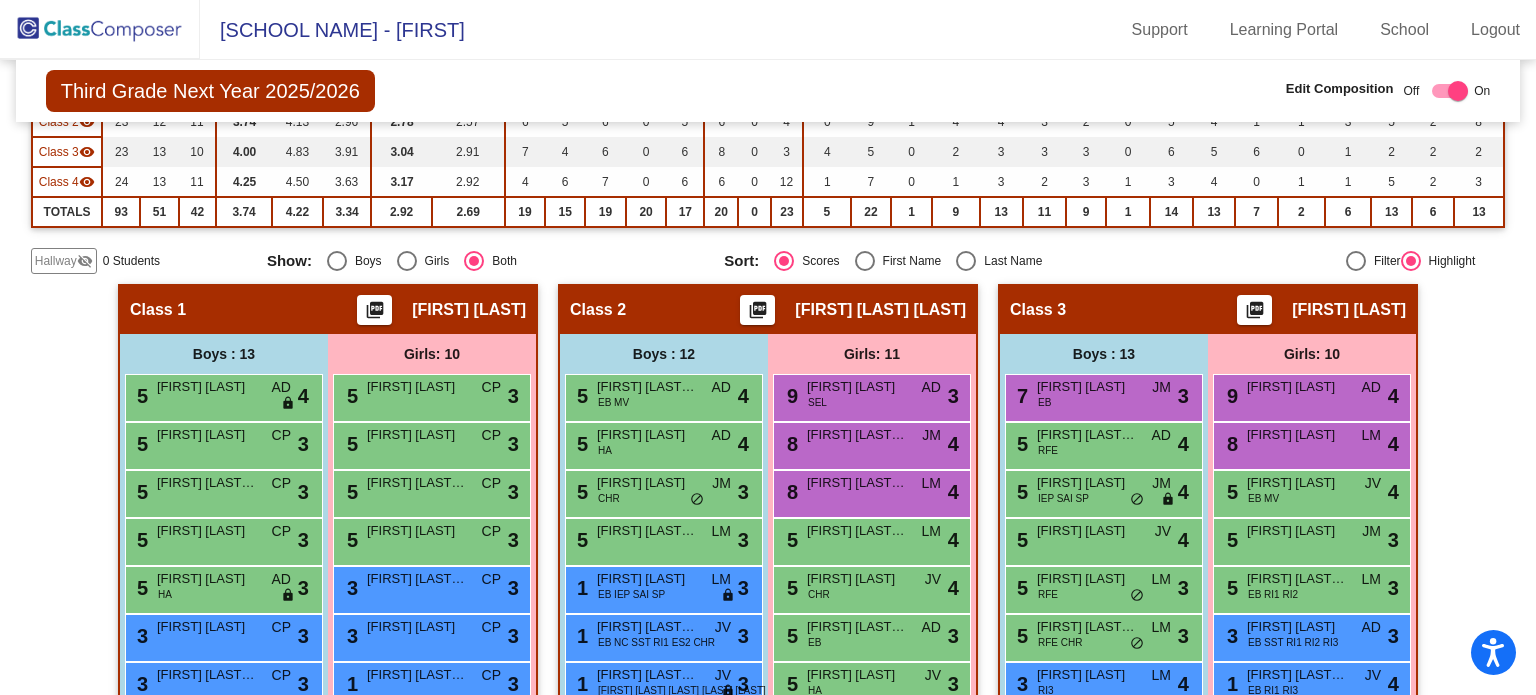 click on "Hallway" 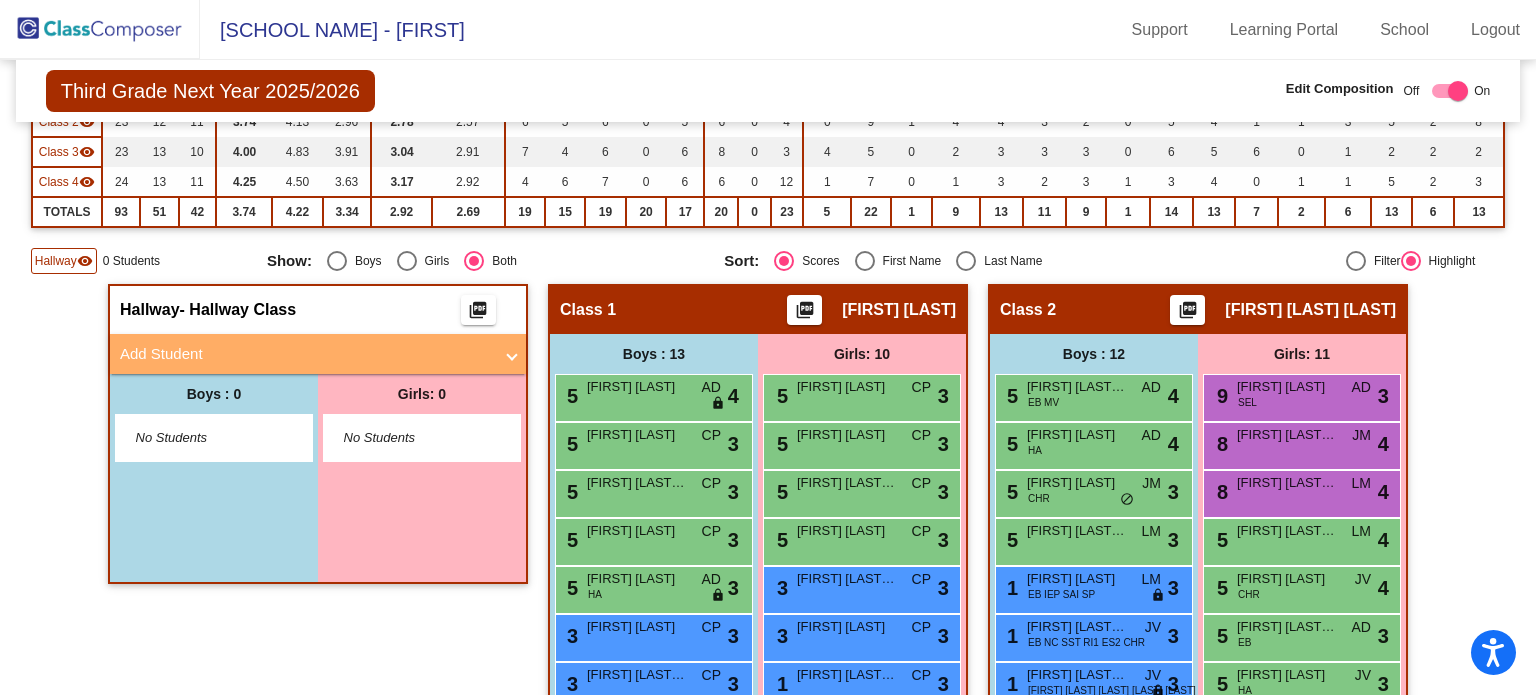 click on "Add Student" at bounding box center [314, 354] 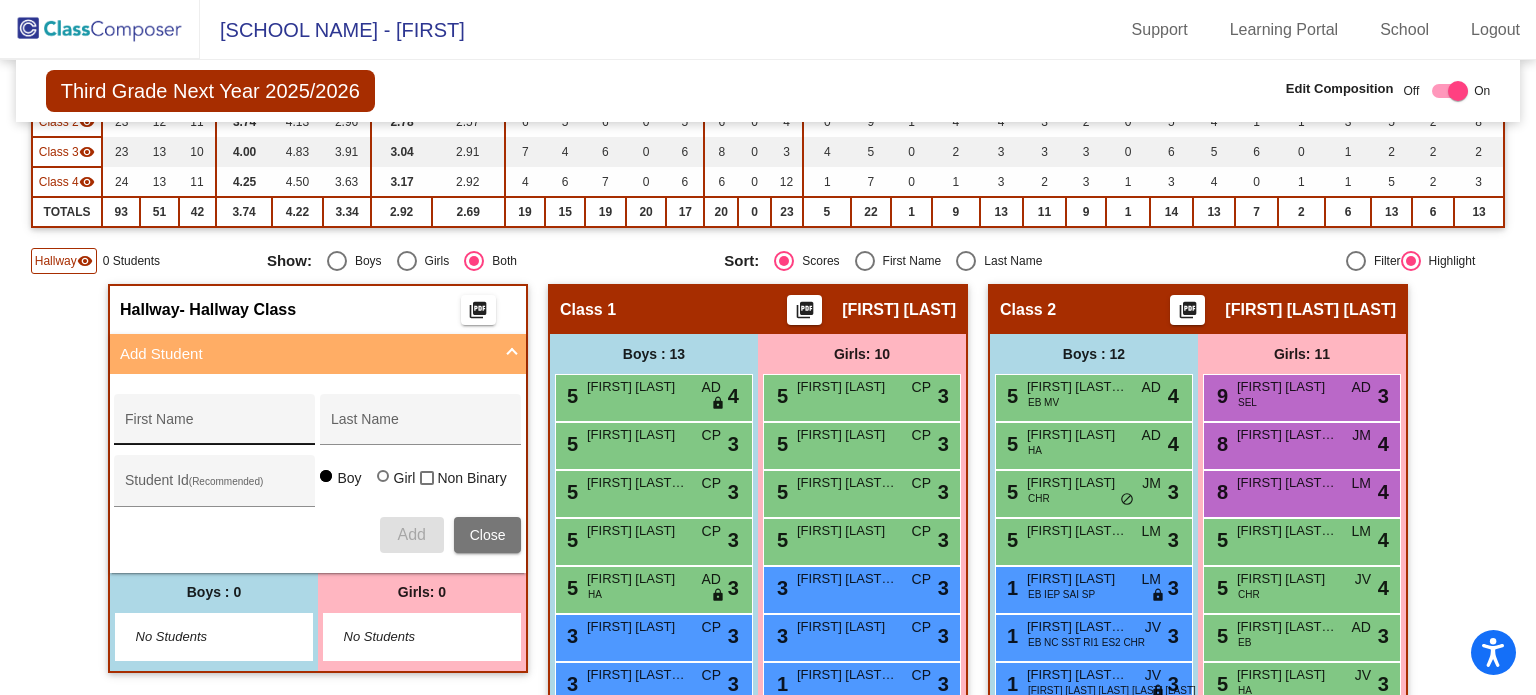 click on "First Name" at bounding box center (215, 427) 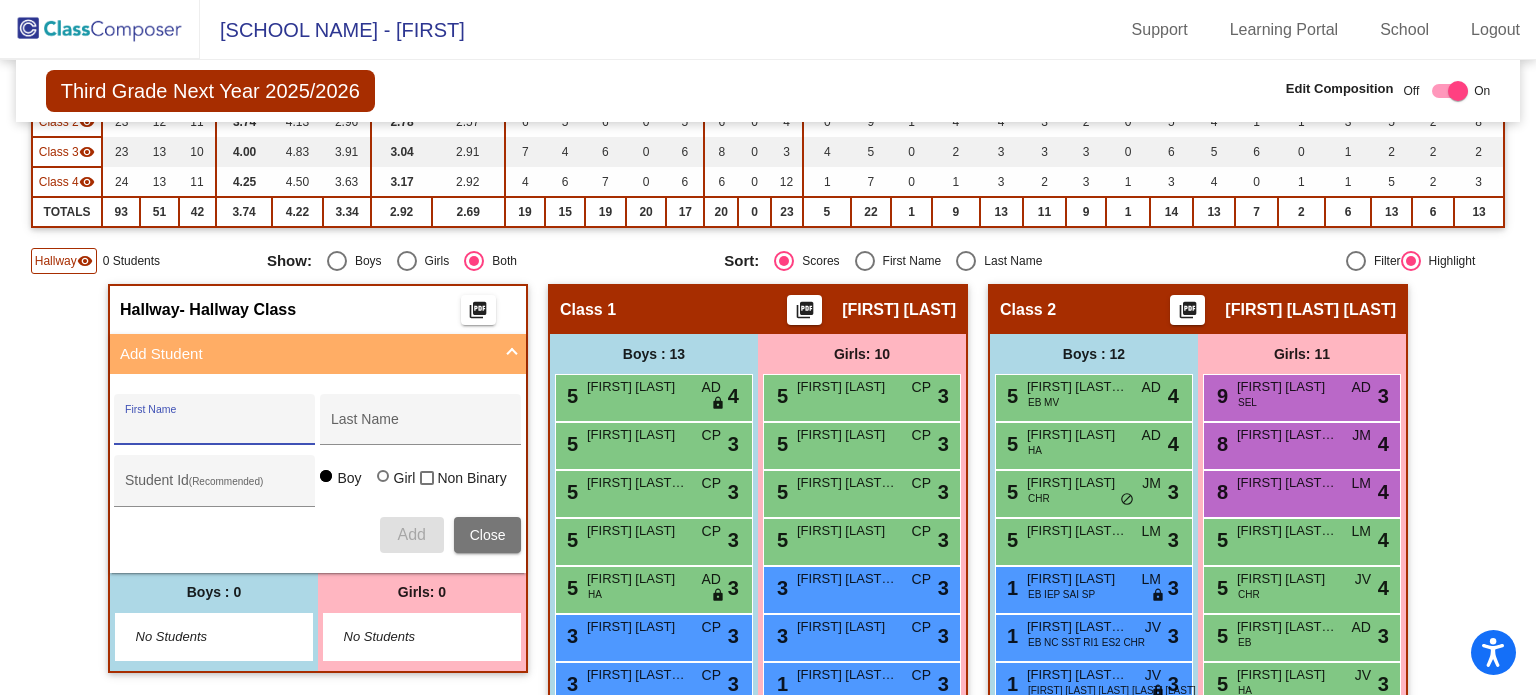 paste on "[NAME]" 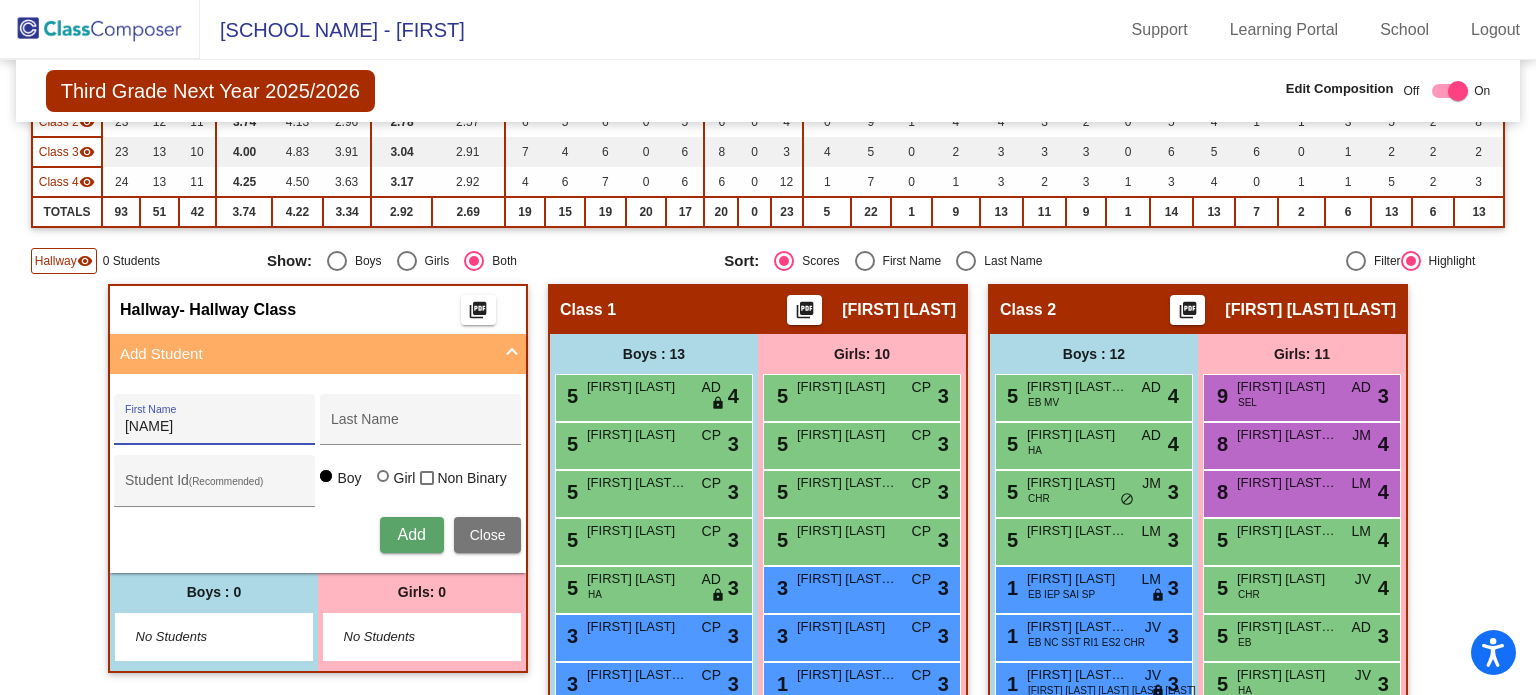 type on "[NAME]" 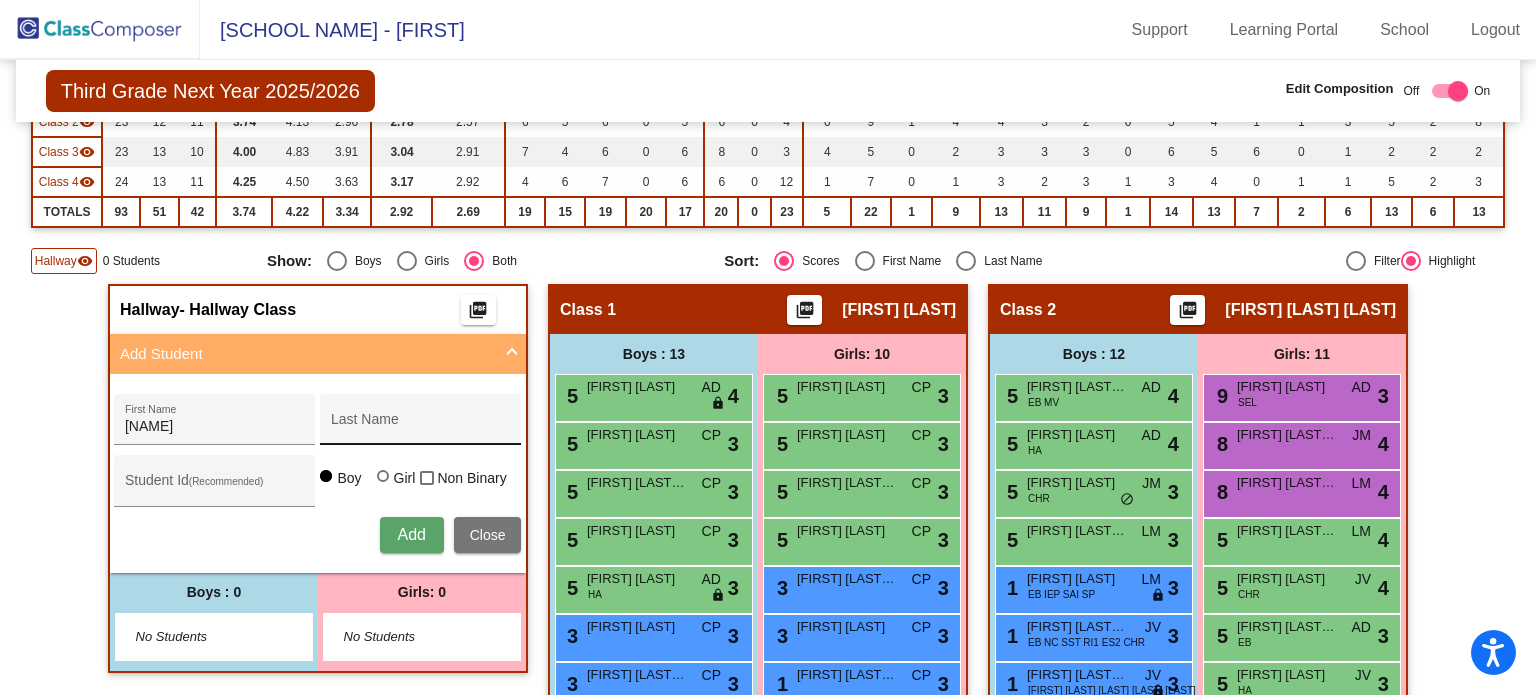 click on "Last Name" at bounding box center [421, 427] 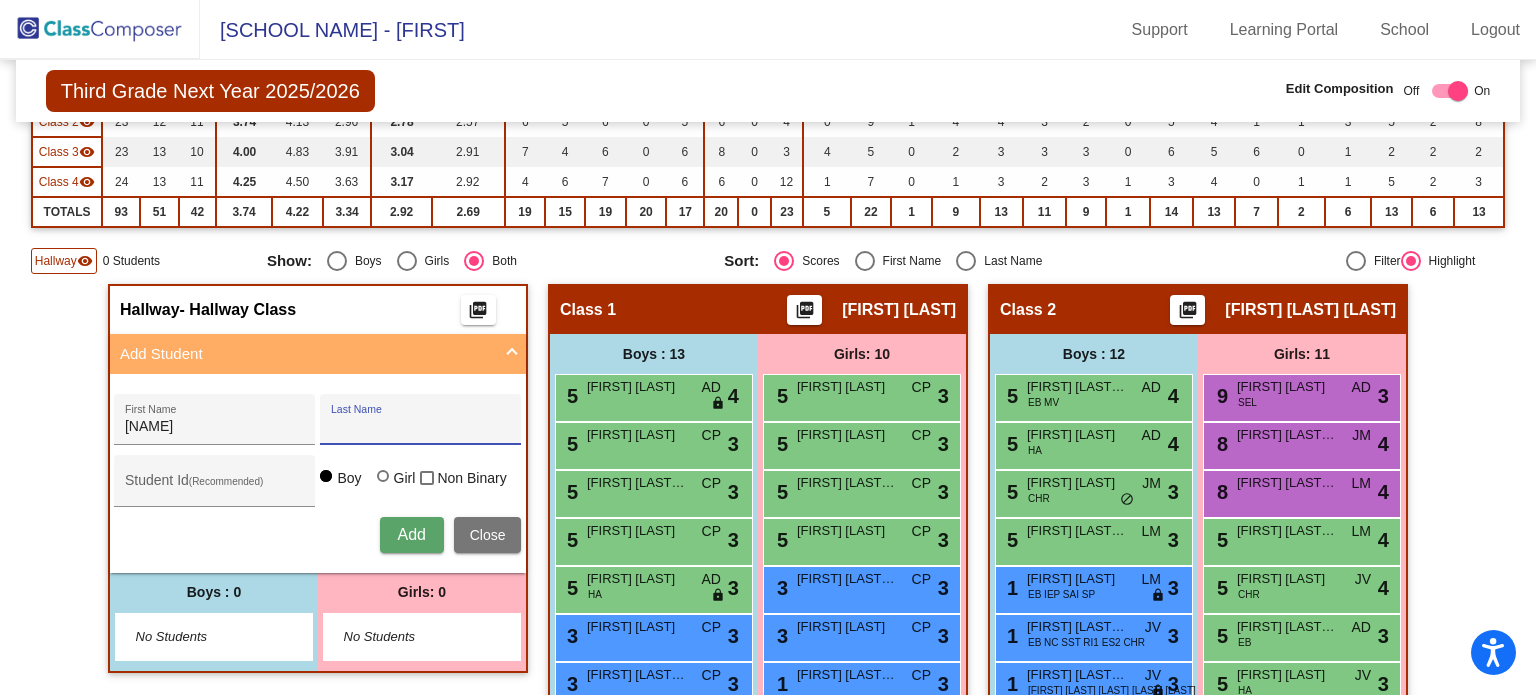 paste on "Marquez" 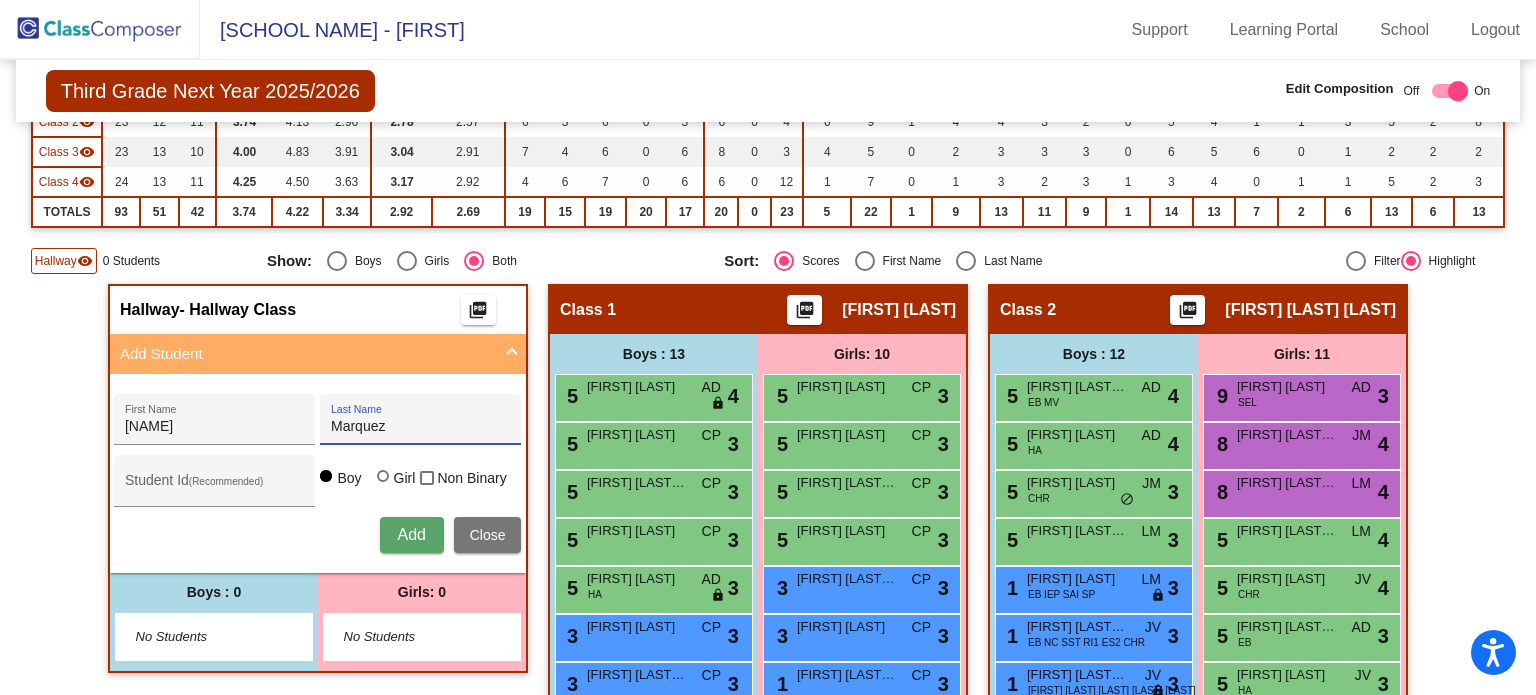 type on "Marquez" 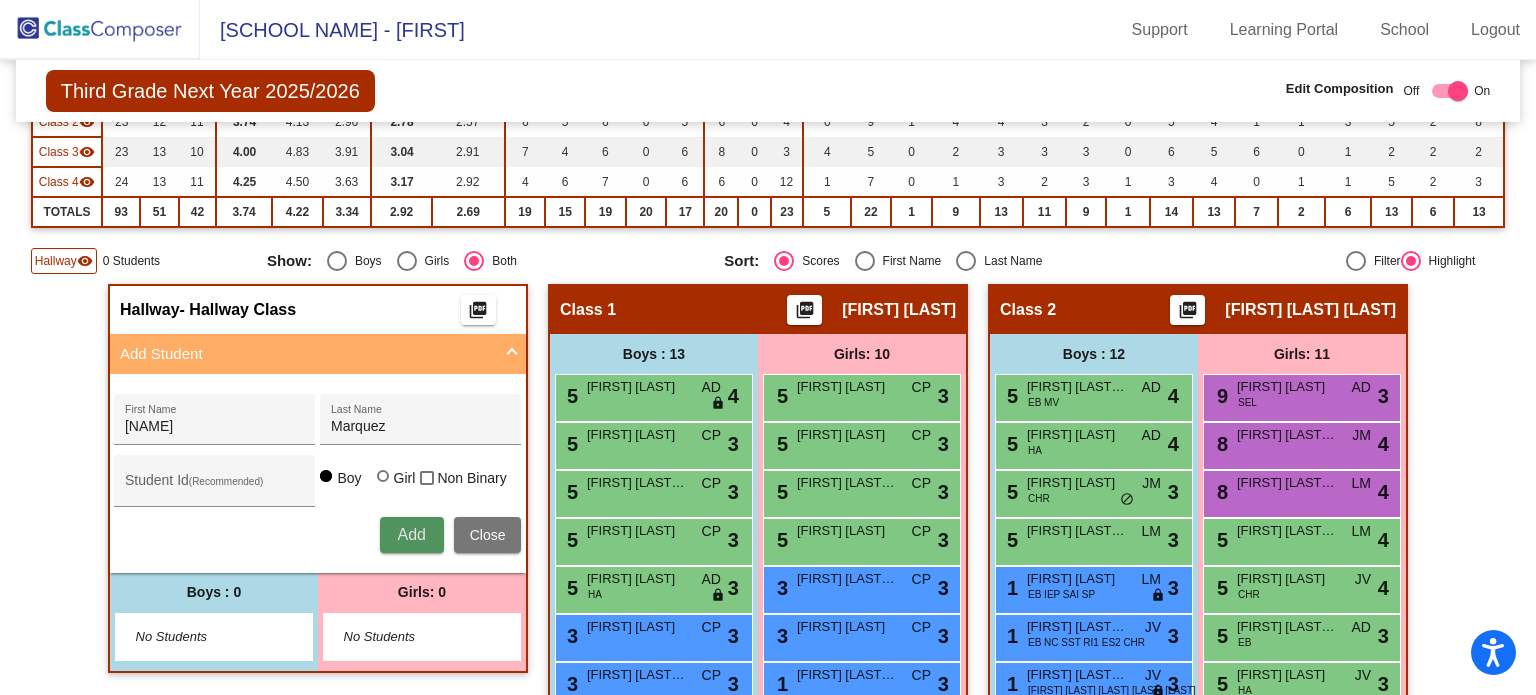 click on "Add" at bounding box center [412, 535] 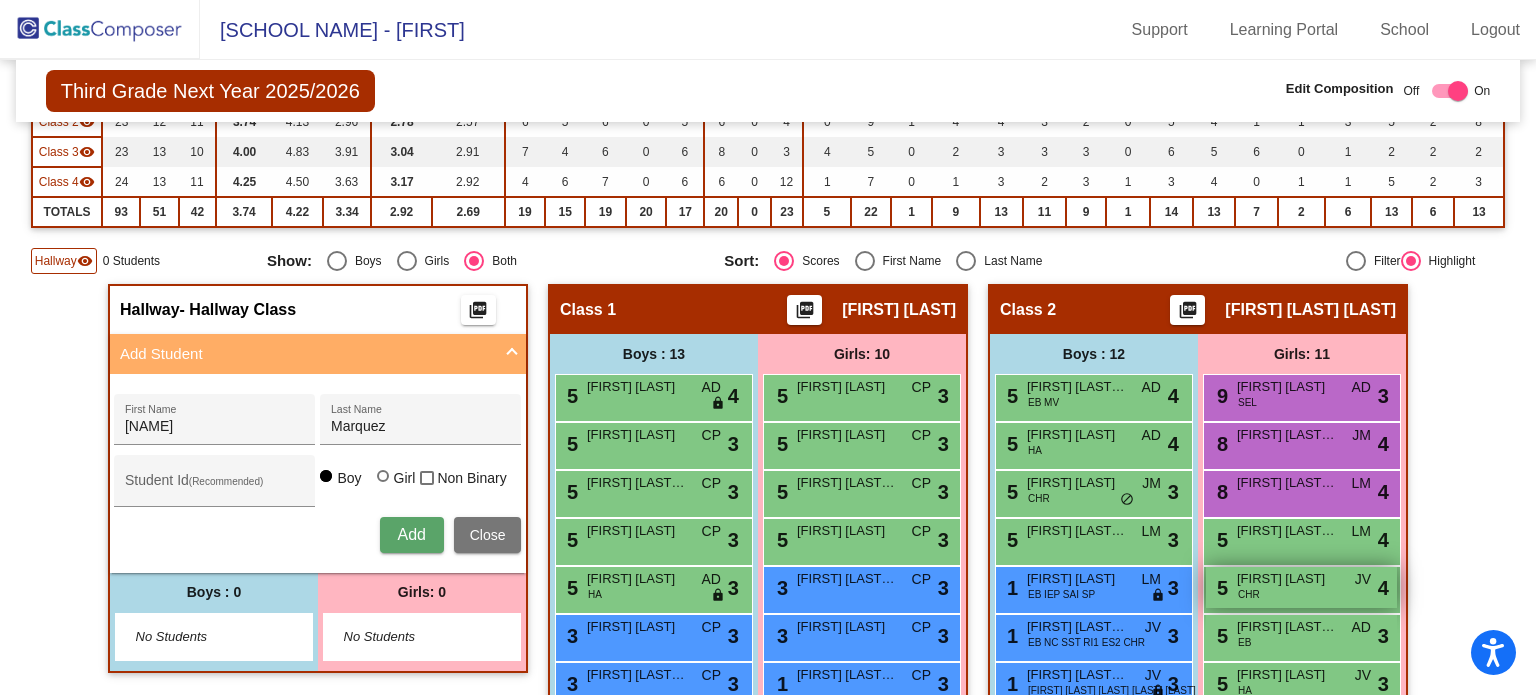 type 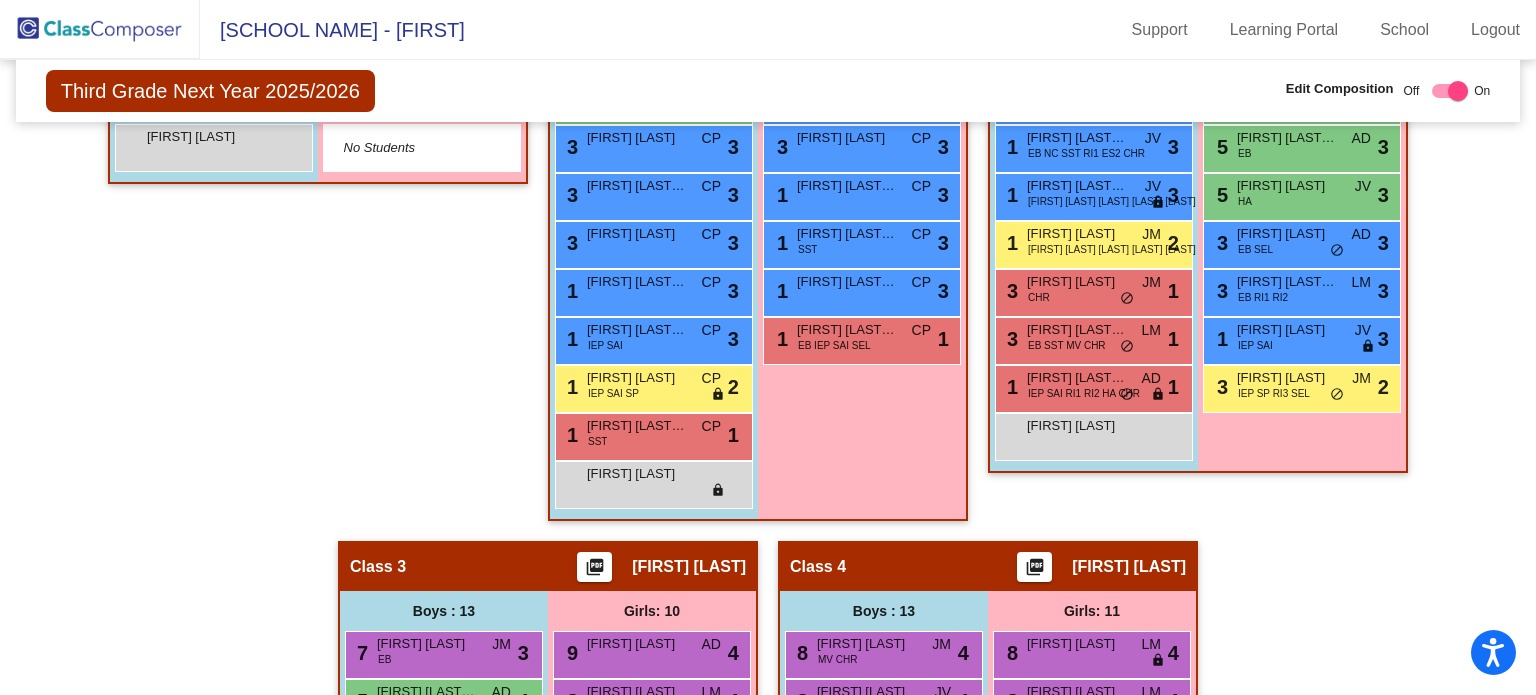 scroll, scrollTop: 275, scrollLeft: 0, axis: vertical 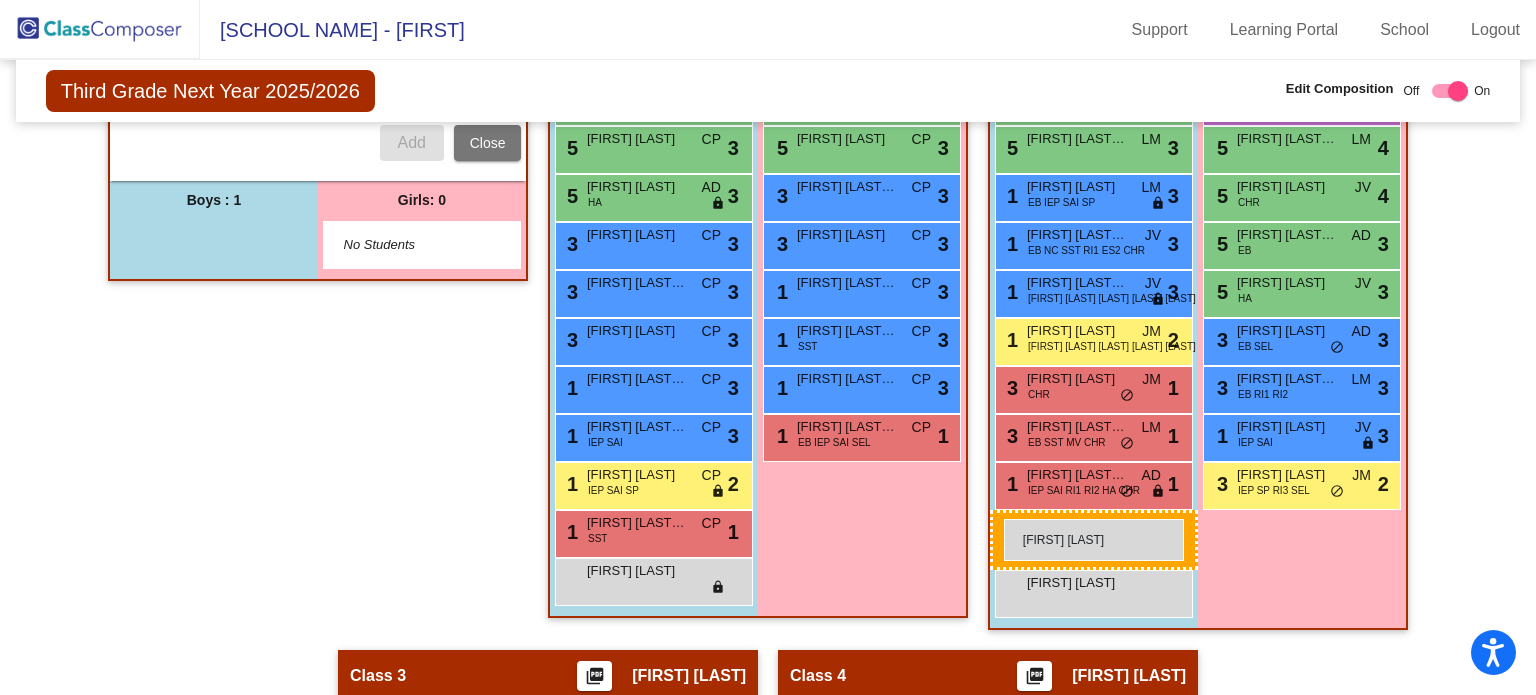 drag, startPoint x: 212, startPoint y: 506, endPoint x: 1004, endPoint y: 519, distance: 792.1067 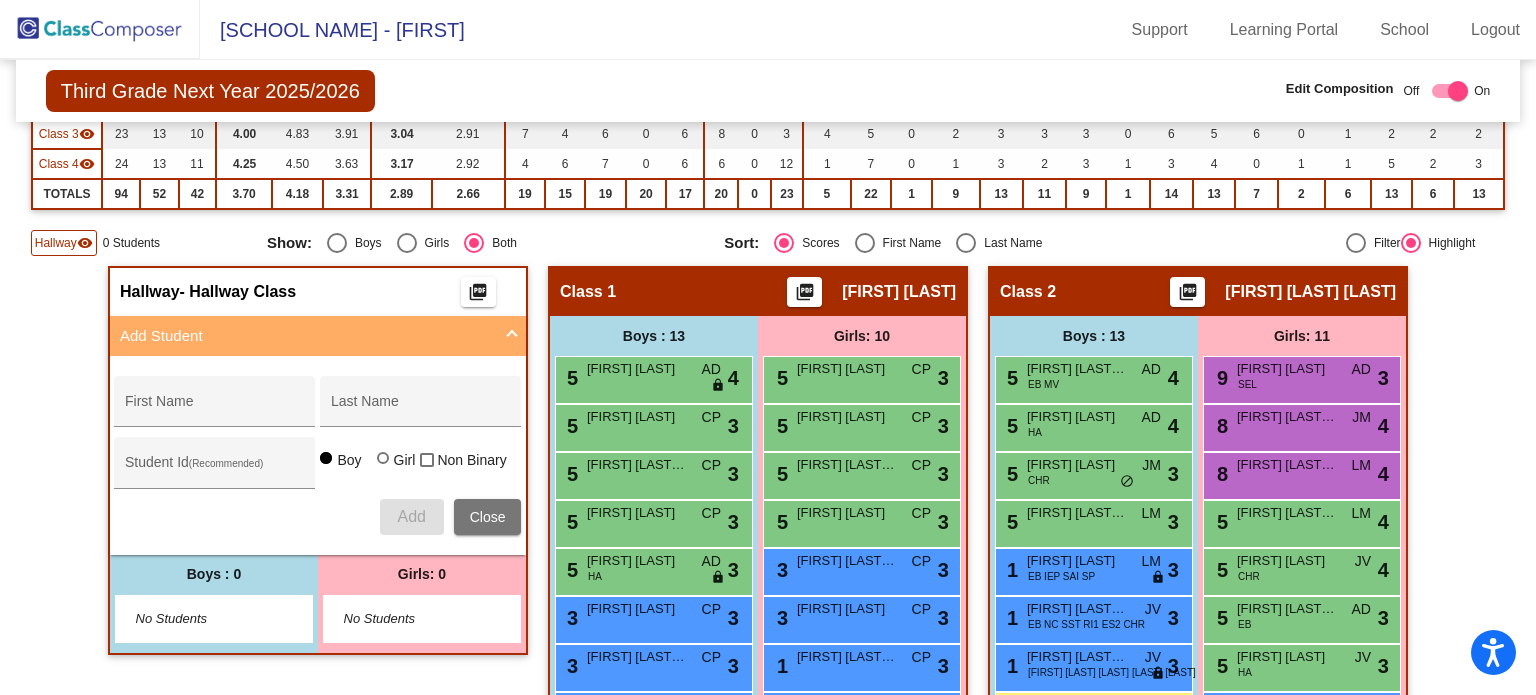 scroll, scrollTop: 667, scrollLeft: 0, axis: vertical 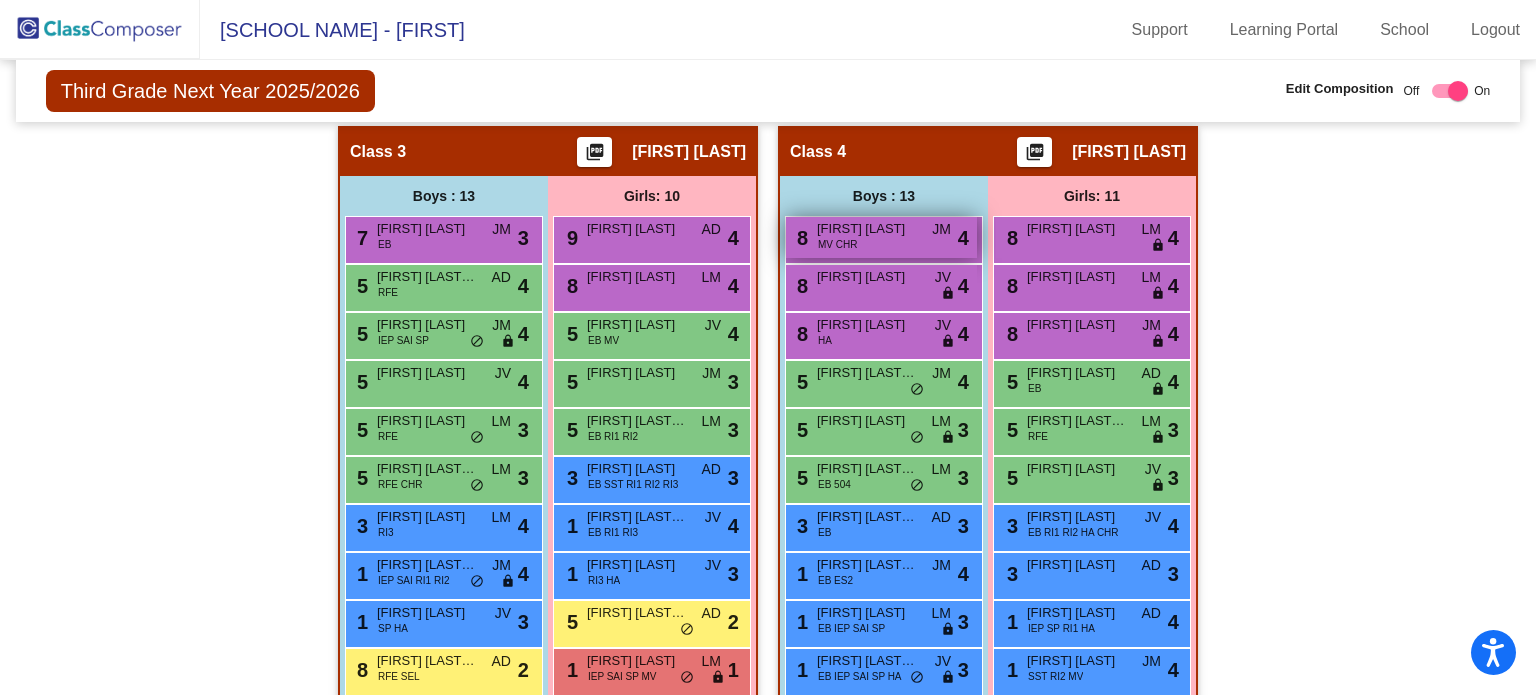click on "[NUMBER] [LAST] [LAST] [CODE] [CODE] [CODE] [CODE]" at bounding box center (881, 237) 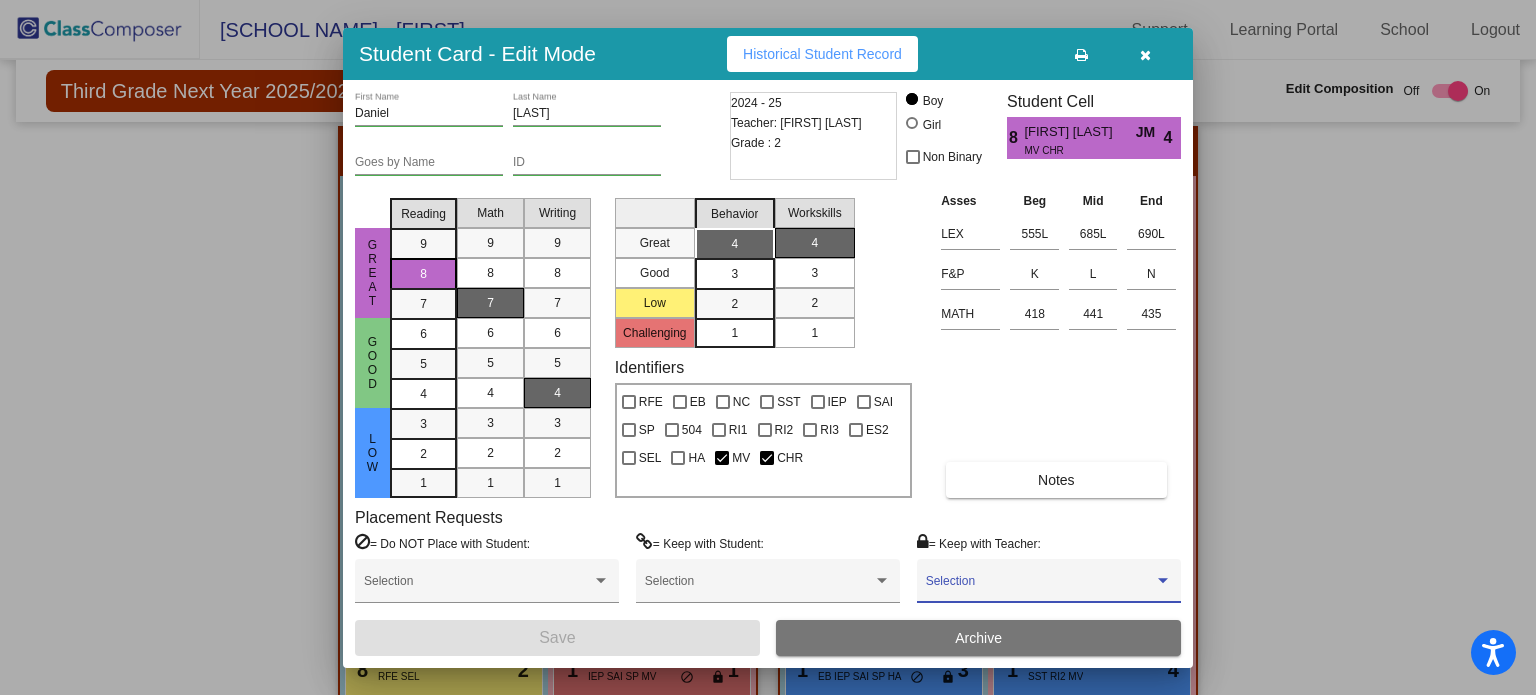 click at bounding box center (1163, 581) 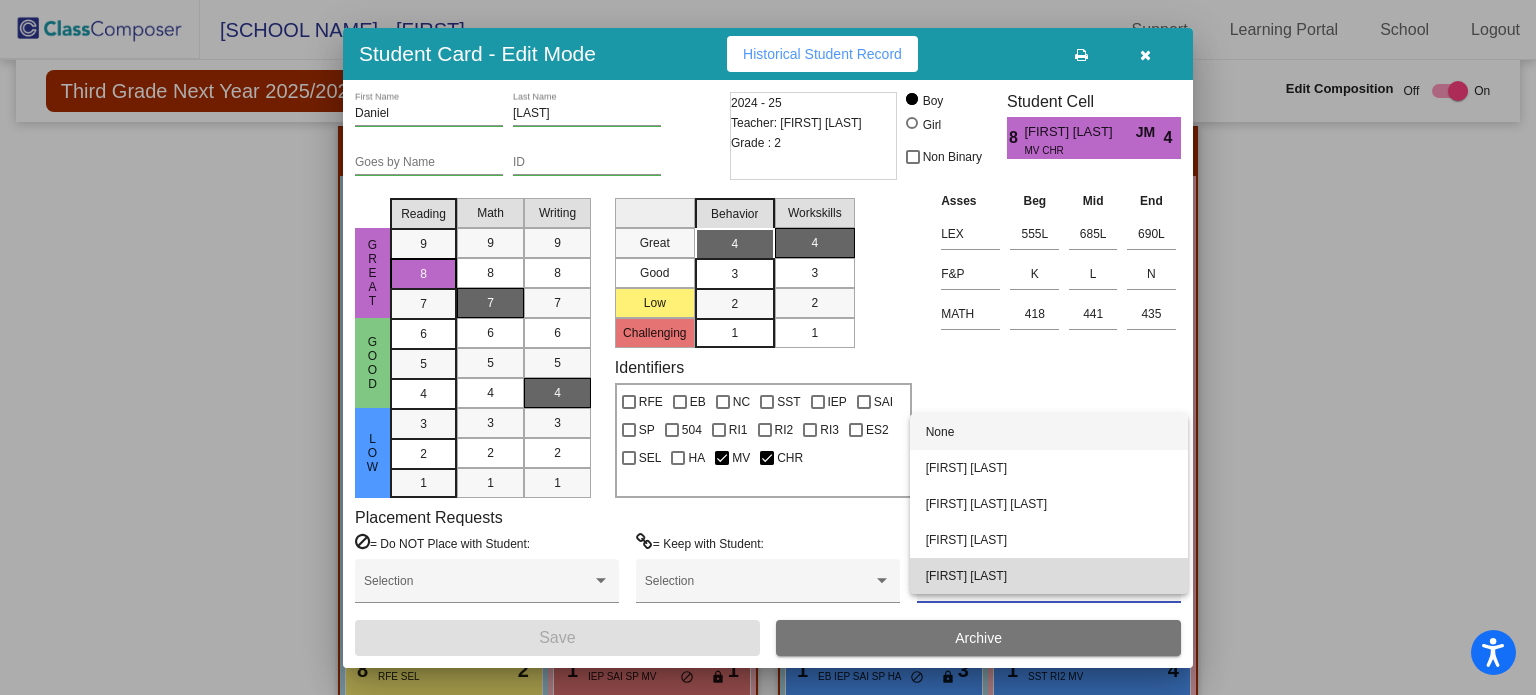 click on "[FIRST] [LAST]" at bounding box center [1049, 576] 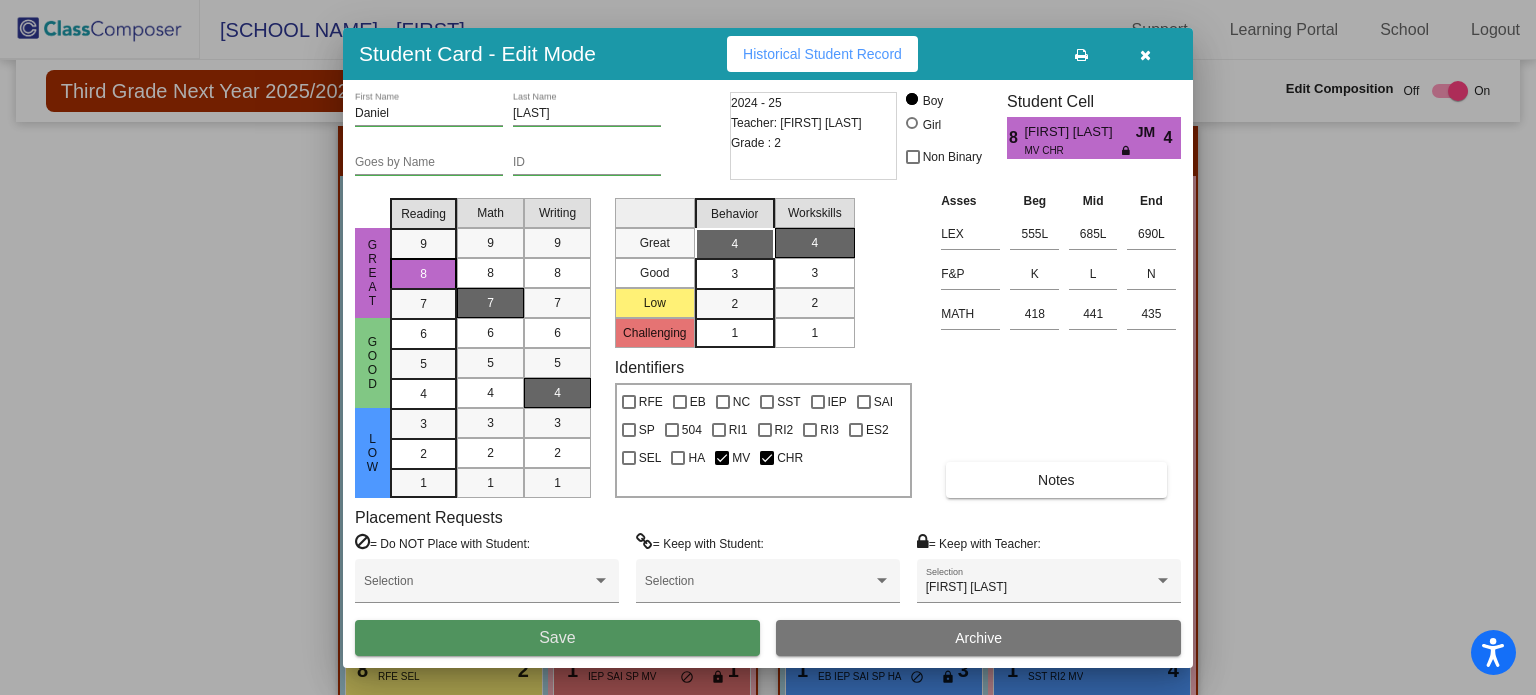 click on "Save" at bounding box center [557, 638] 